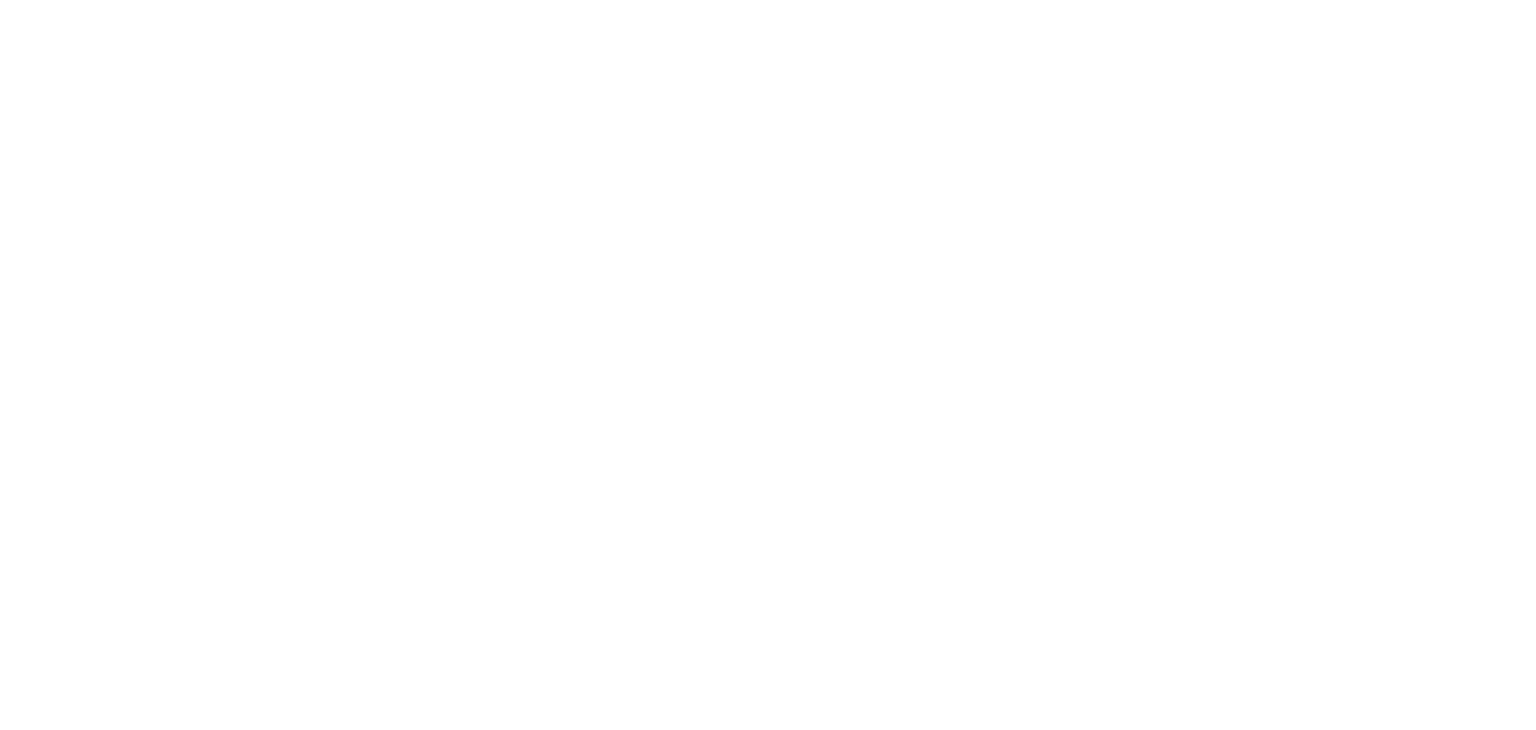 scroll, scrollTop: 0, scrollLeft: 0, axis: both 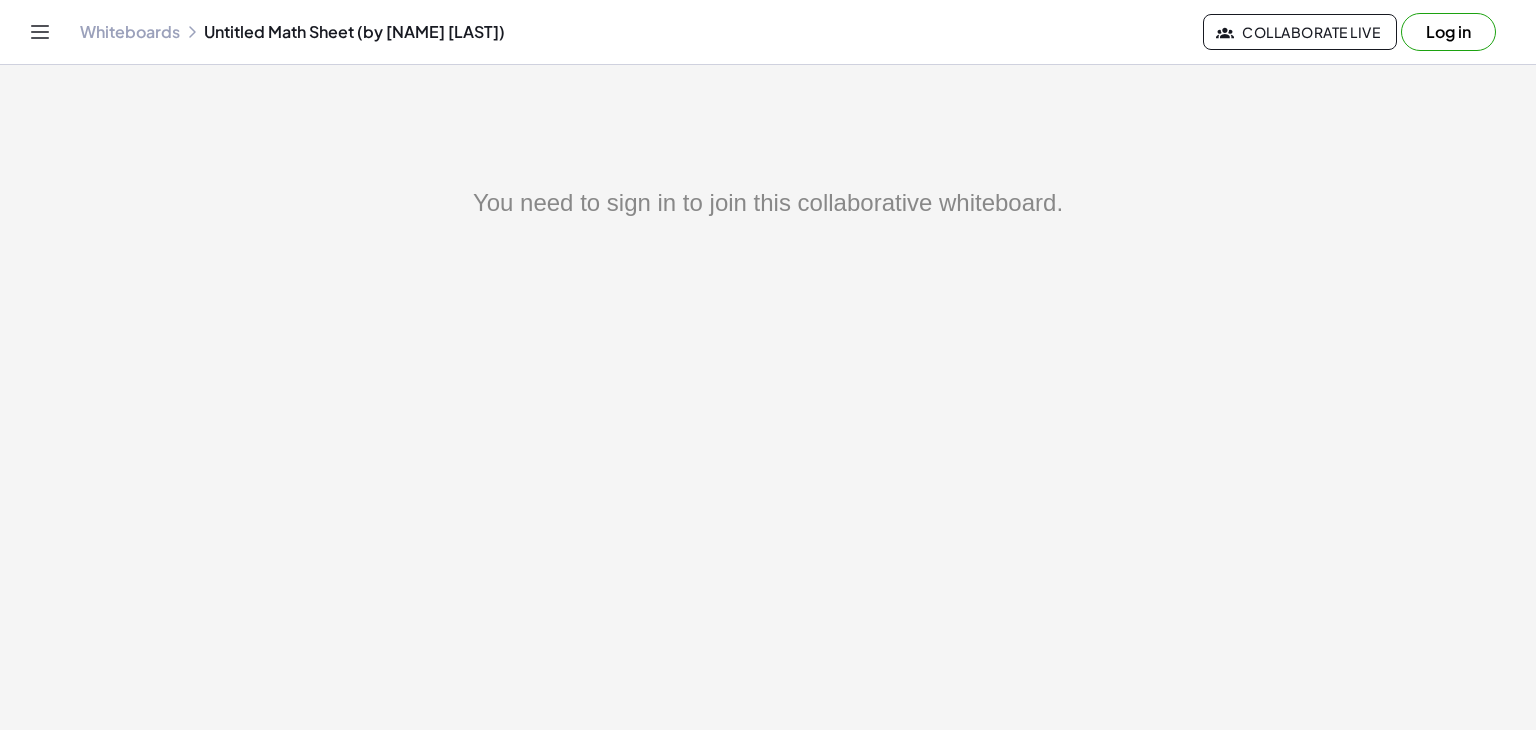 click on "You need to sign in to join this collaborative whiteboard." 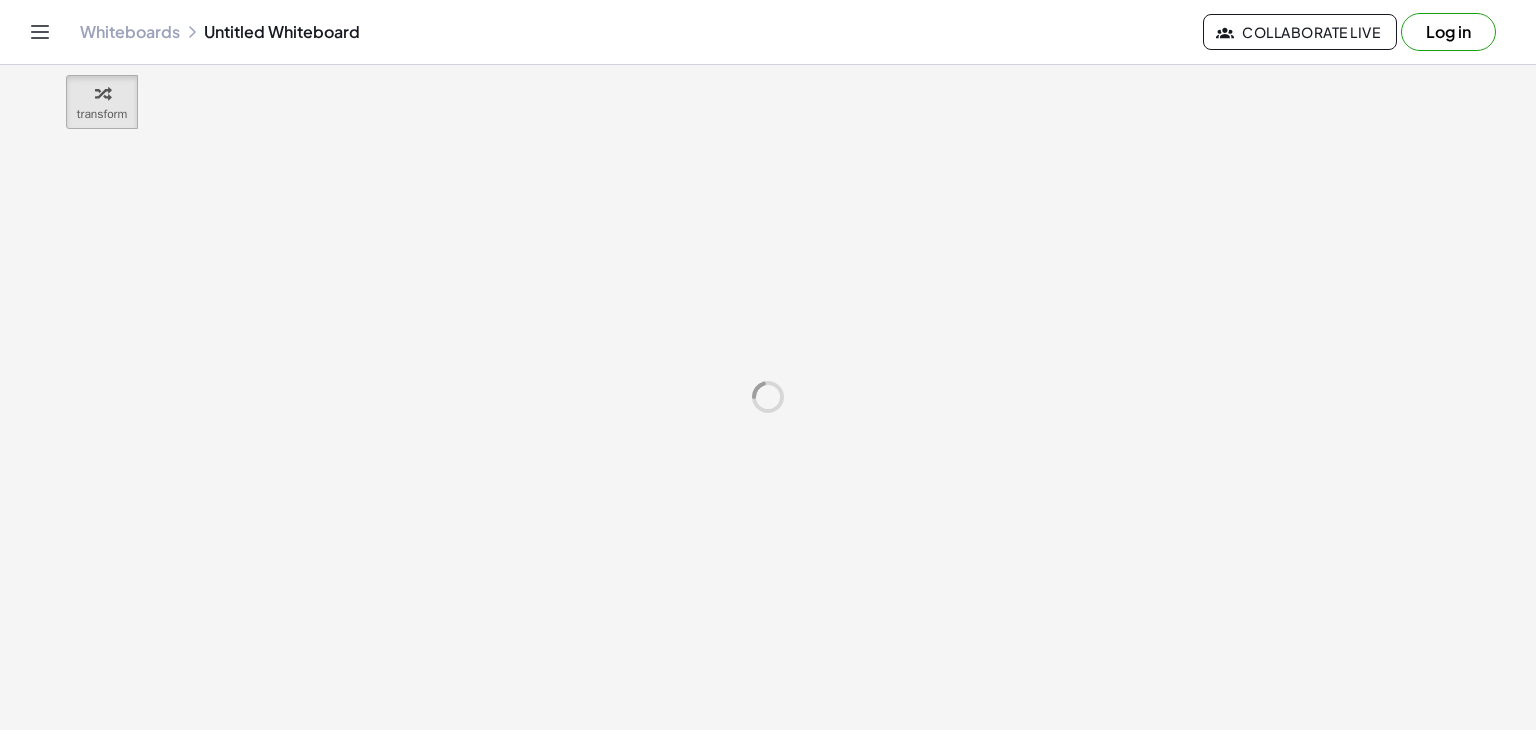 scroll, scrollTop: 0, scrollLeft: 0, axis: both 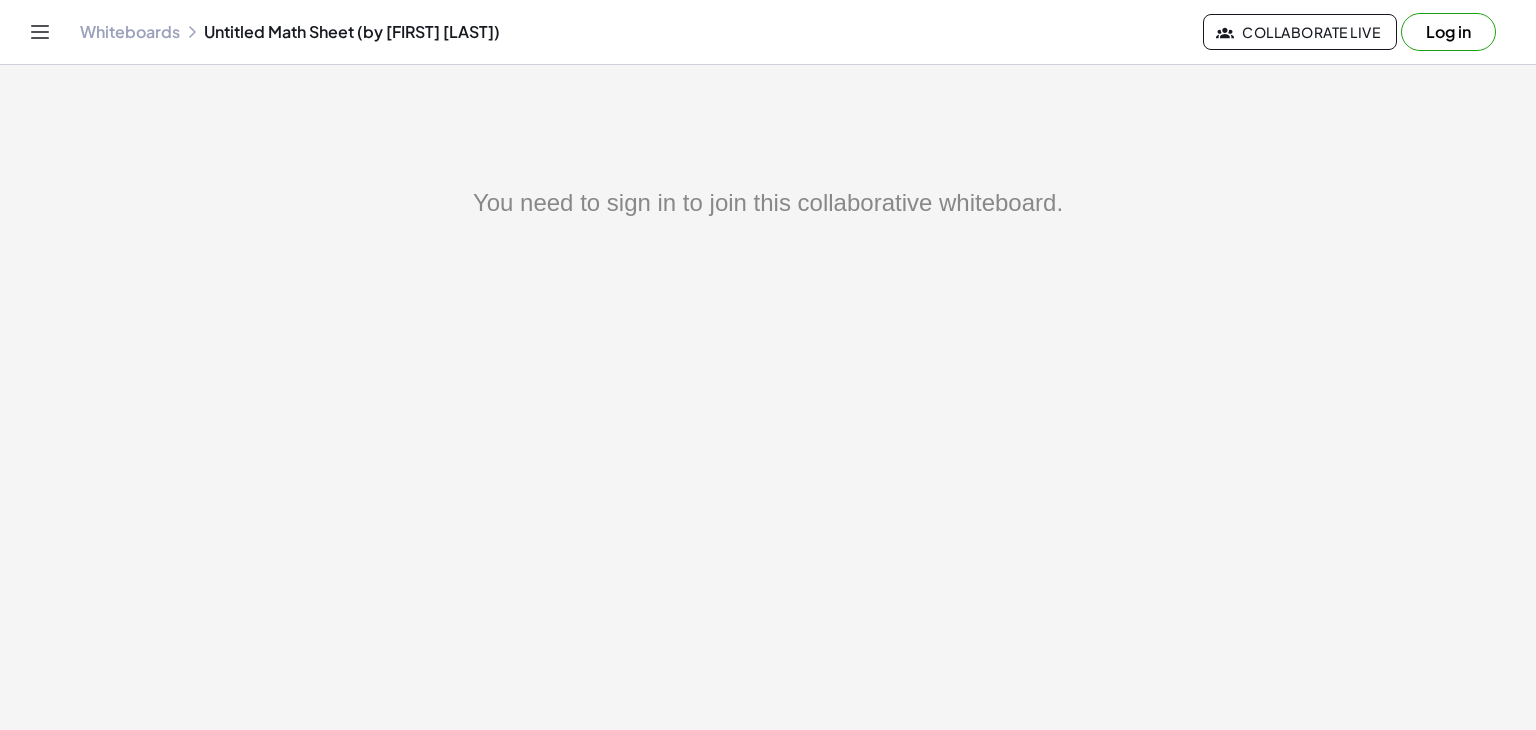 click on "You need to sign in to join this collaborative whiteboard." at bounding box center (768, 203) 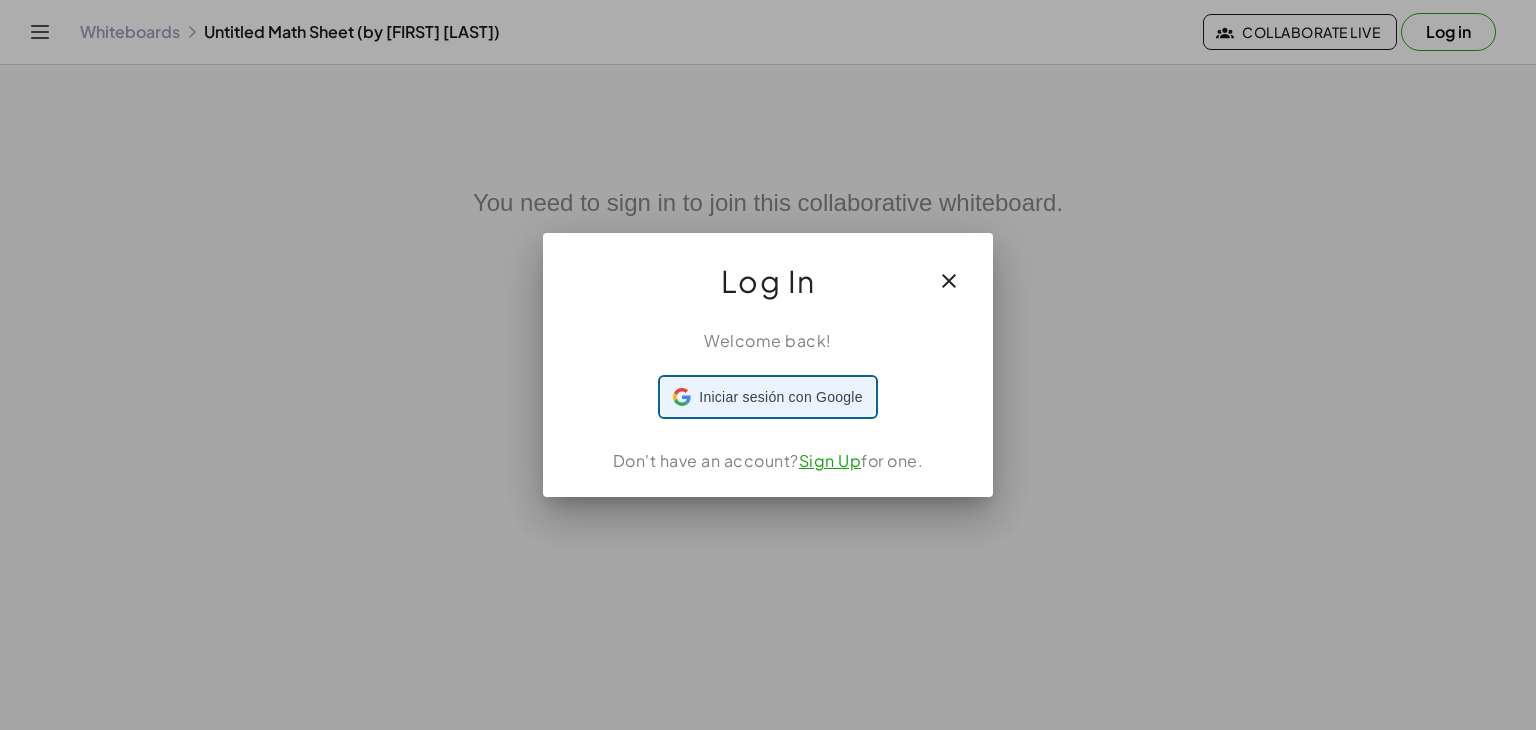 click on "Iniciar sesión con Google" at bounding box center [780, 397] 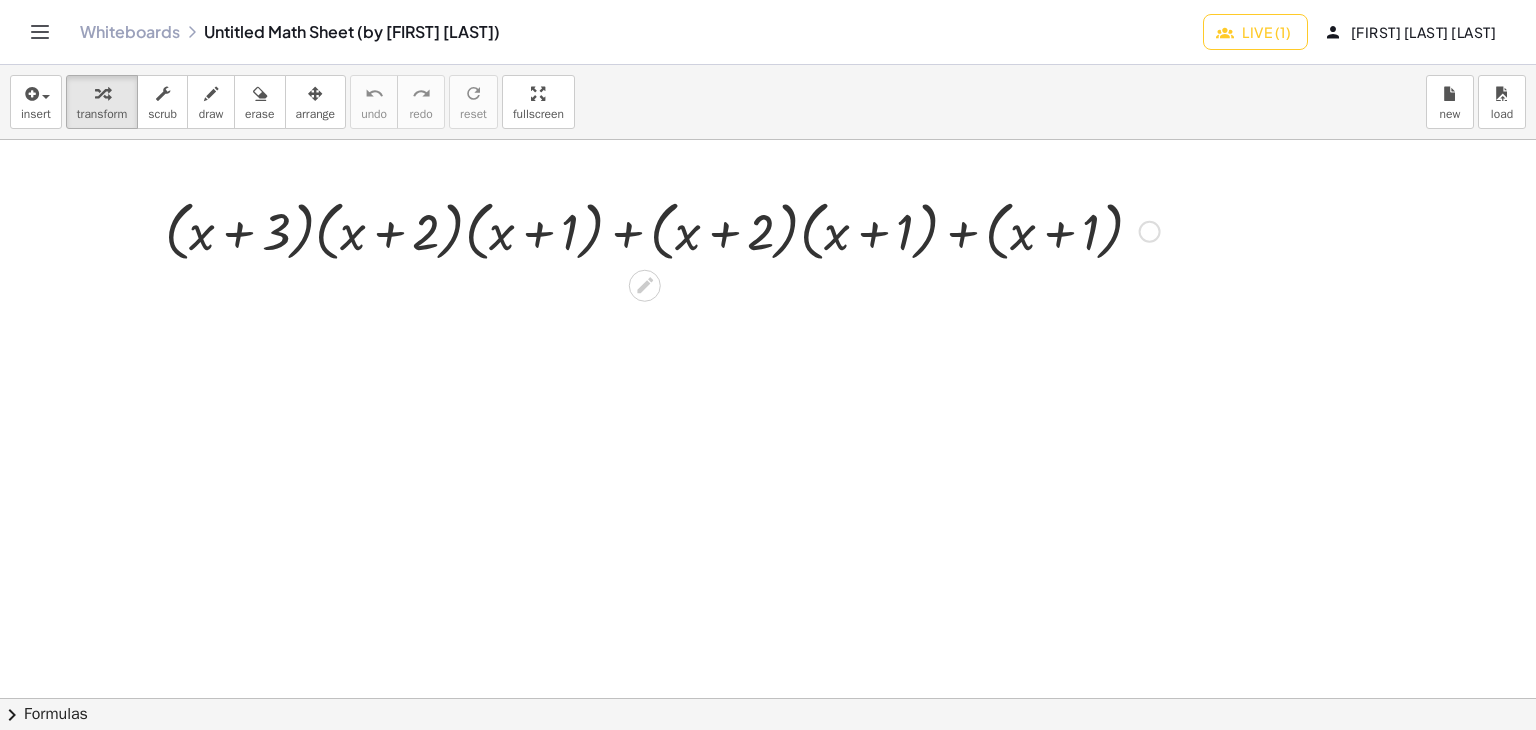 click at bounding box center (662, 230) 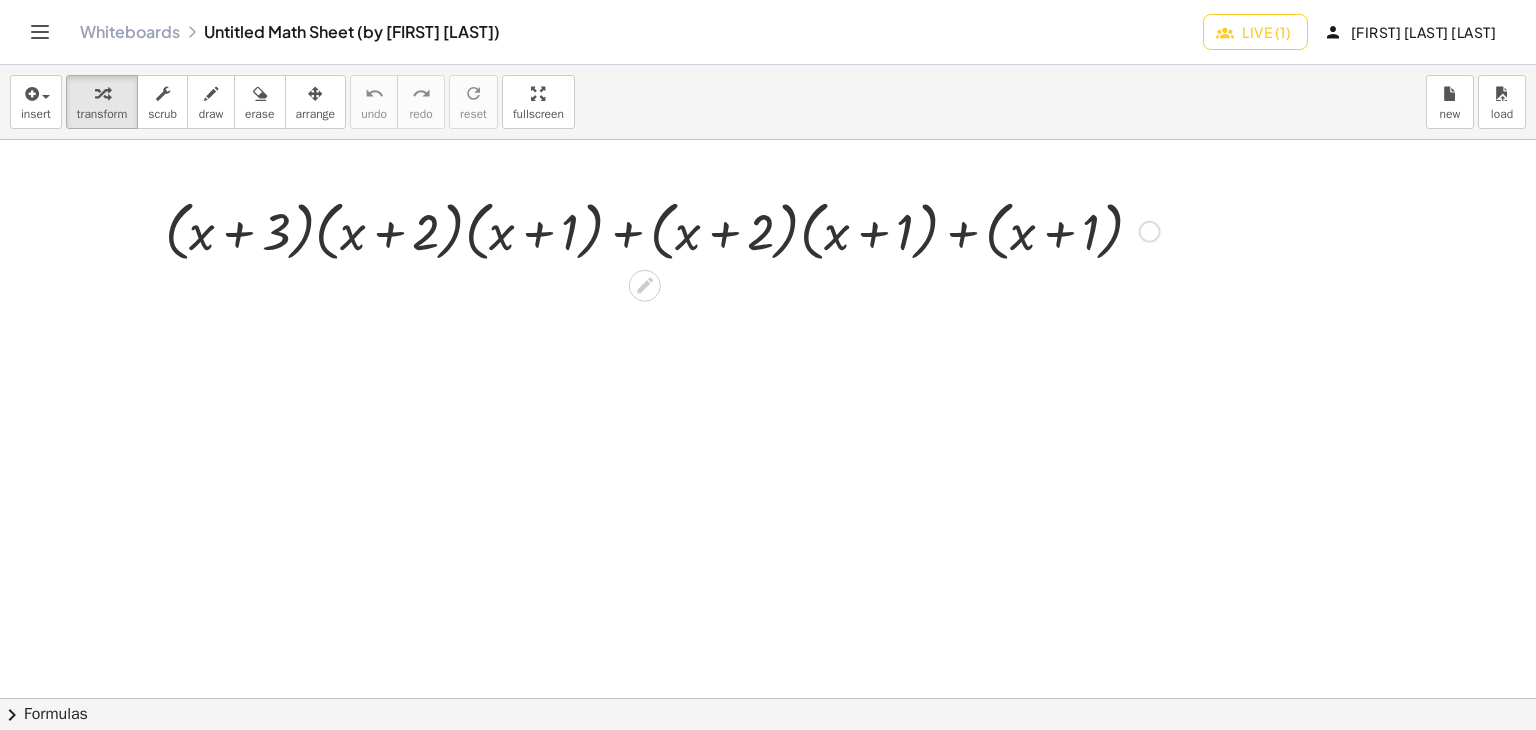 click at bounding box center (662, 230) 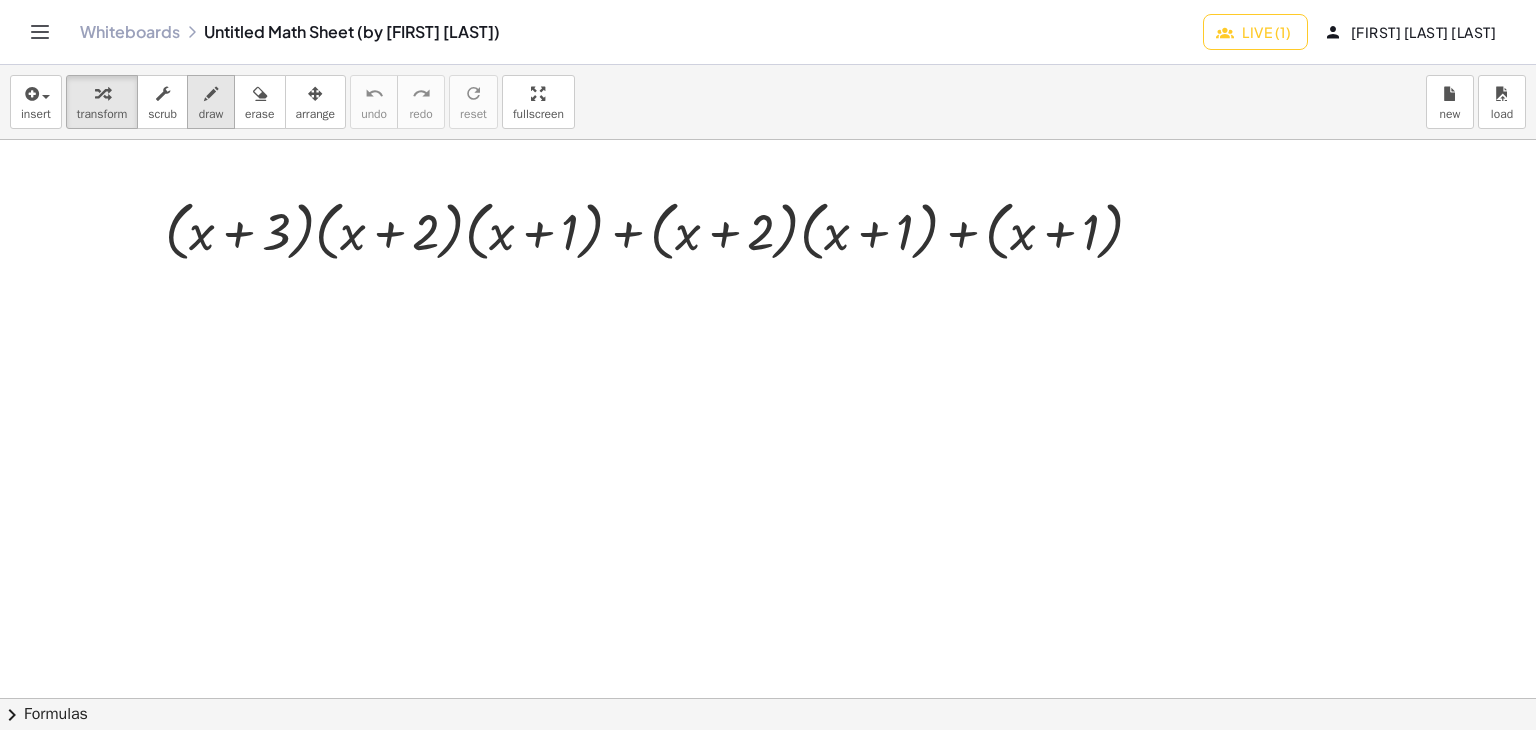 click on "draw" at bounding box center [211, 102] 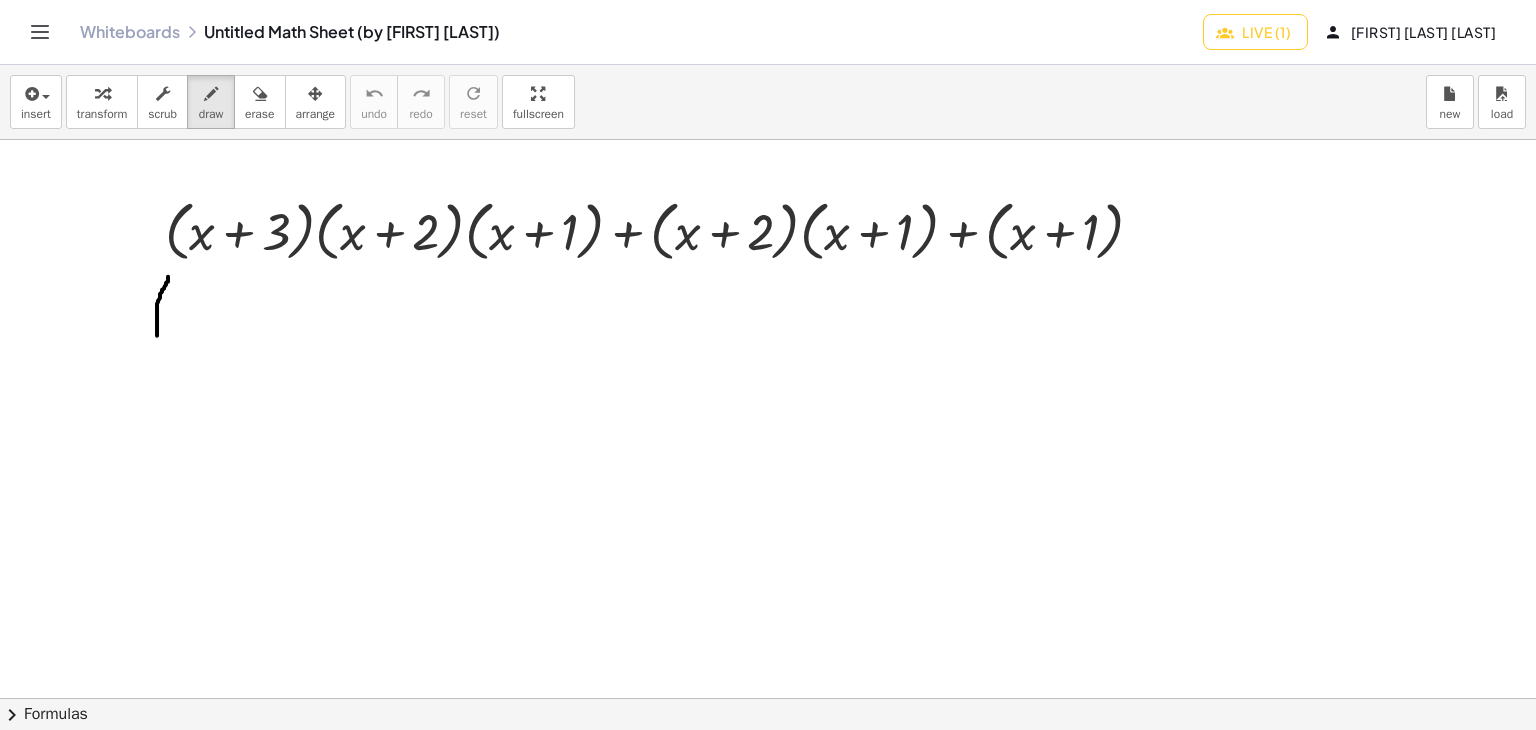 drag, startPoint x: 168, startPoint y: 276, endPoint x: 175, endPoint y: 338, distance: 62.39391 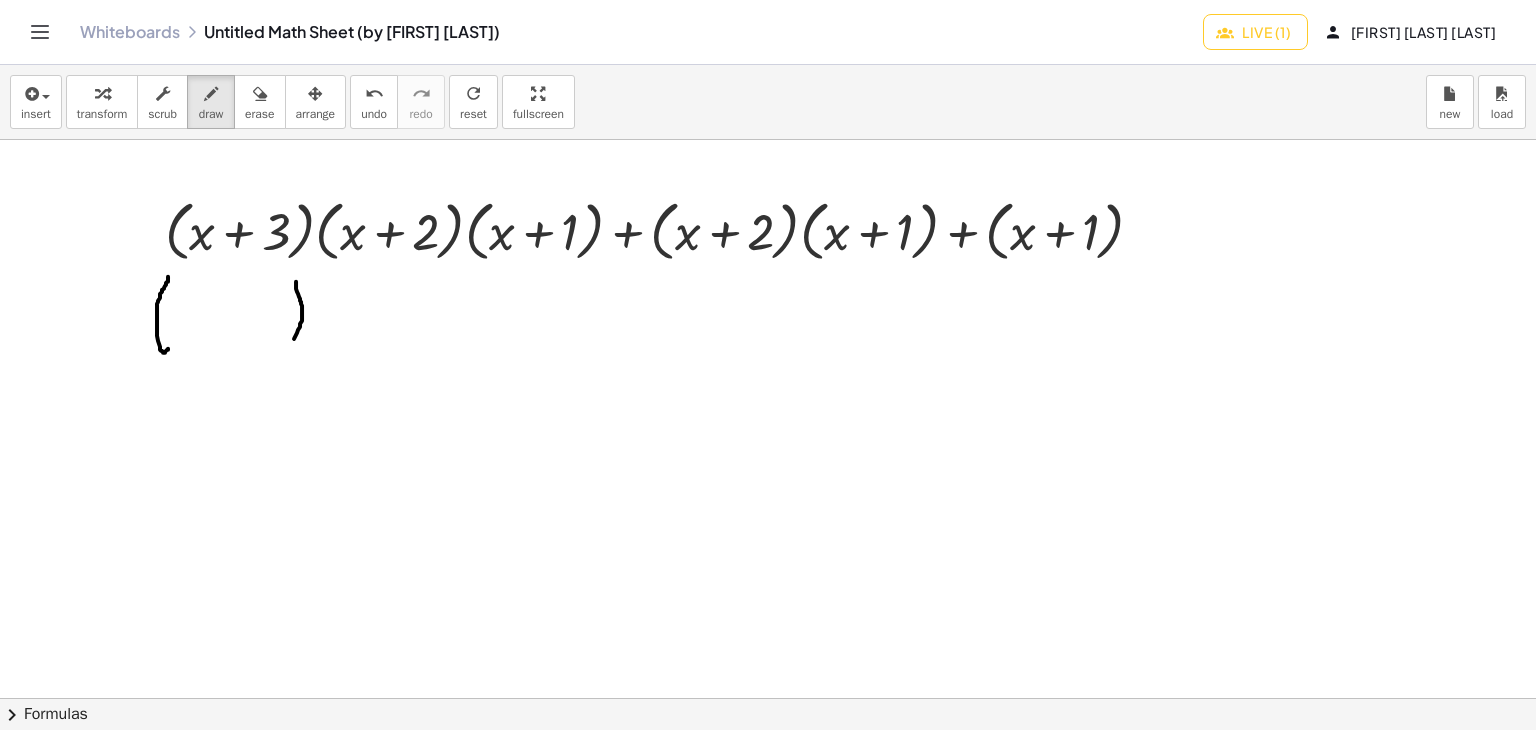 drag, startPoint x: 296, startPoint y: 281, endPoint x: 282, endPoint y: 358, distance: 78.26238 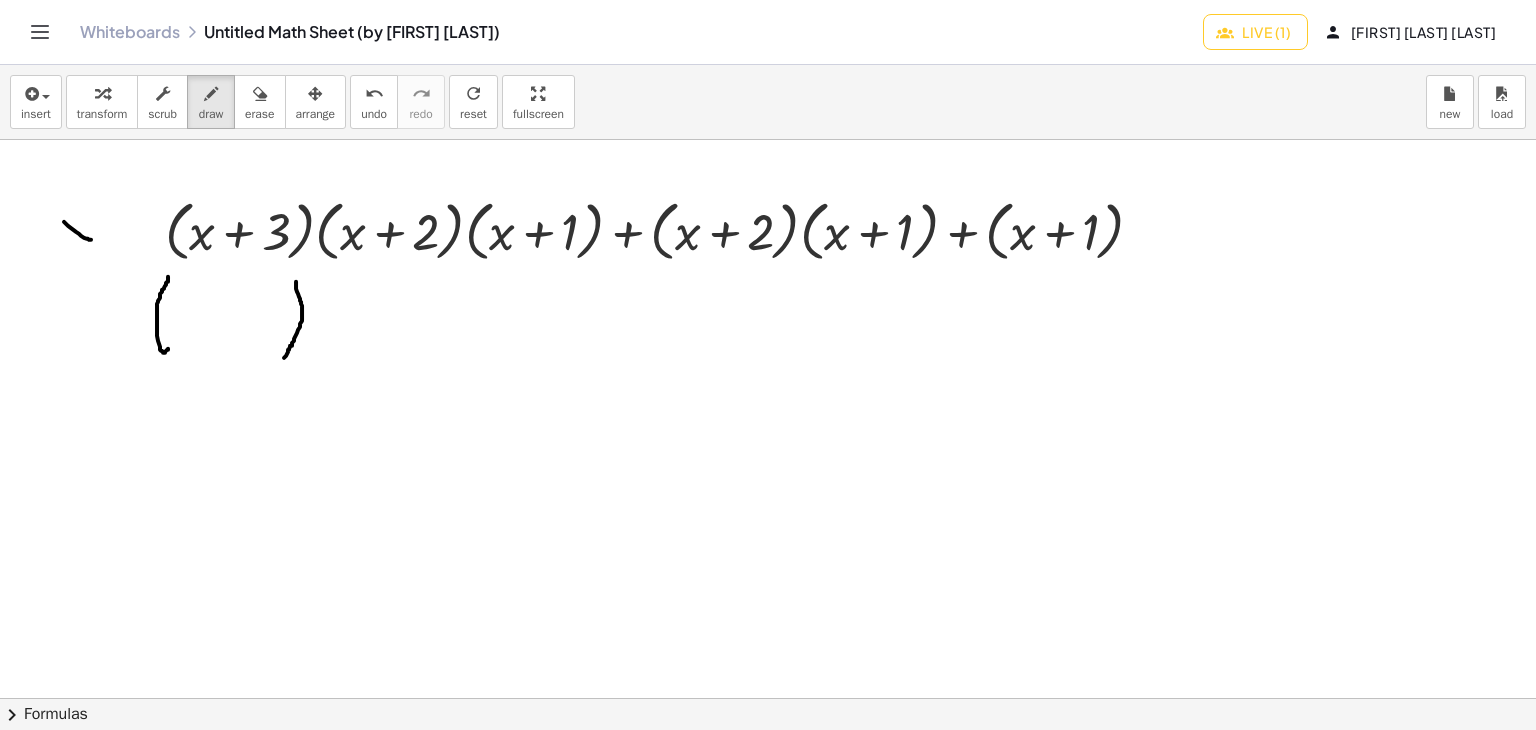 drag, startPoint x: 91, startPoint y: 239, endPoint x: 92, endPoint y: 223, distance: 16.03122 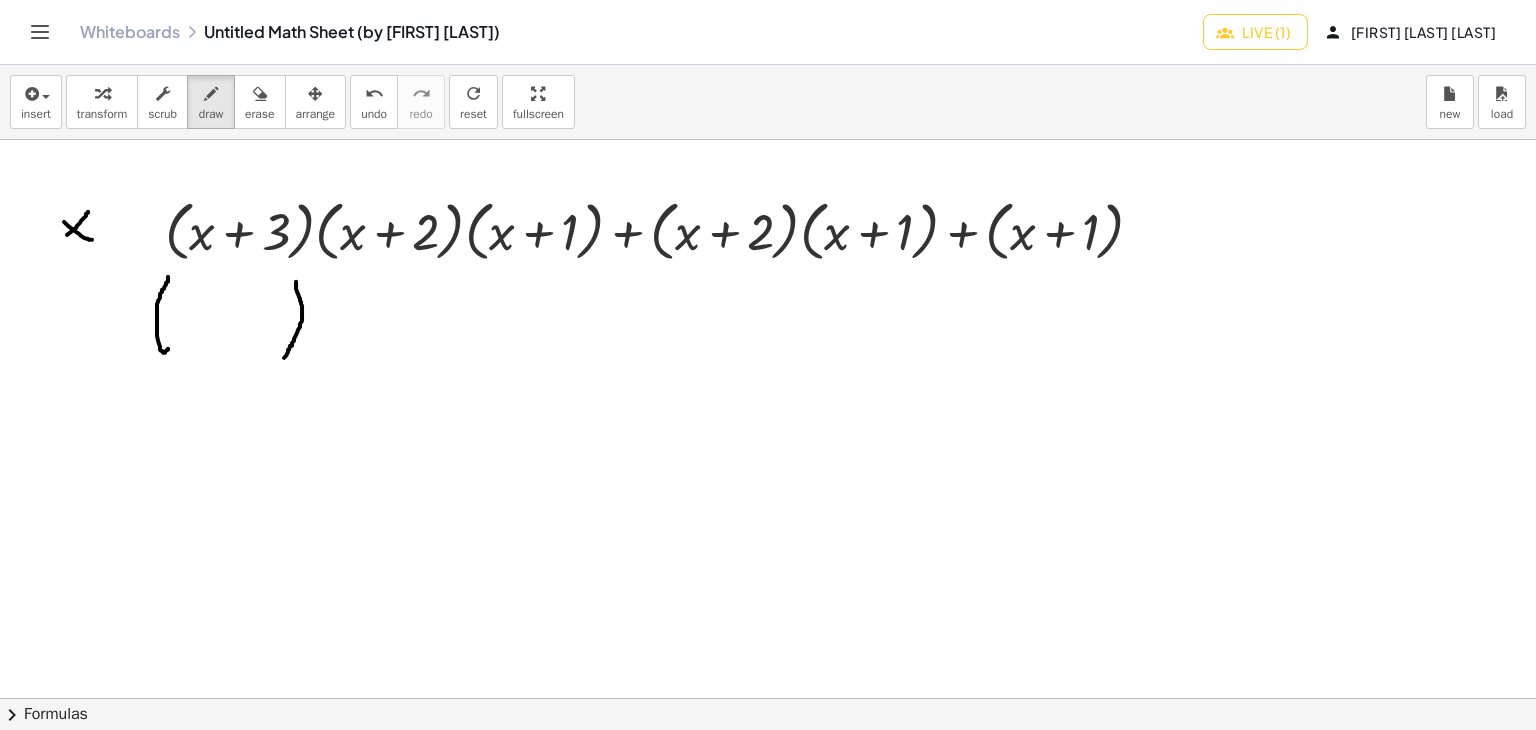 drag, startPoint x: 67, startPoint y: 234, endPoint x: 58, endPoint y: 244, distance: 13.453624 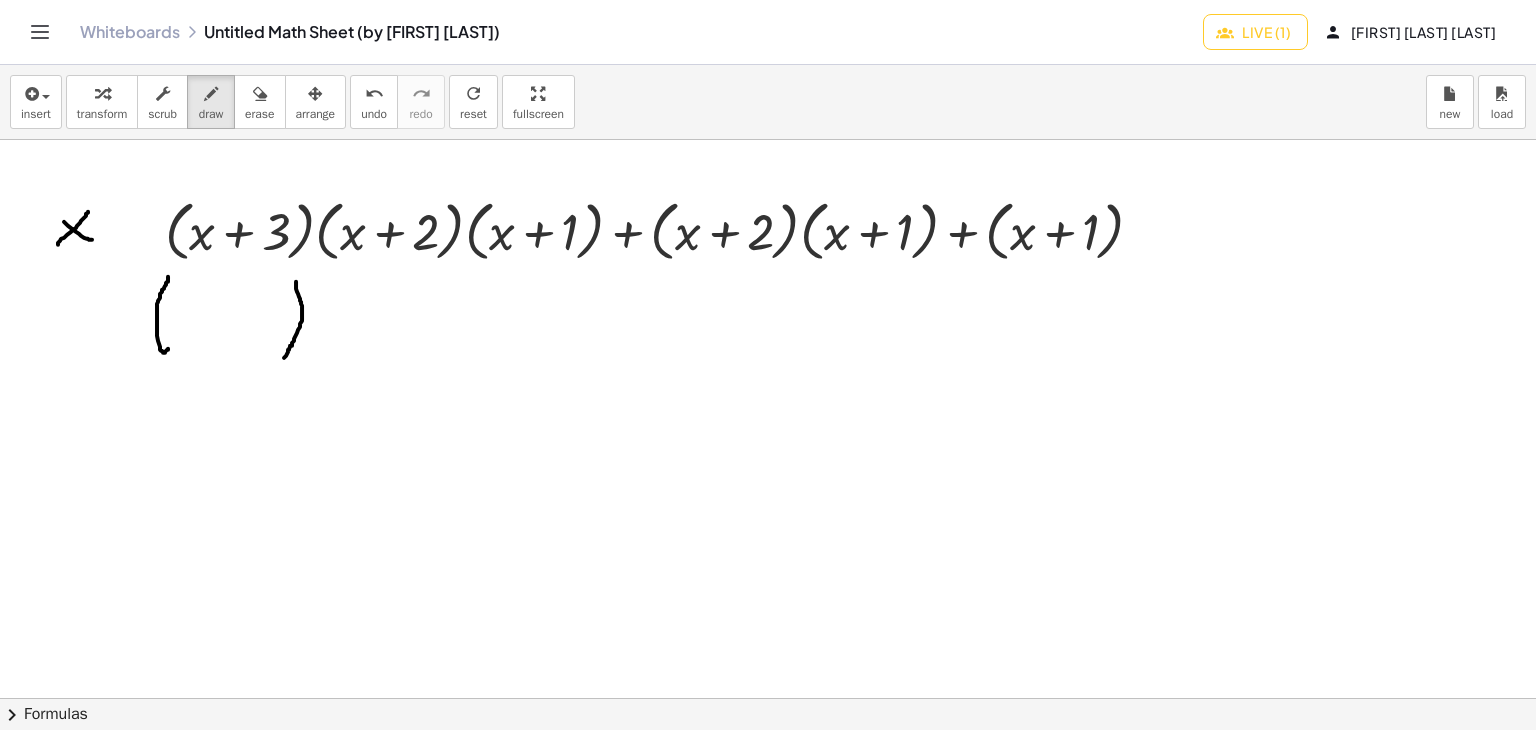 click at bounding box center (768, 698) 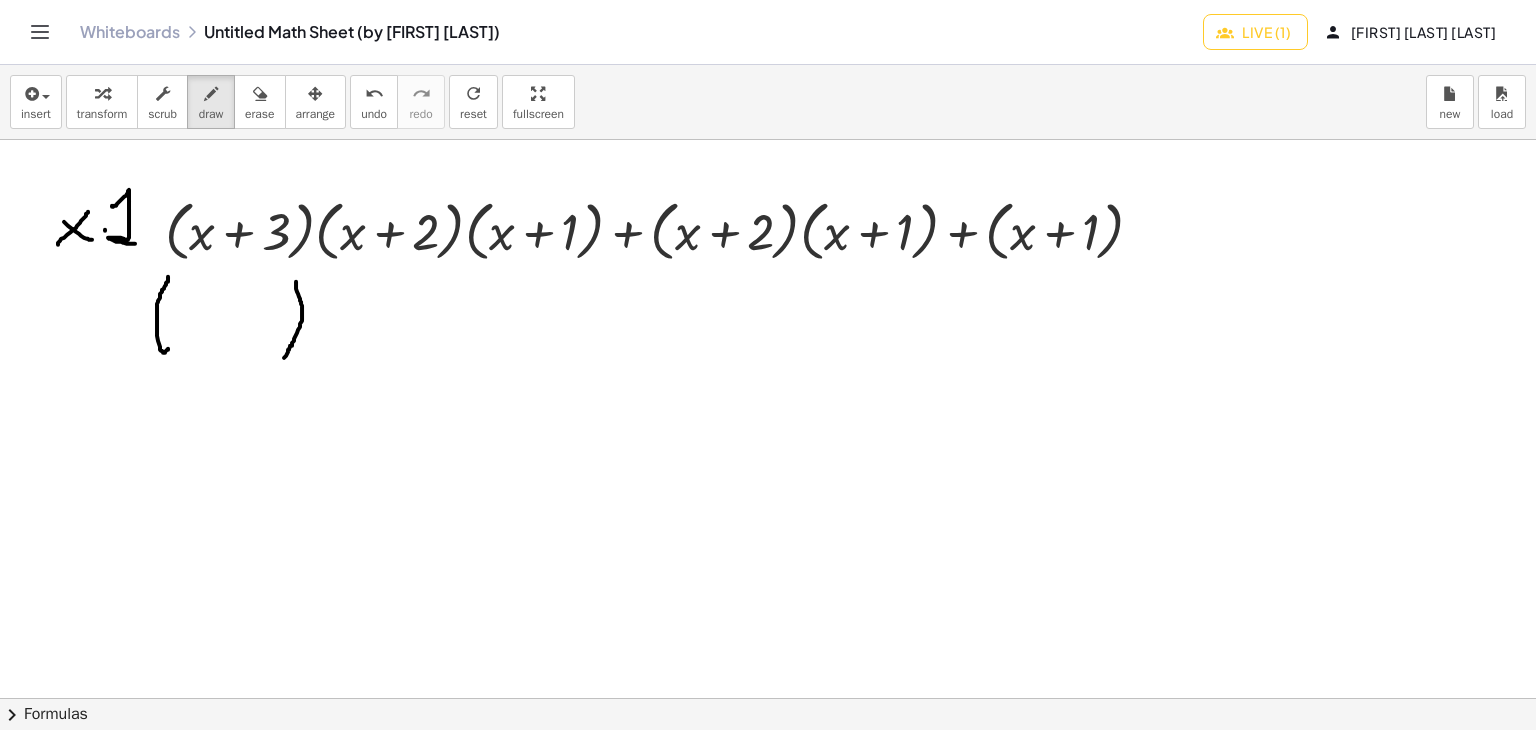 drag, startPoint x: 112, startPoint y: 205, endPoint x: 135, endPoint y: 243, distance: 44.418465 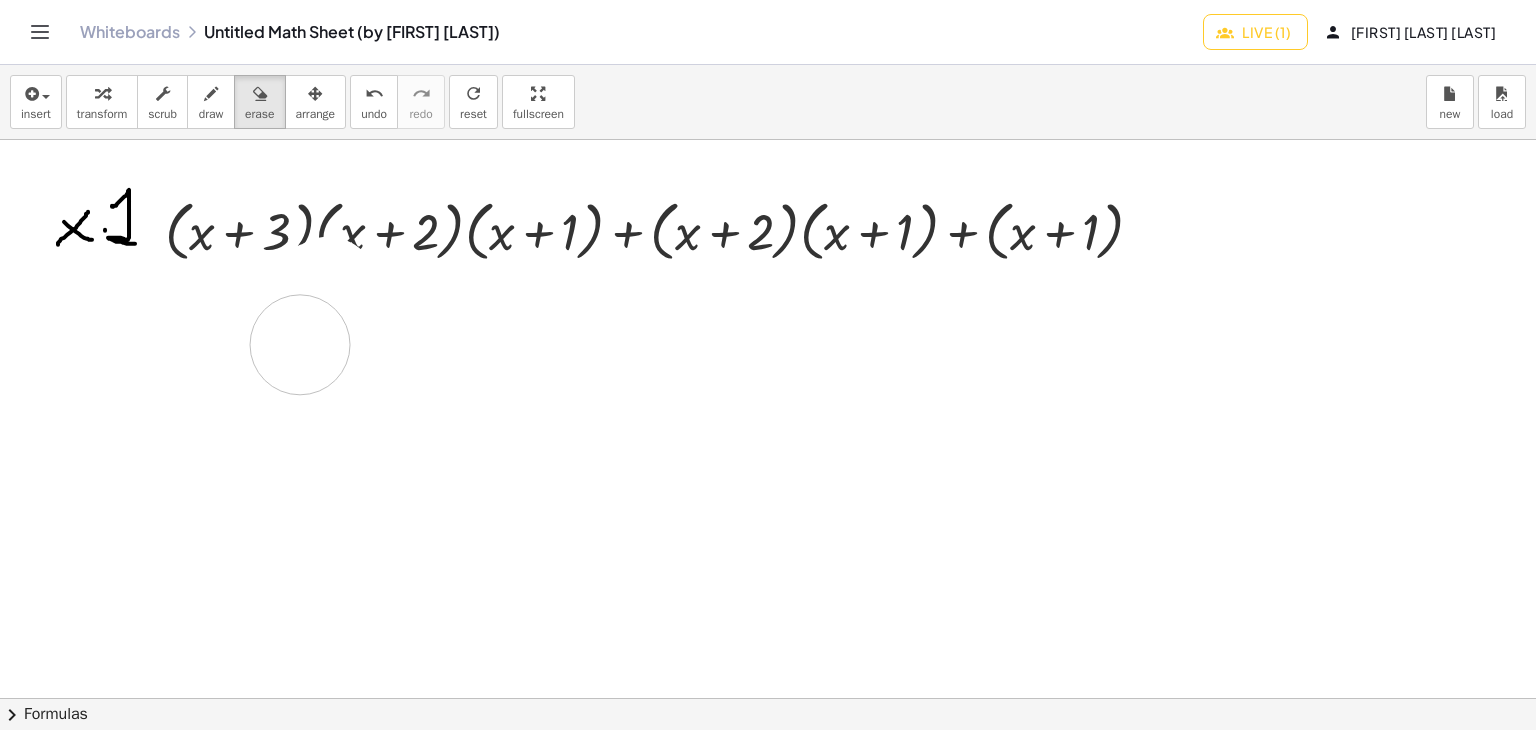 drag, startPoint x: 324, startPoint y: 289, endPoint x: 300, endPoint y: 344, distance: 60.00833 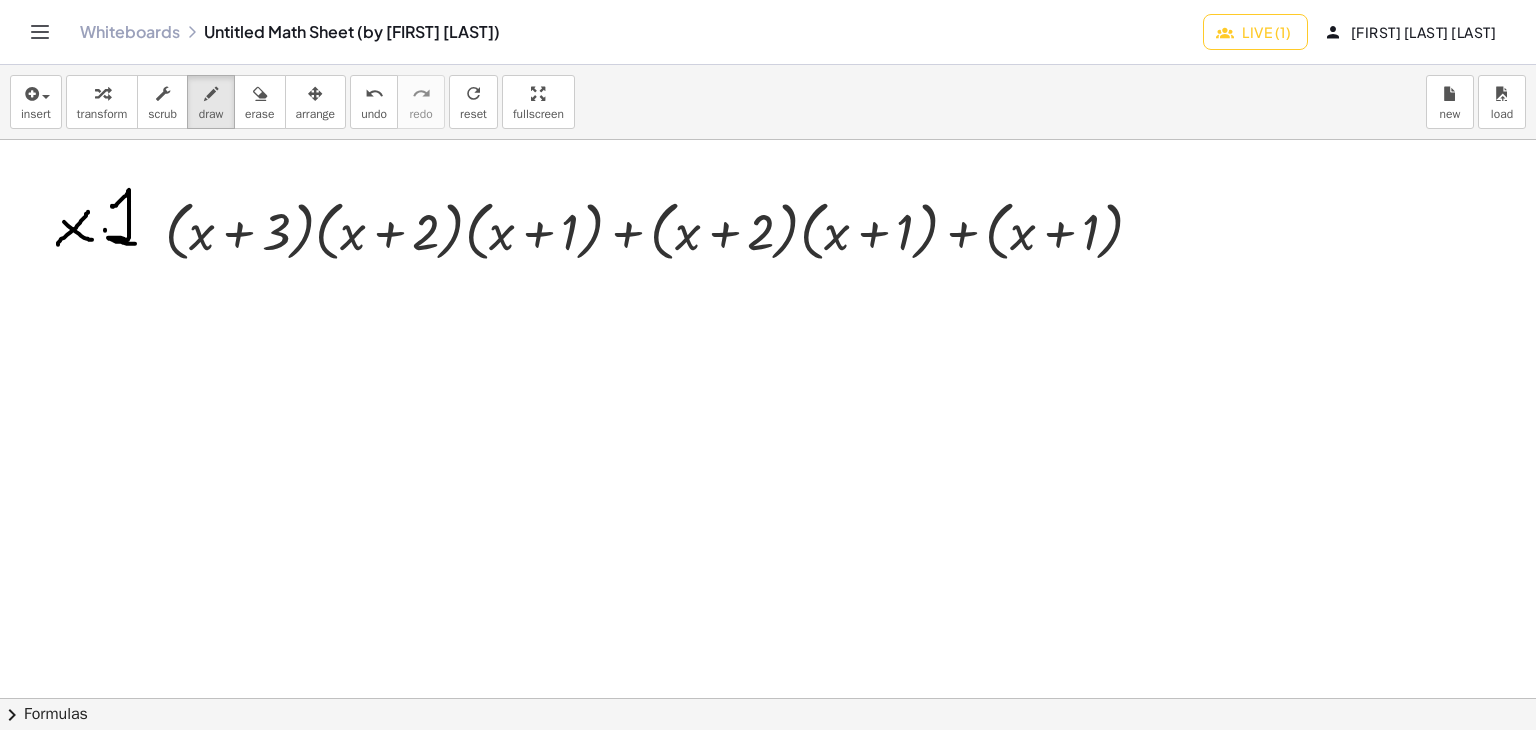 drag, startPoint x: 212, startPoint y: 114, endPoint x: 224, endPoint y: 289, distance: 175.41095 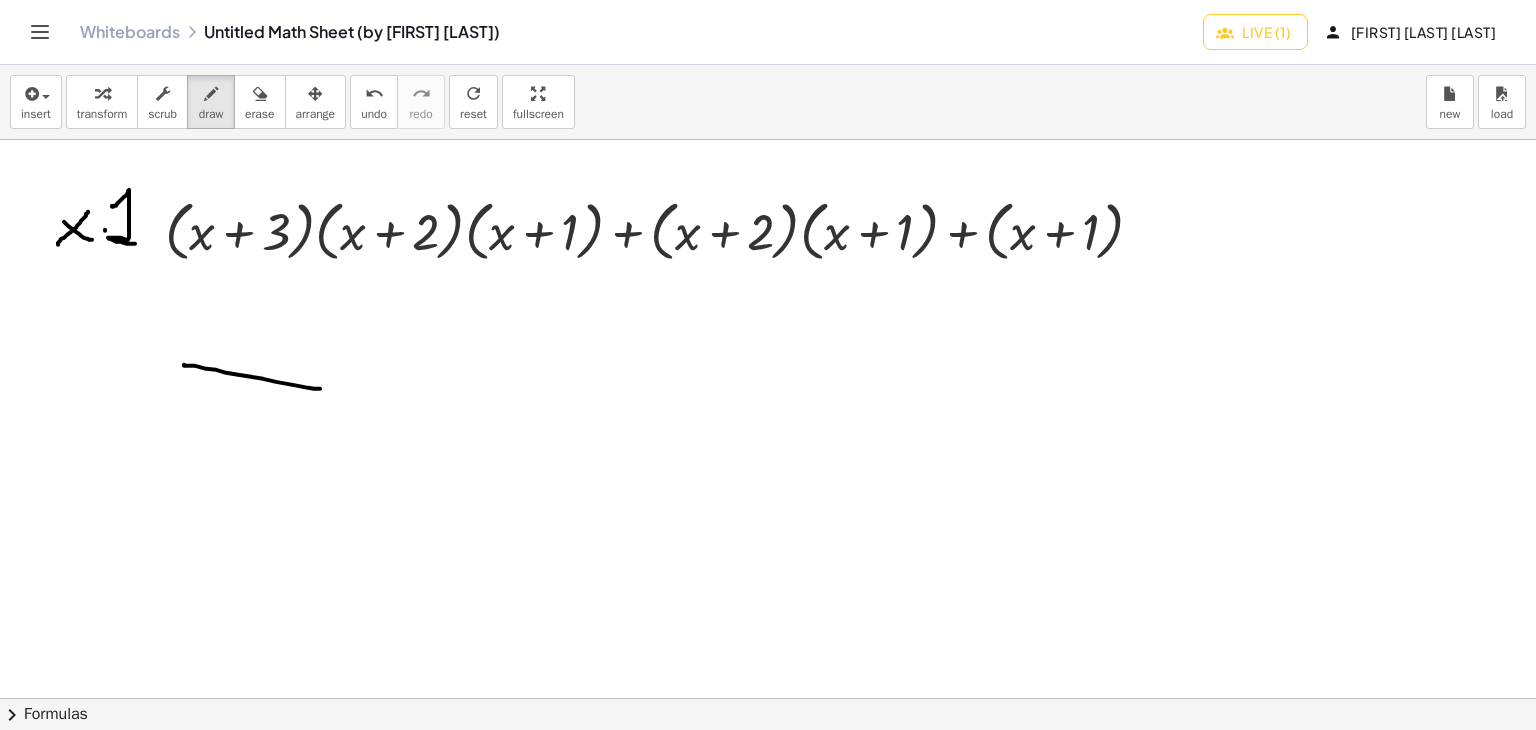 drag, startPoint x: 263, startPoint y: 378, endPoint x: 325, endPoint y: 386, distance: 62.514 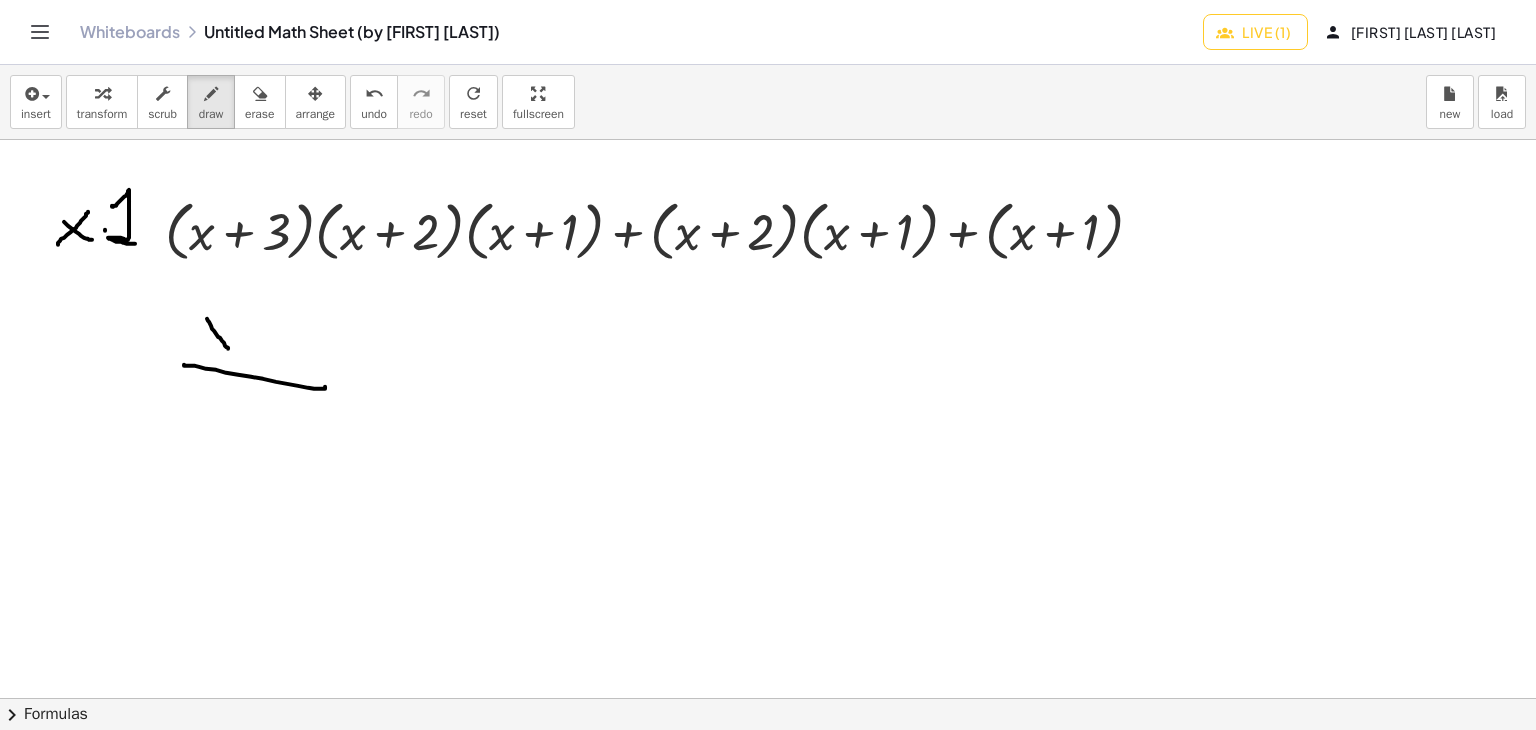 drag, startPoint x: 207, startPoint y: 318, endPoint x: 228, endPoint y: 348, distance: 36.619667 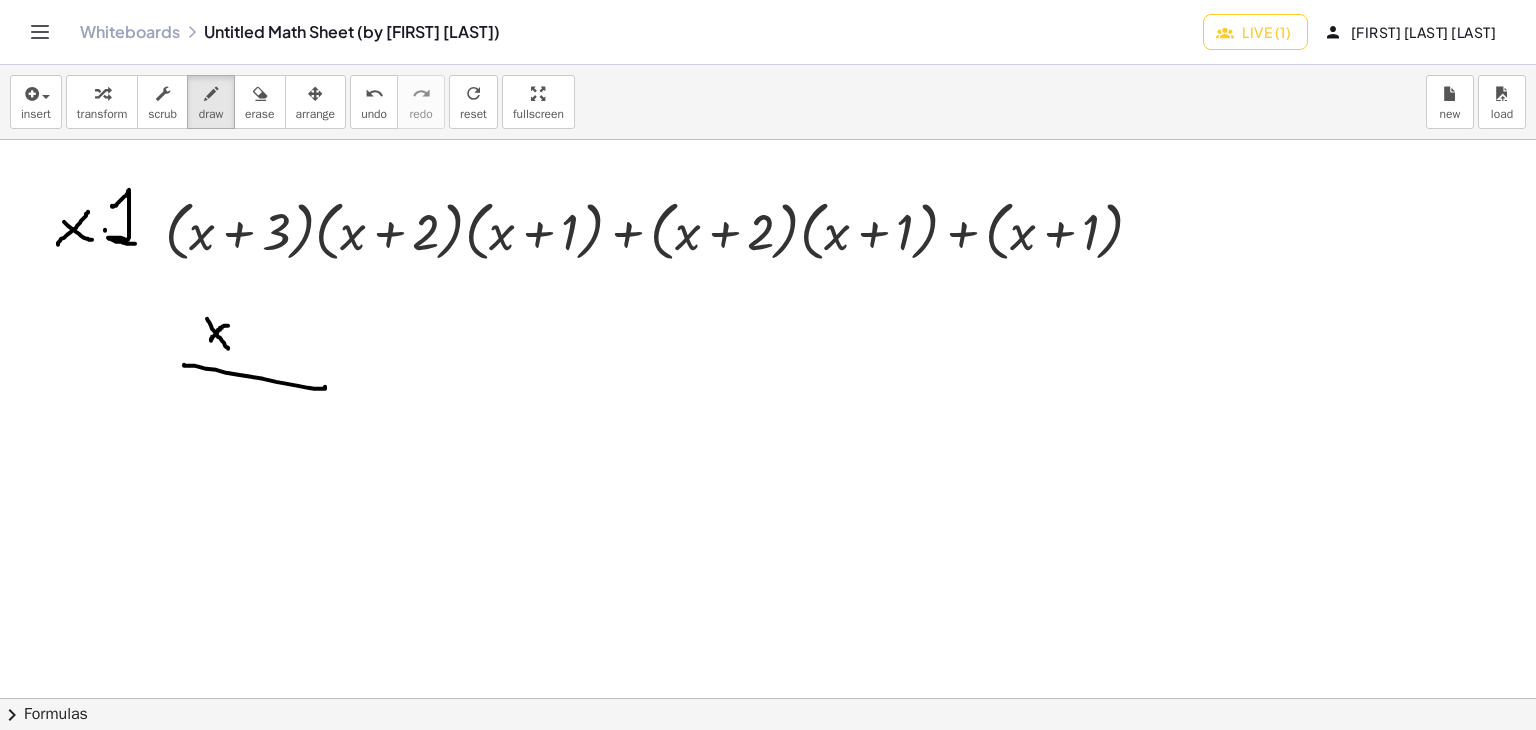 drag, startPoint x: 228, startPoint y: 325, endPoint x: 205, endPoint y: 341, distance: 28.01785 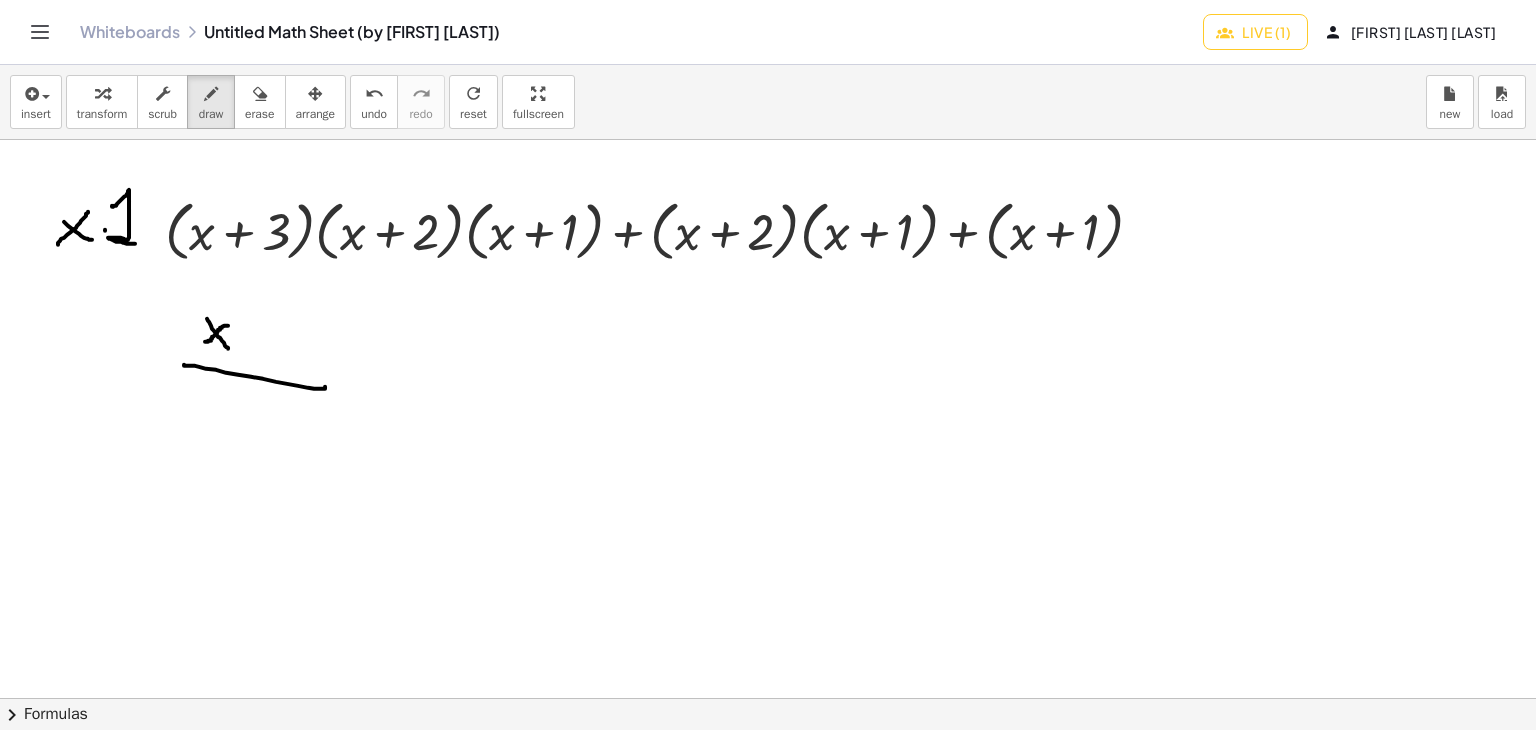 drag, startPoint x: 255, startPoint y: 337, endPoint x: 266, endPoint y: 338, distance: 11.045361 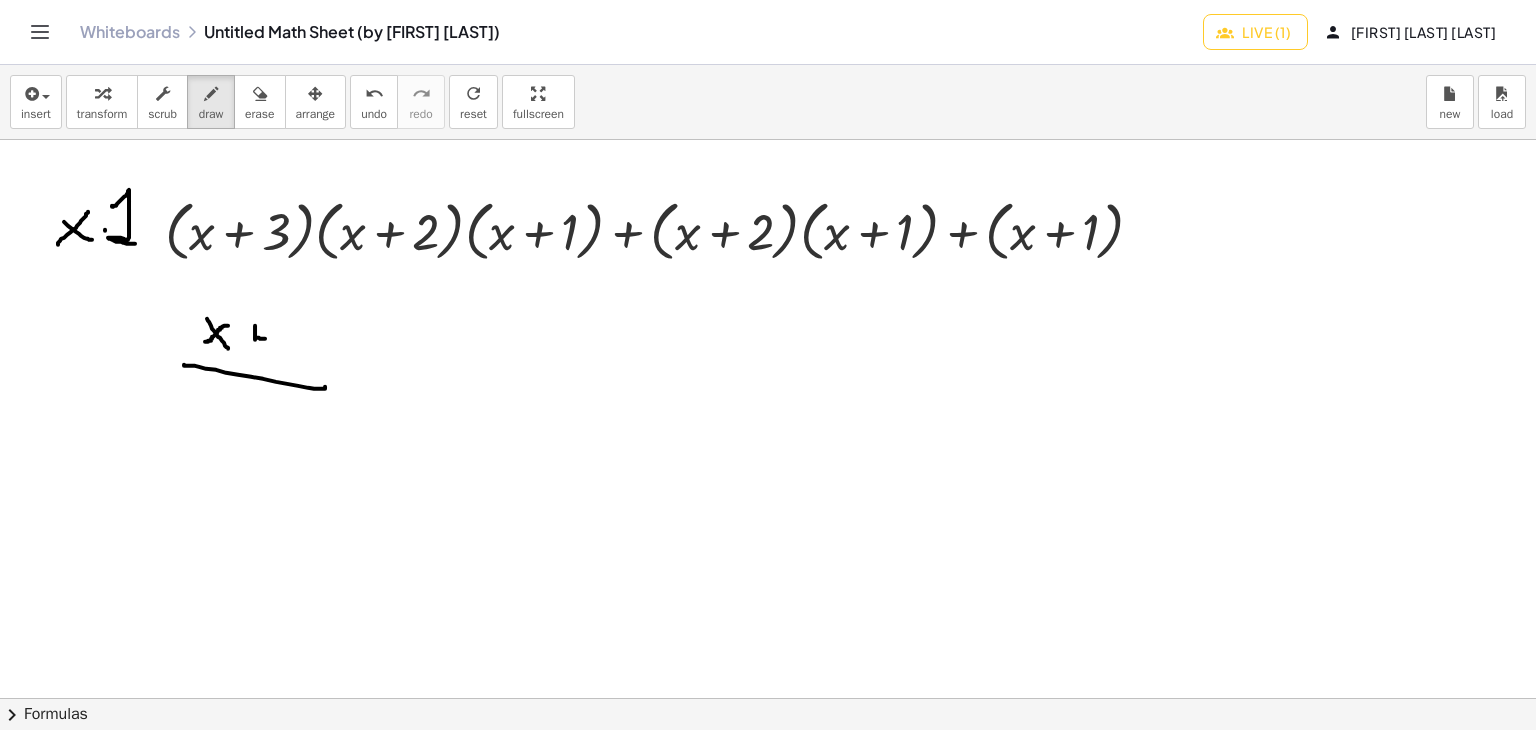 drag, startPoint x: 255, startPoint y: 337, endPoint x: 273, endPoint y: 339, distance: 18.110771 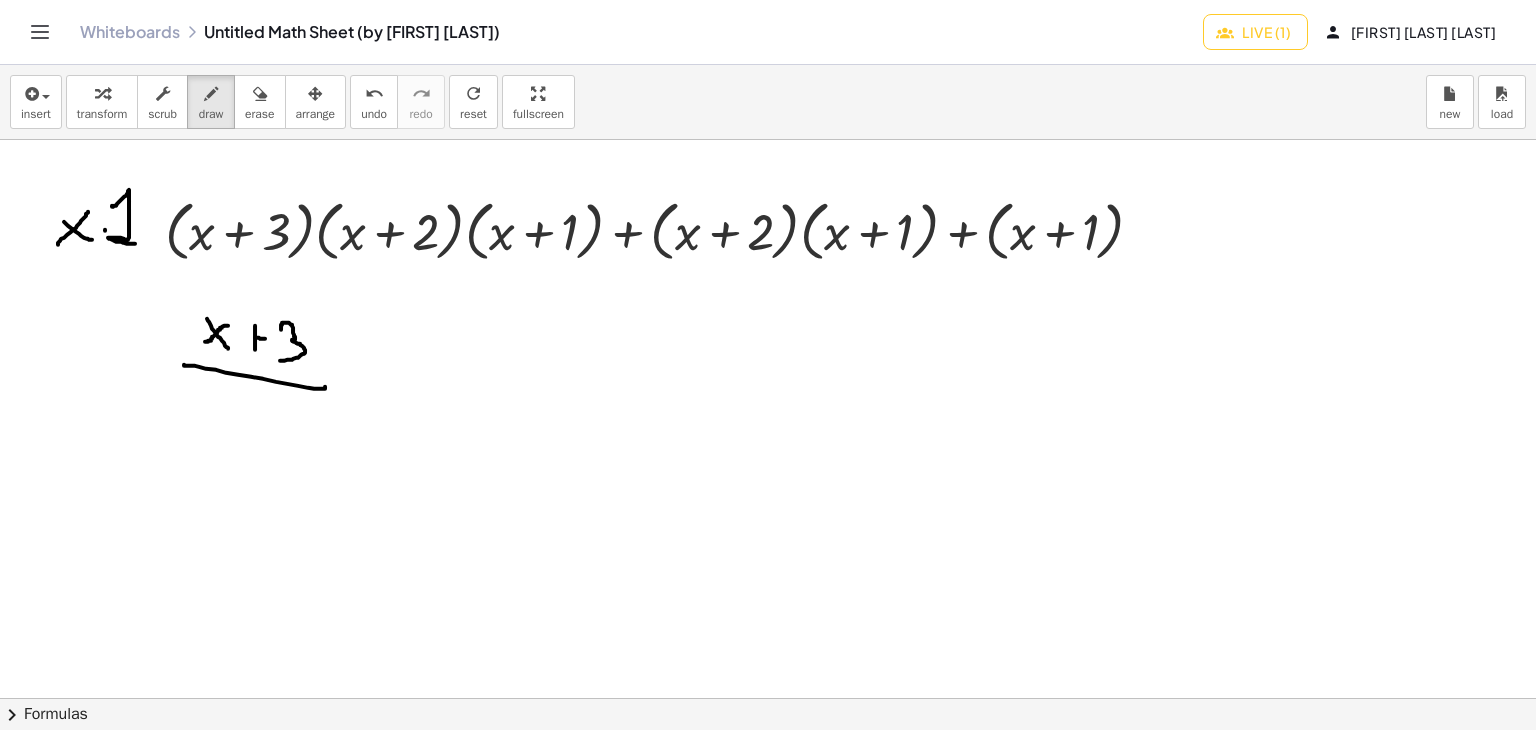 drag, startPoint x: 281, startPoint y: 329, endPoint x: 263, endPoint y: 353, distance: 30 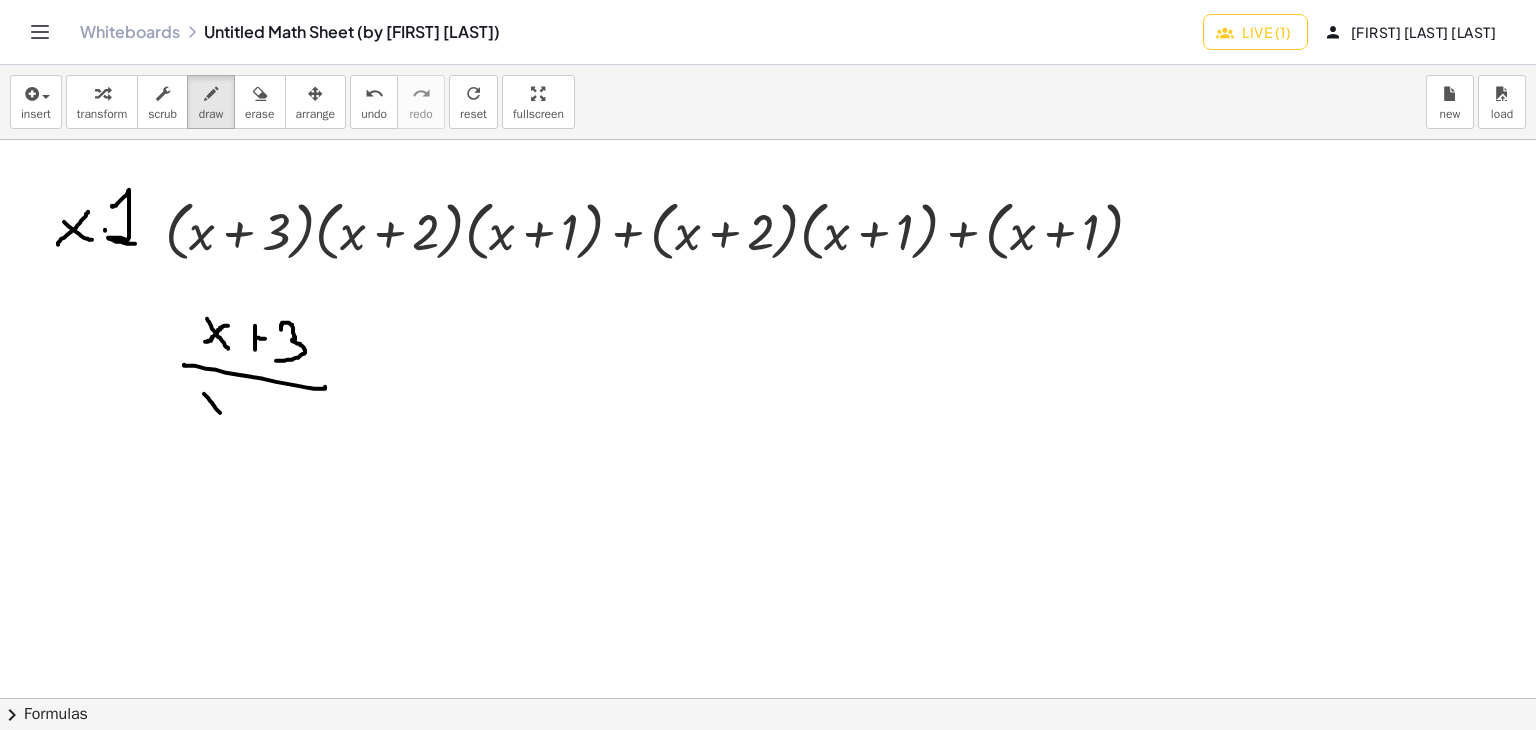 click at bounding box center (768, 698) 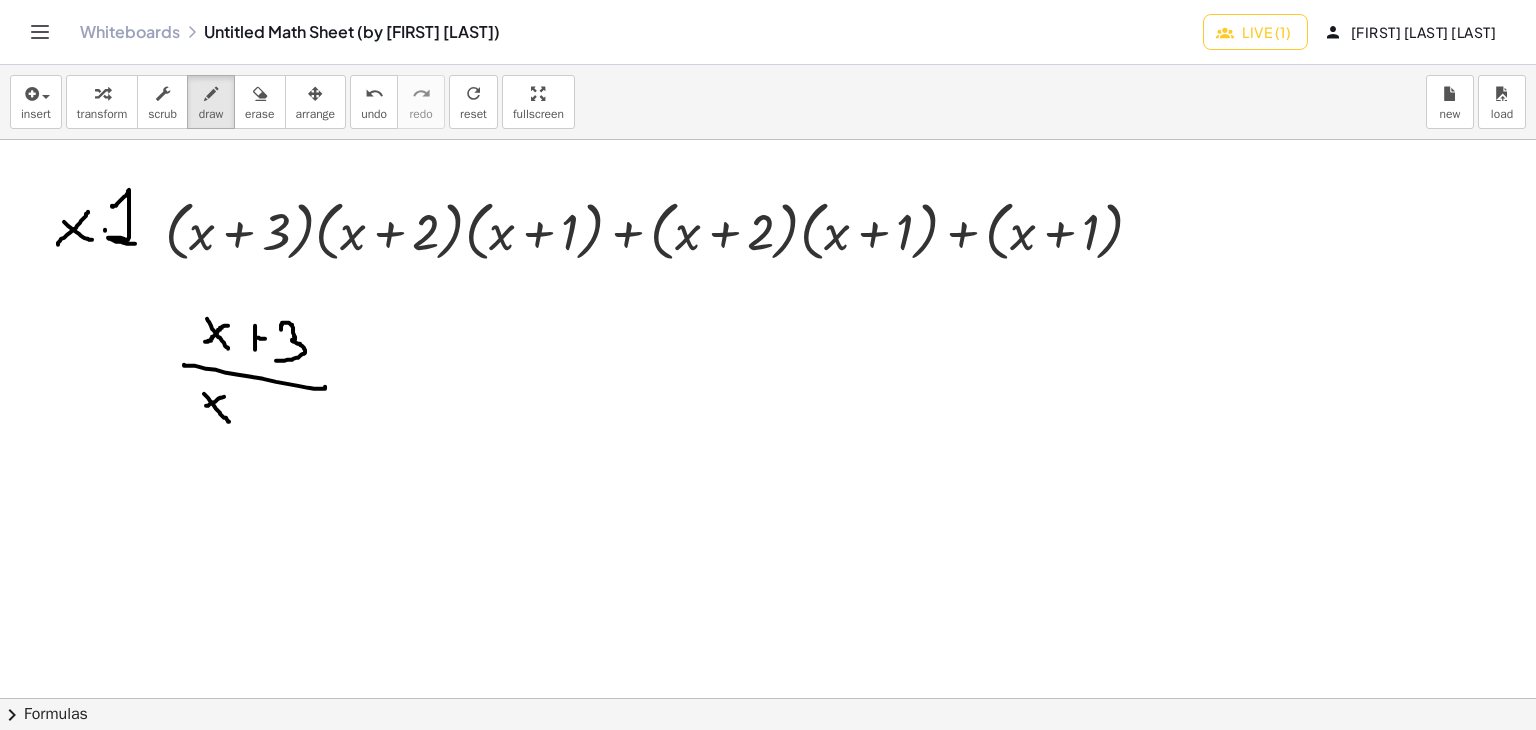 click at bounding box center [768, 698] 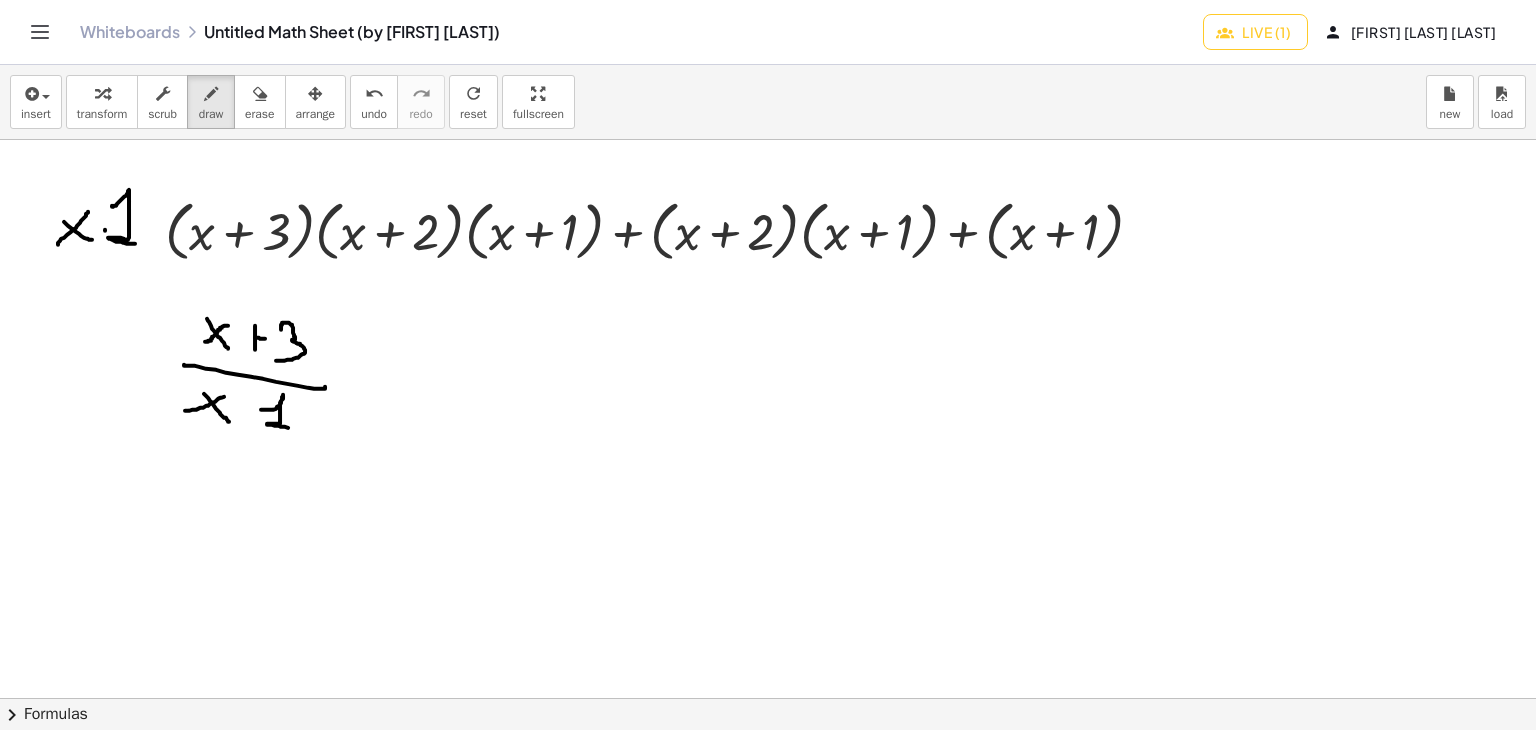drag, startPoint x: 281, startPoint y: 400, endPoint x: 272, endPoint y: 417, distance: 19.235384 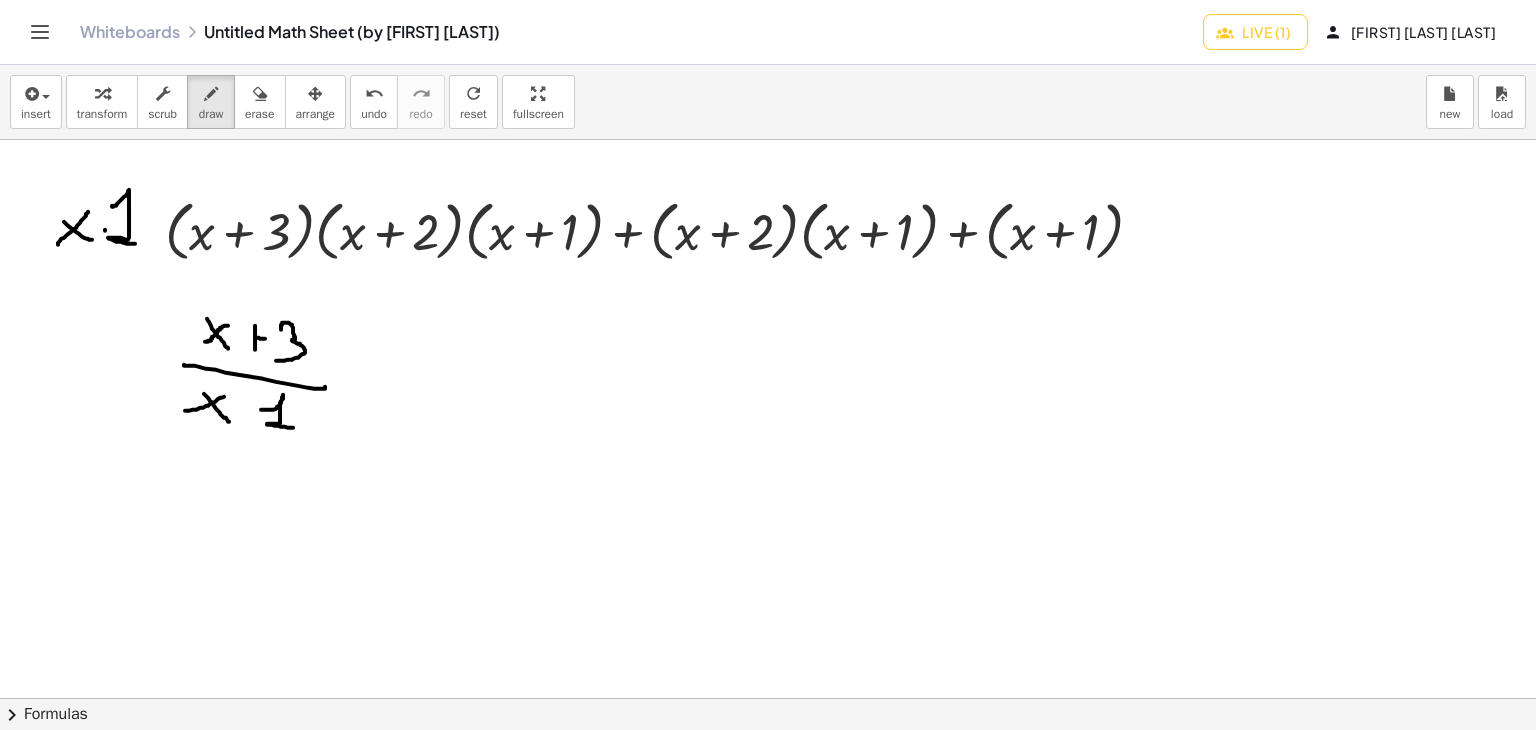 click at bounding box center [768, 698] 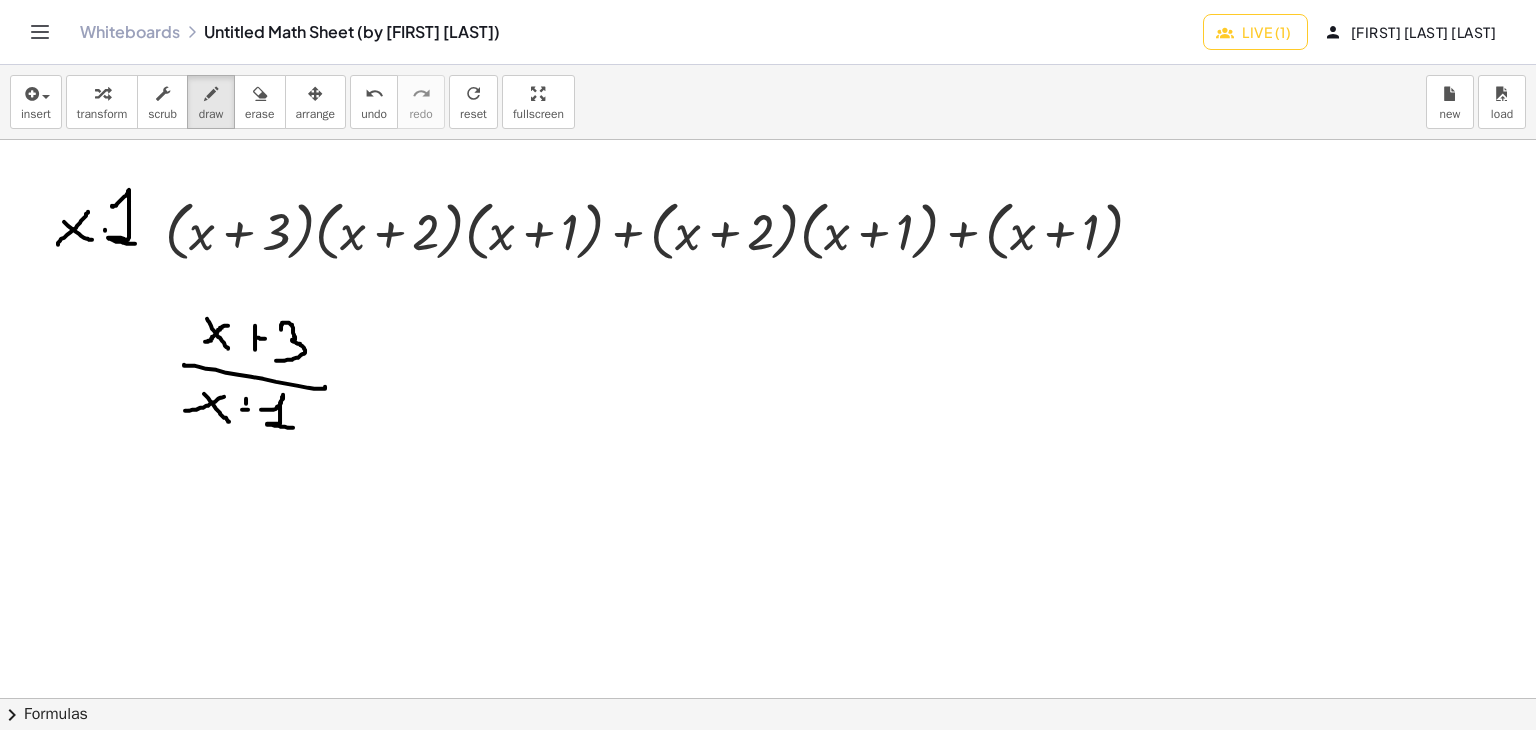 click at bounding box center (768, 698) 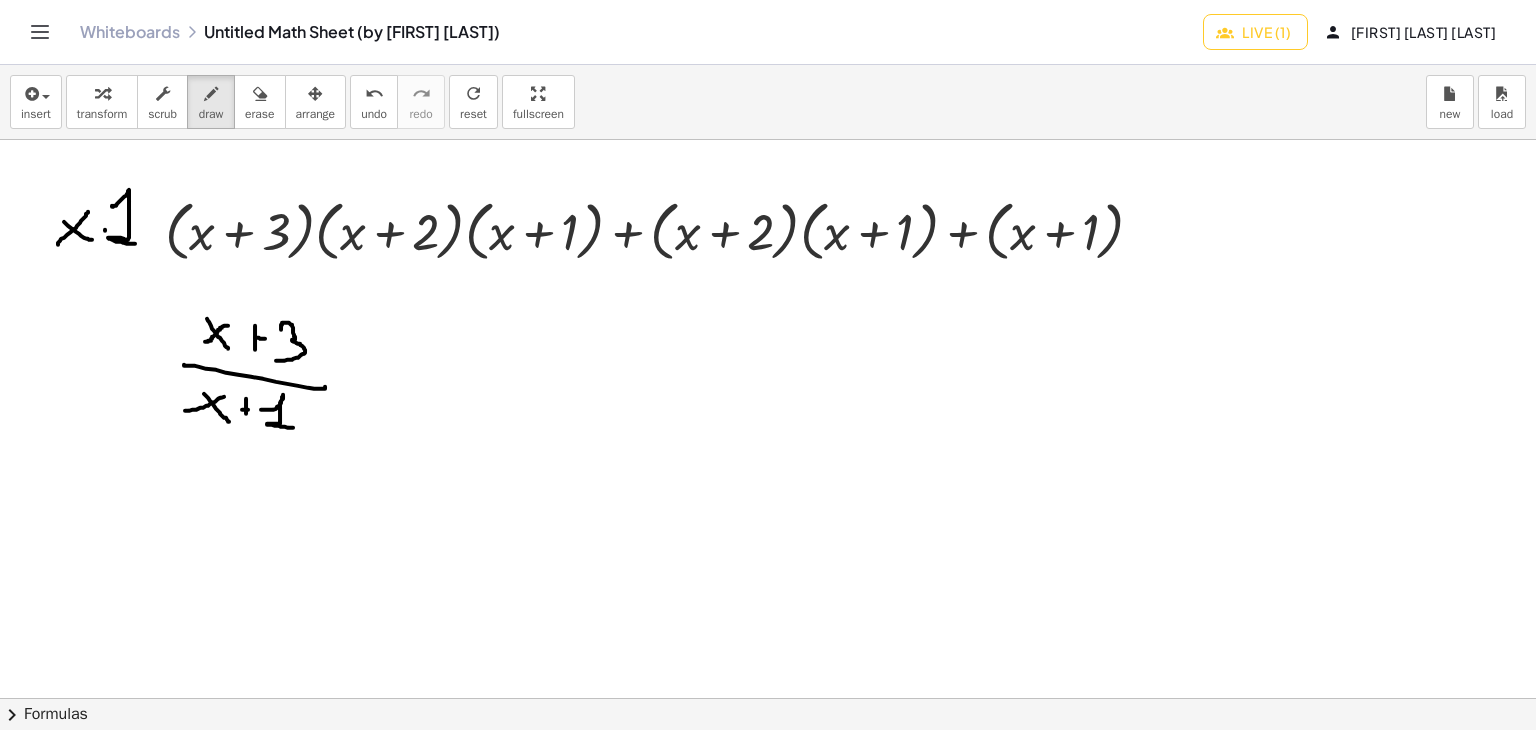 drag, startPoint x: 344, startPoint y: 373, endPoint x: 384, endPoint y: 377, distance: 40.1995 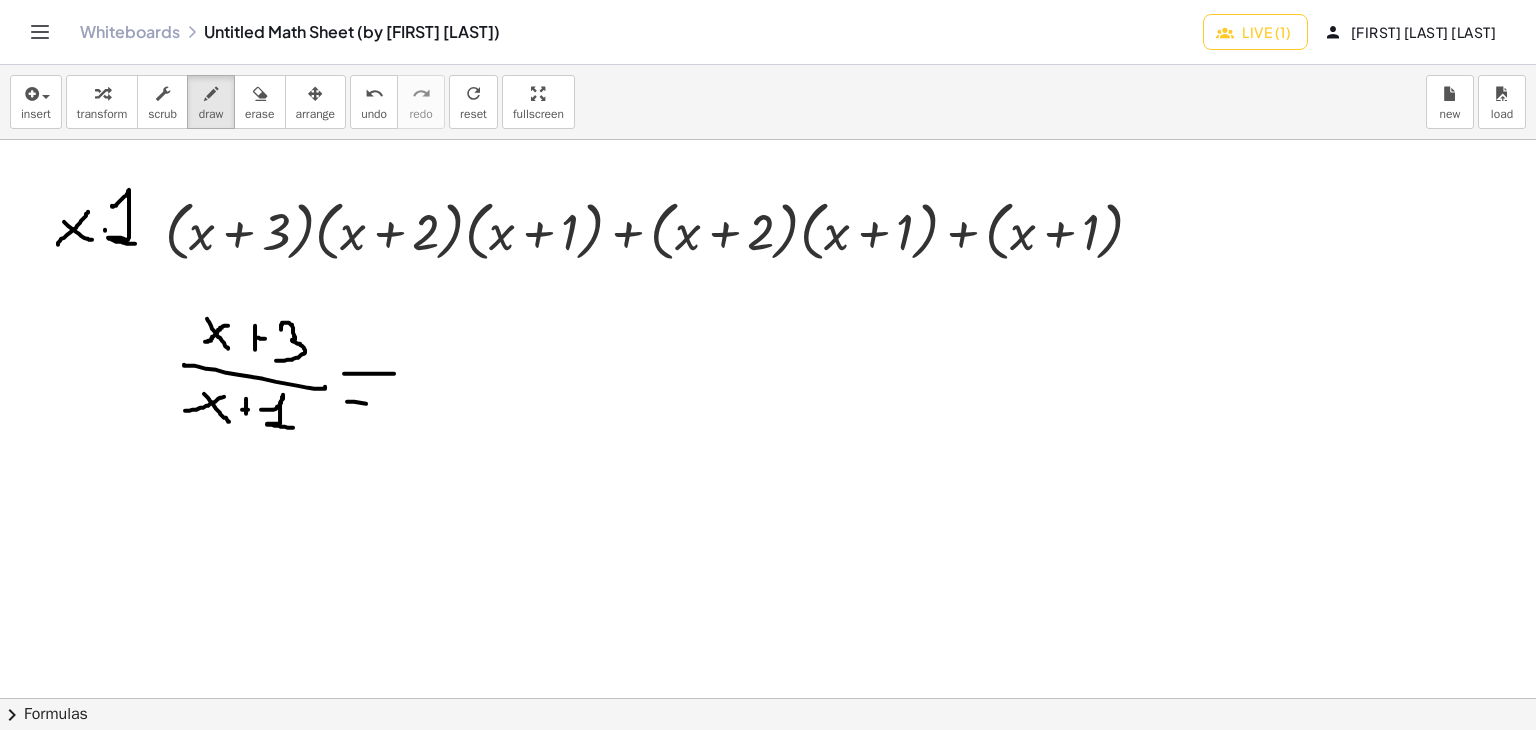 drag, startPoint x: 366, startPoint y: 403, endPoint x: 411, endPoint y: 409, distance: 45.39824 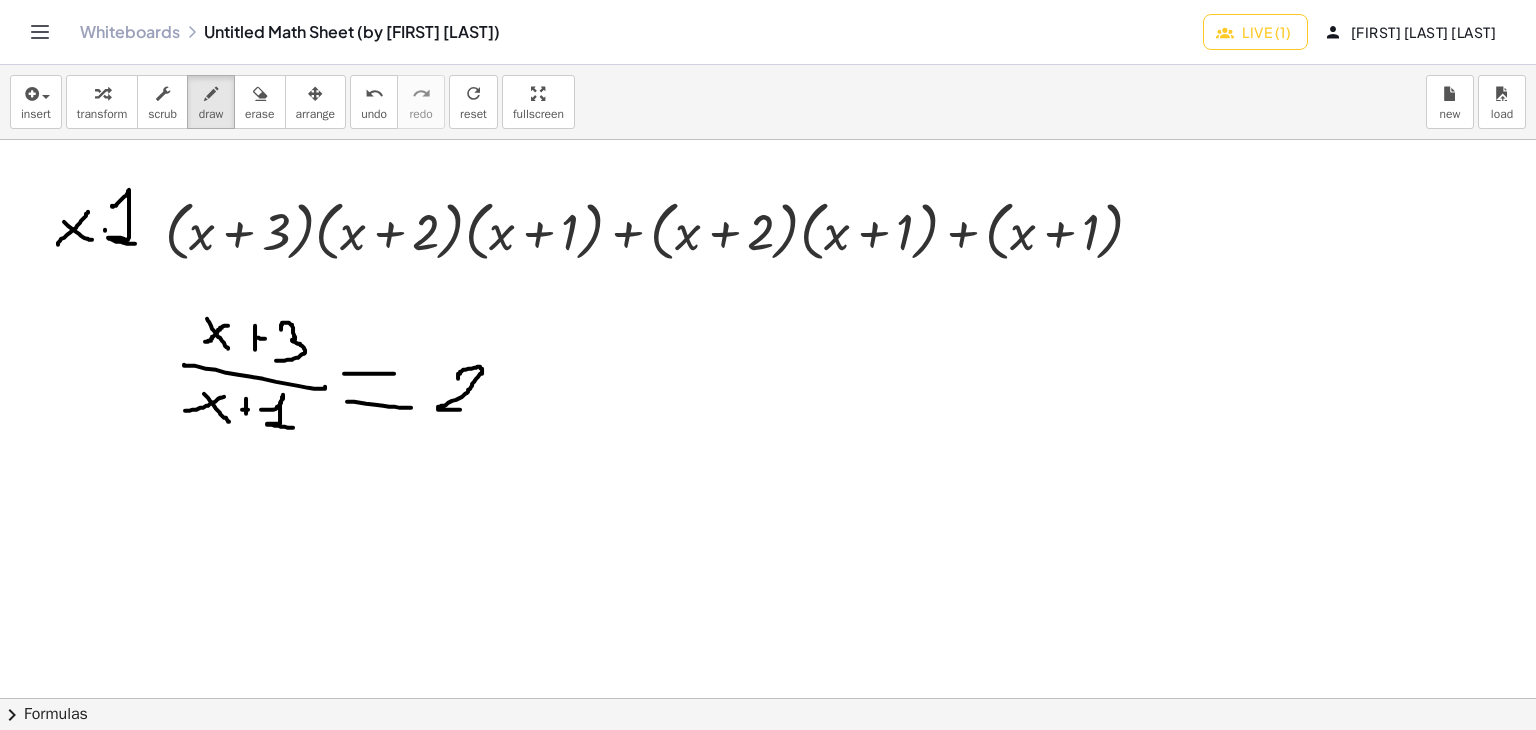 drag, startPoint x: 458, startPoint y: 377, endPoint x: 480, endPoint y: 418, distance: 46.52956 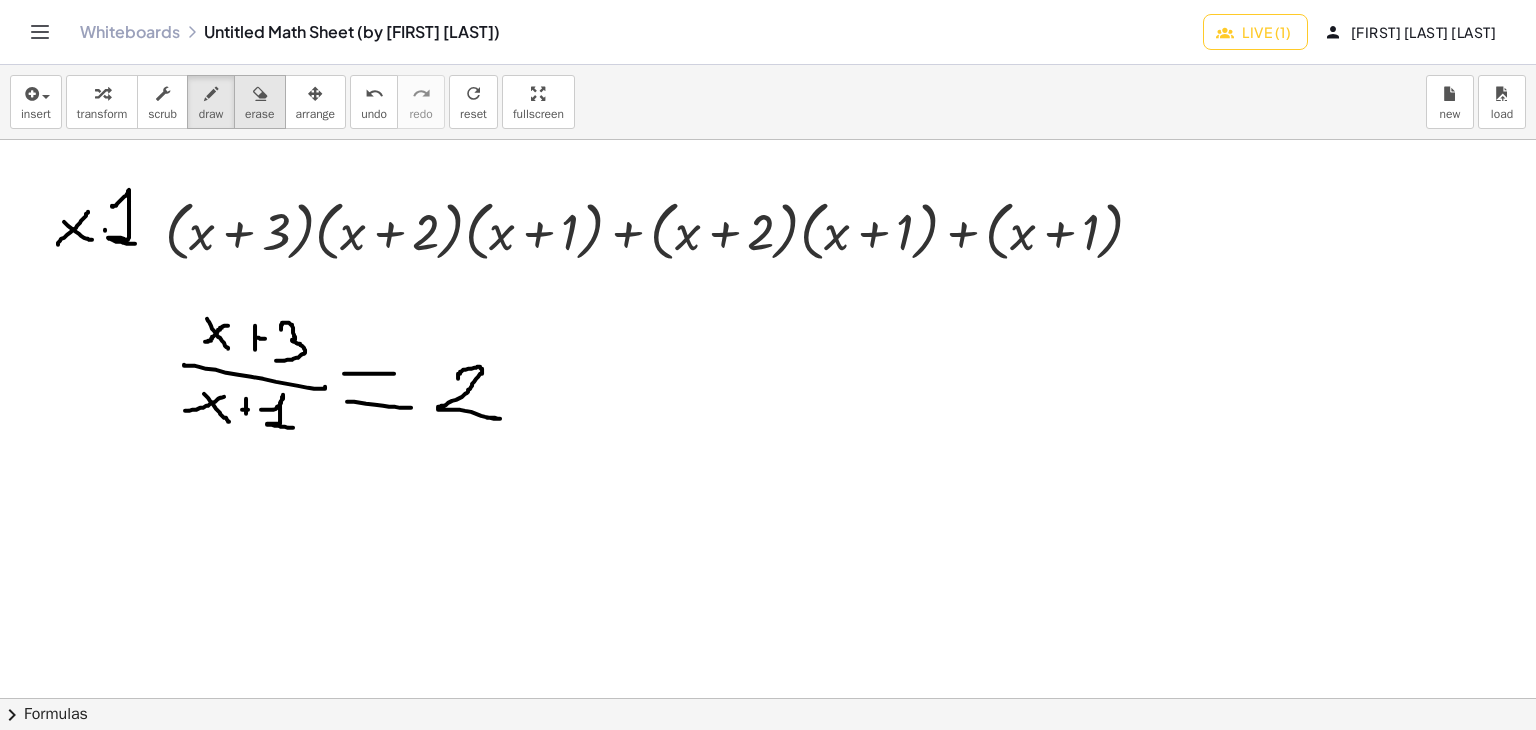 click at bounding box center [260, 94] 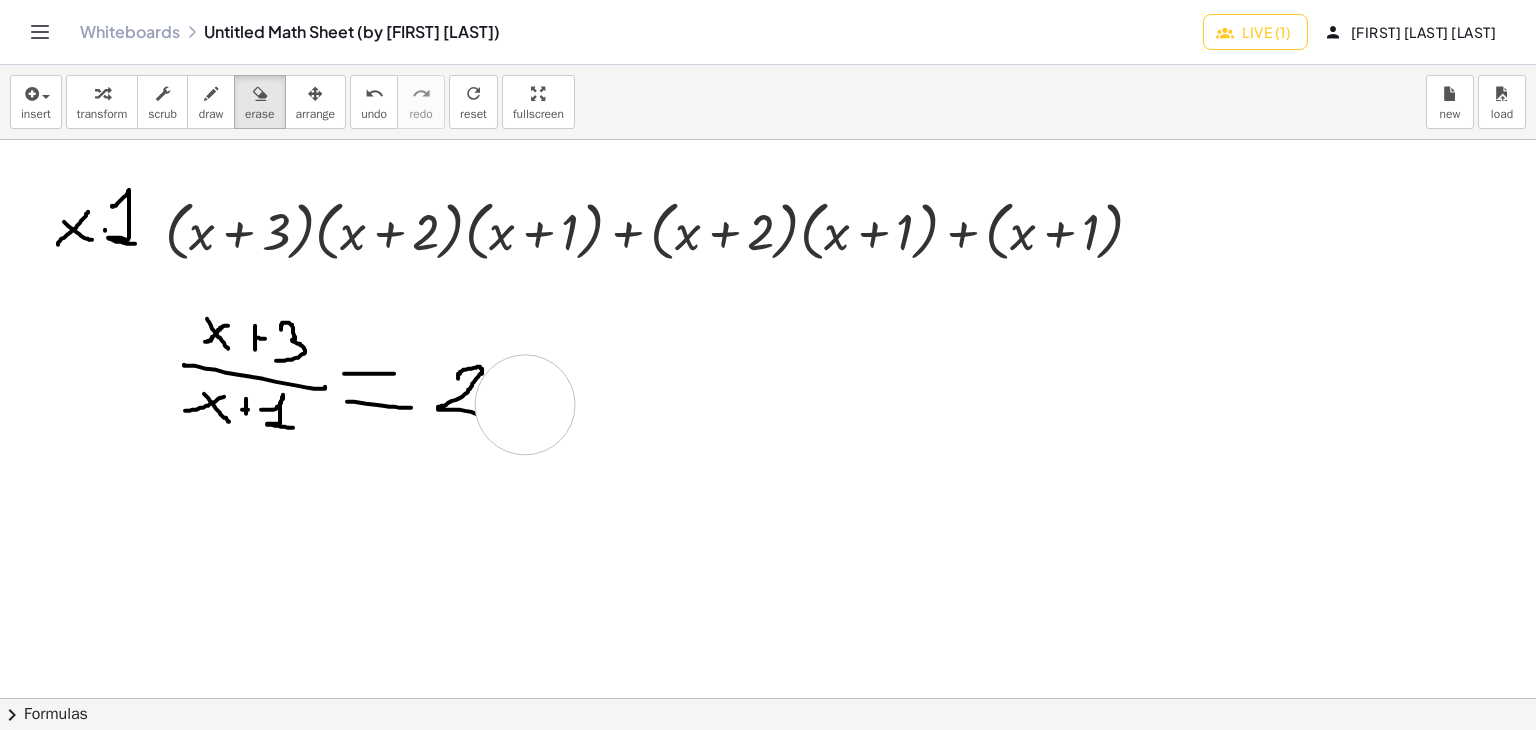 drag, startPoint x: 525, startPoint y: 404, endPoint x: 512, endPoint y: 385, distance: 23.021729 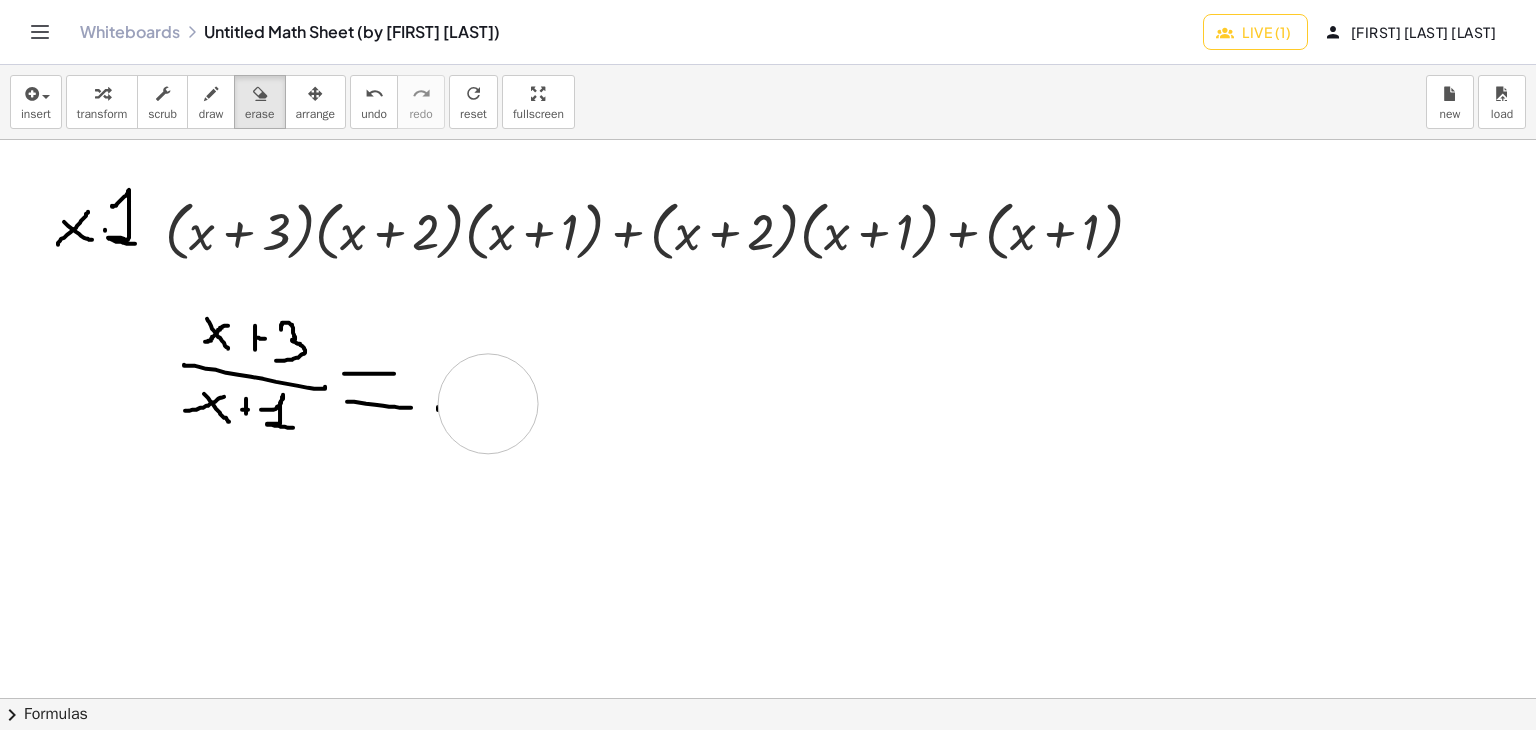 drag, startPoint x: 511, startPoint y: 388, endPoint x: 445, endPoint y: 337, distance: 83.40863 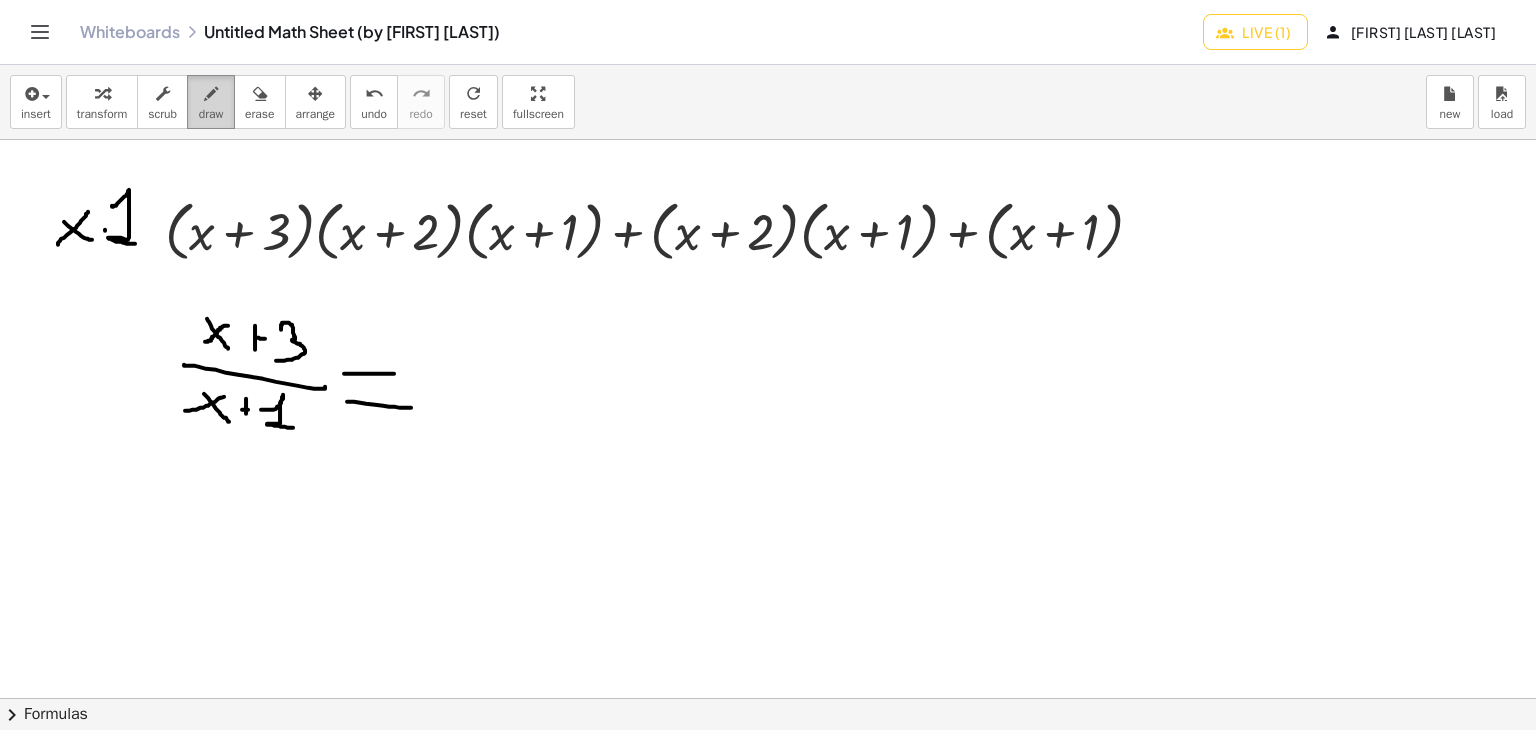 click at bounding box center [211, 93] 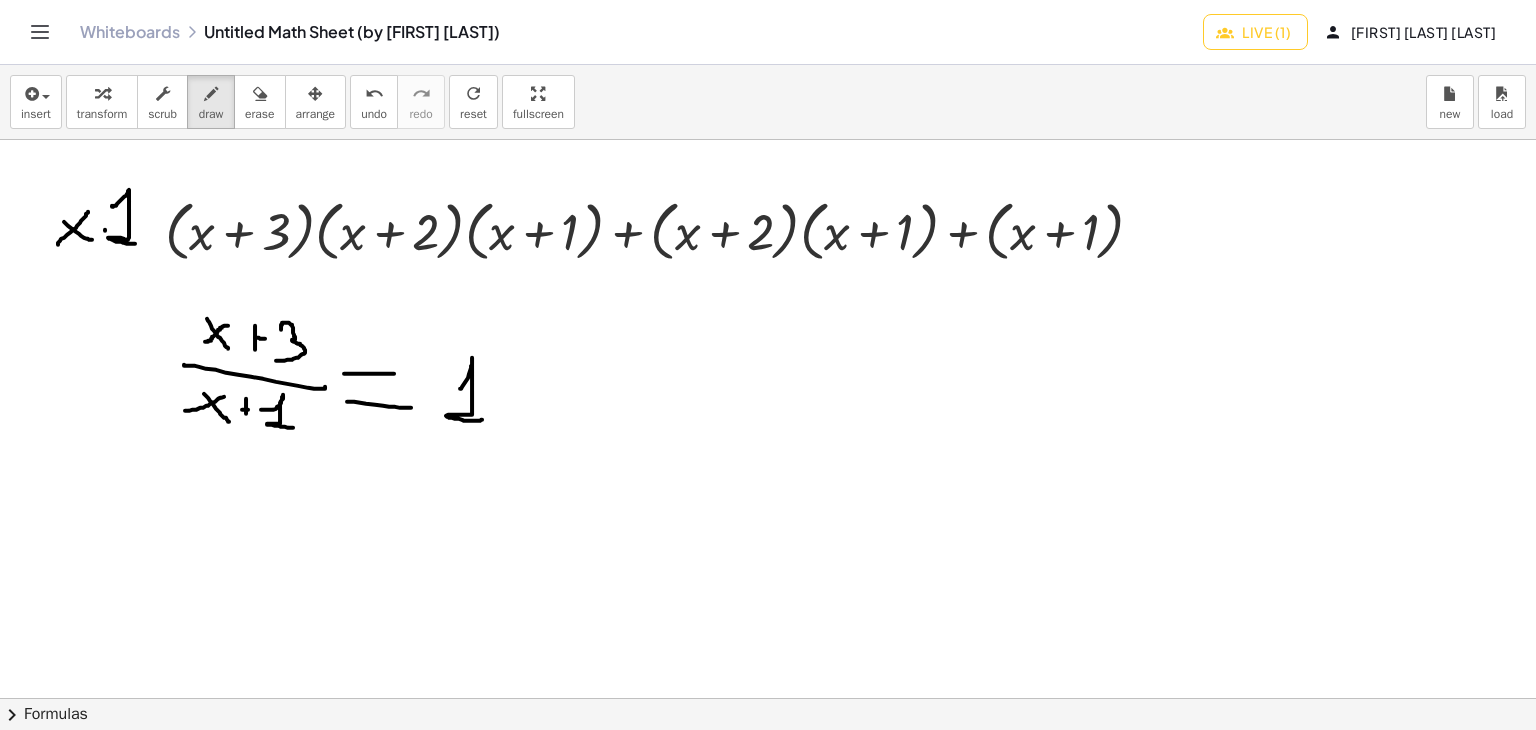 drag, startPoint x: 472, startPoint y: 364, endPoint x: 484, endPoint y: 418, distance: 55.31727 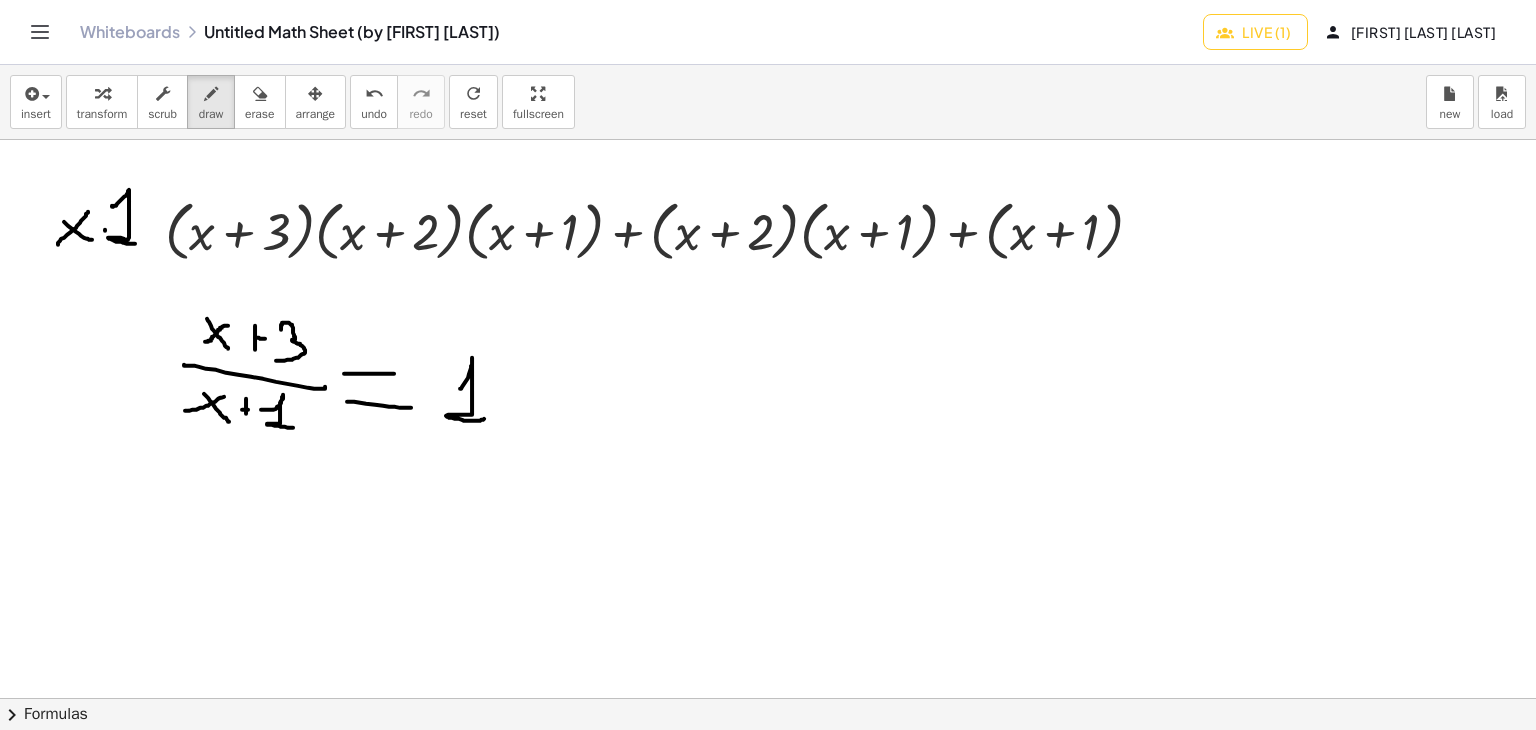drag, startPoint x: 504, startPoint y: 389, endPoint x: 516, endPoint y: 385, distance: 12.649111 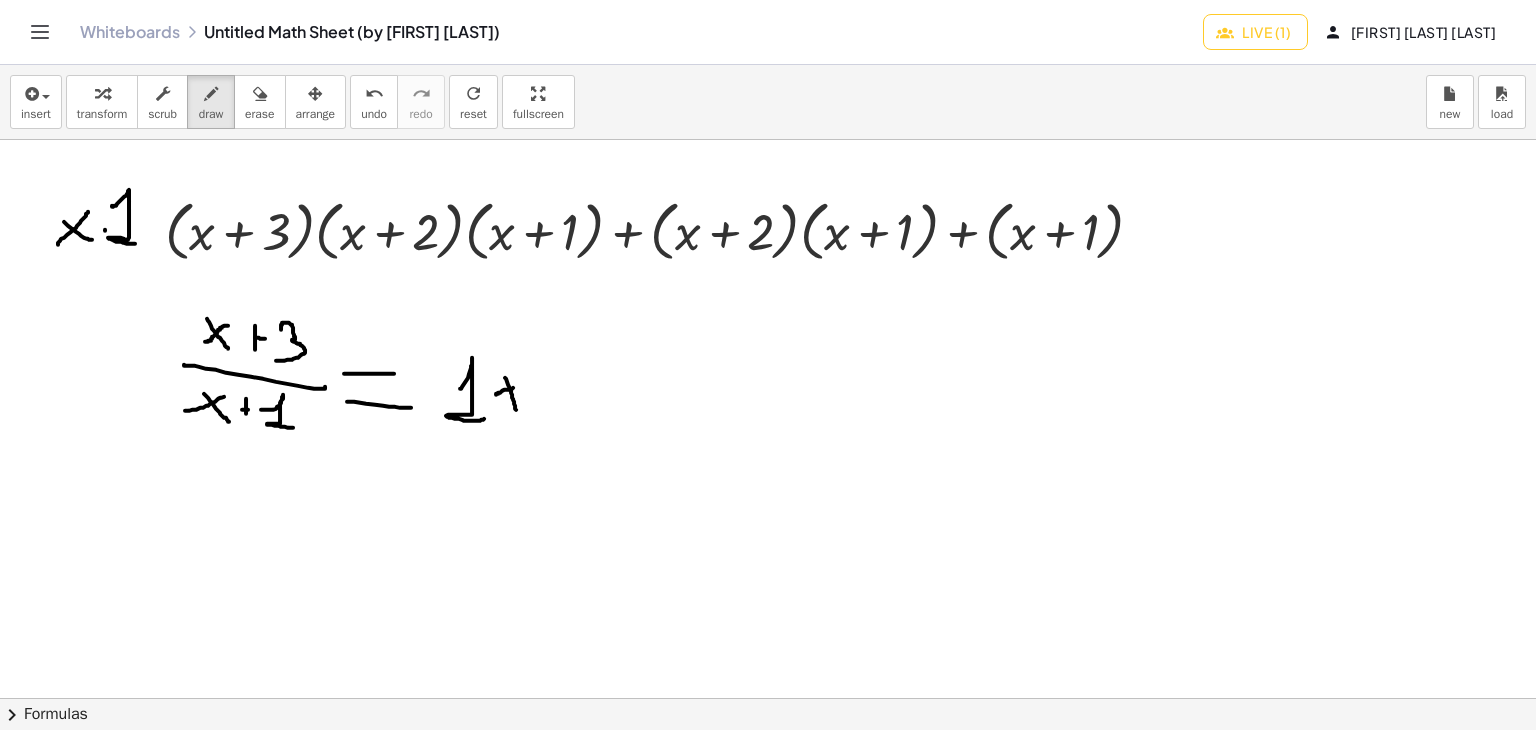 drag, startPoint x: 512, startPoint y: 395, endPoint x: 516, endPoint y: 409, distance: 14.56022 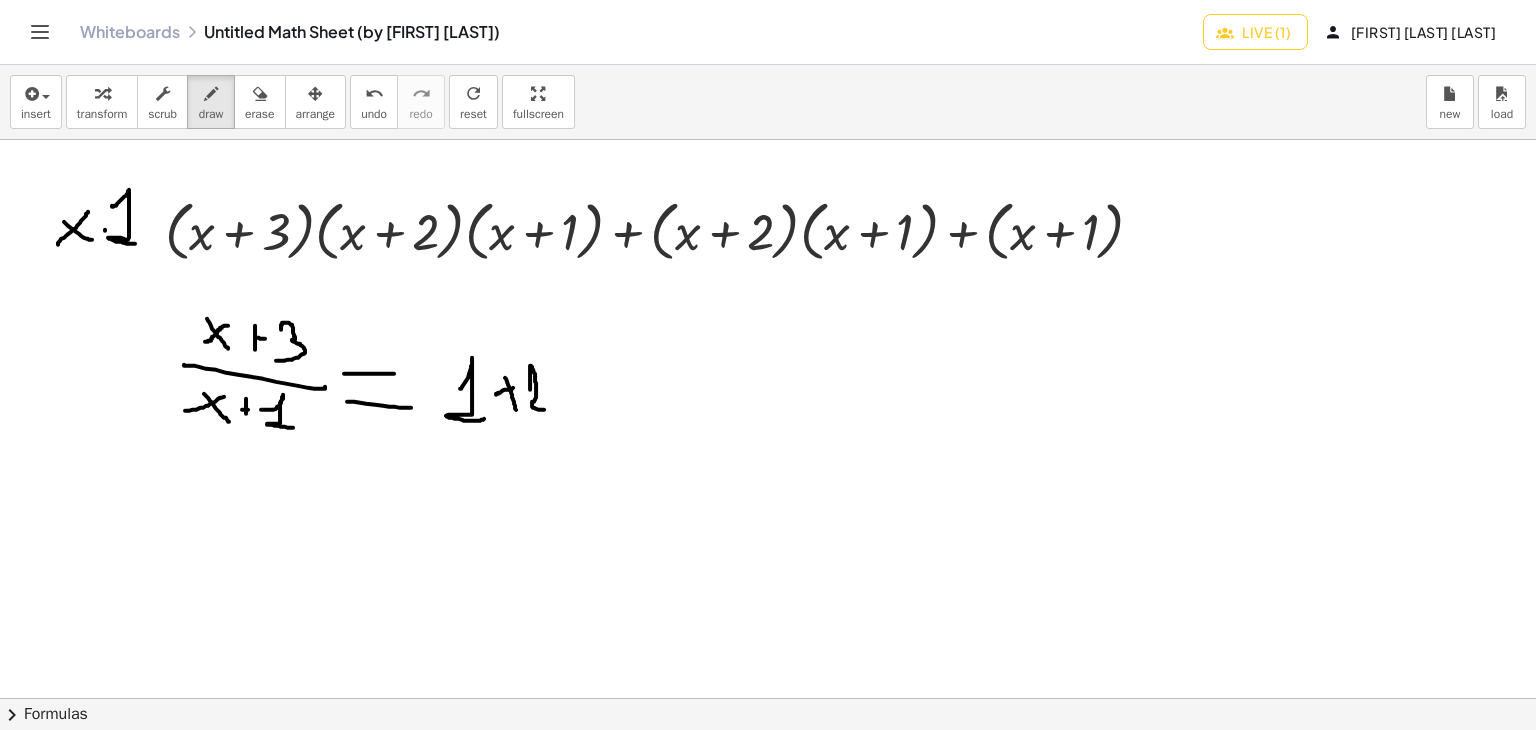 drag, startPoint x: 530, startPoint y: 389, endPoint x: 575, endPoint y: 399, distance: 46.09772 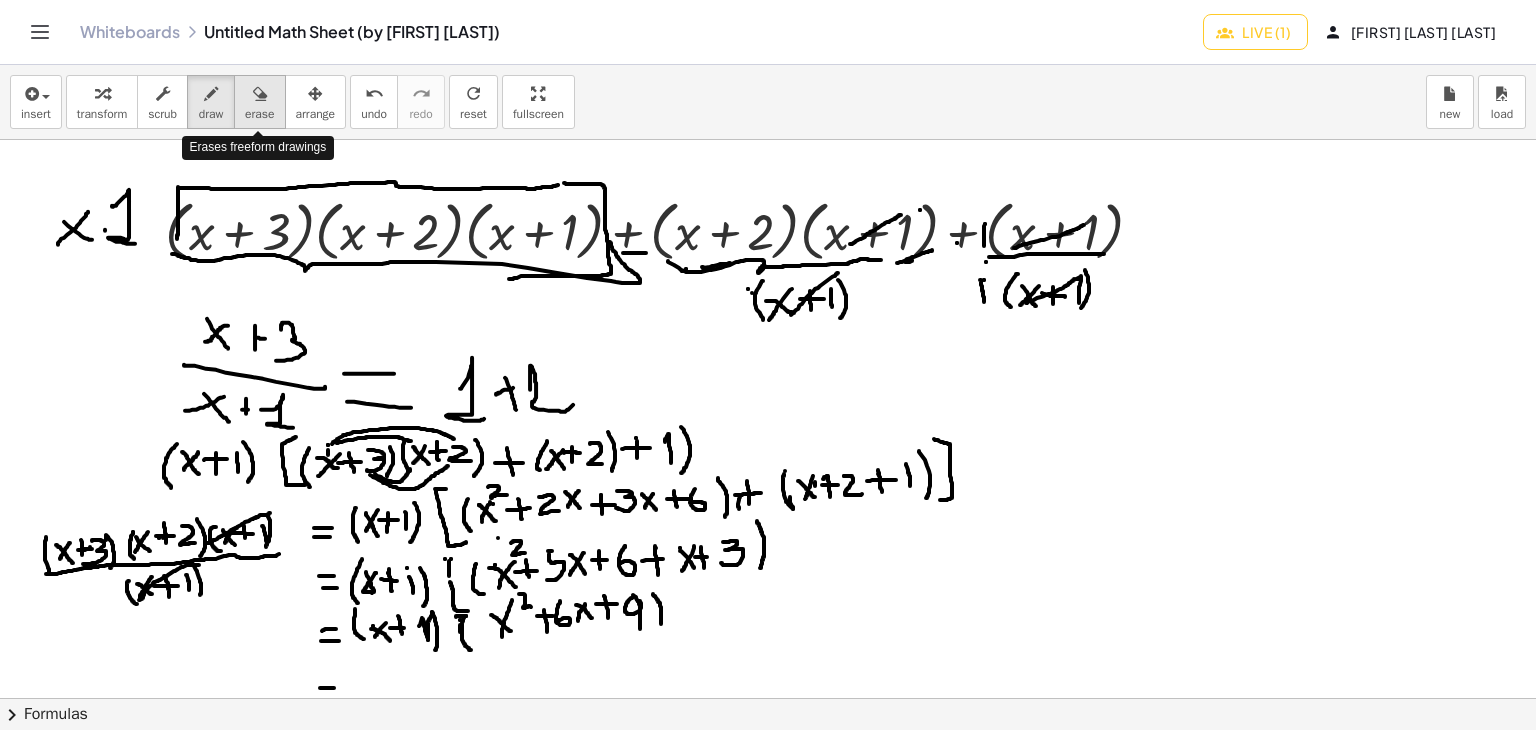 click on "erase" at bounding box center [259, 114] 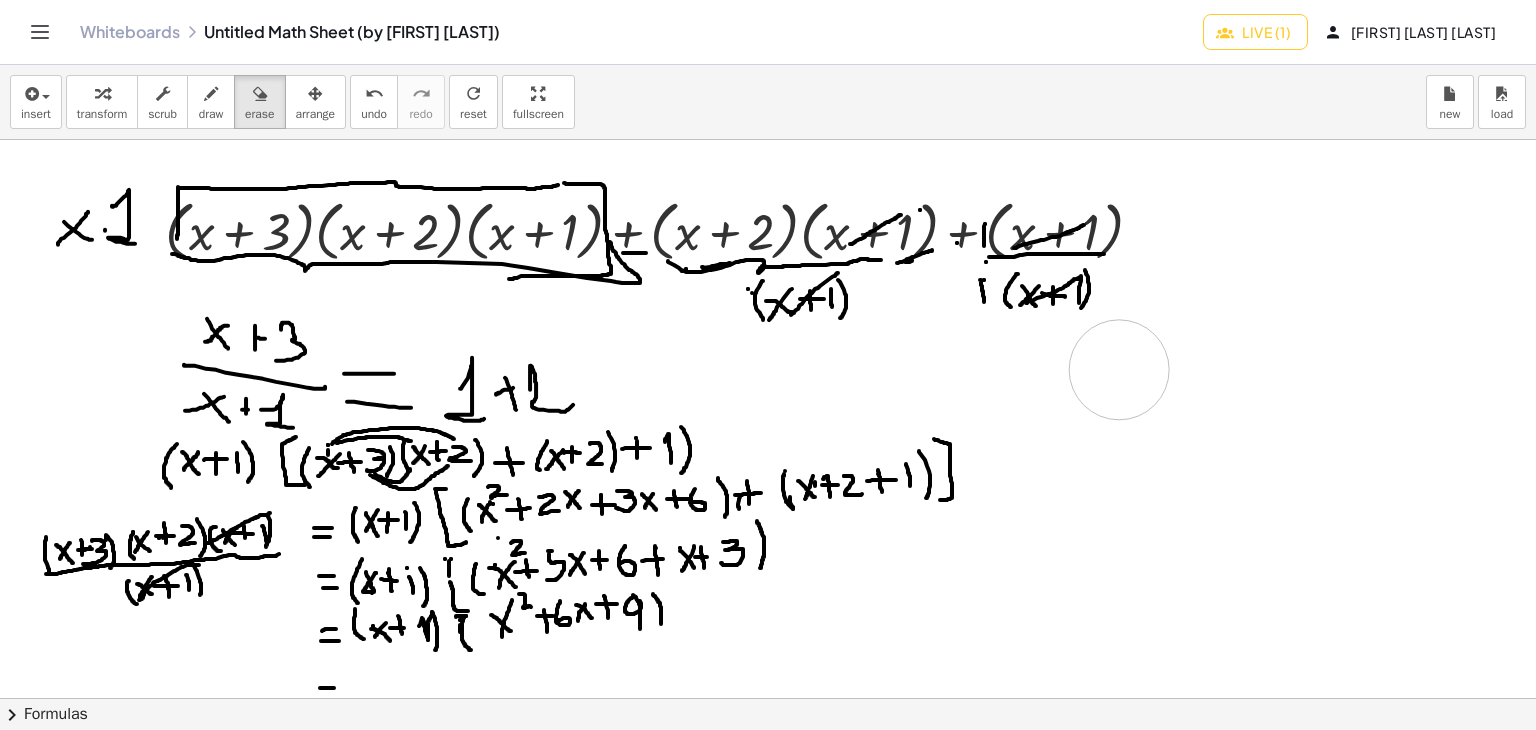 drag, startPoint x: 1124, startPoint y: 386, endPoint x: 1108, endPoint y: 389, distance: 16.27882 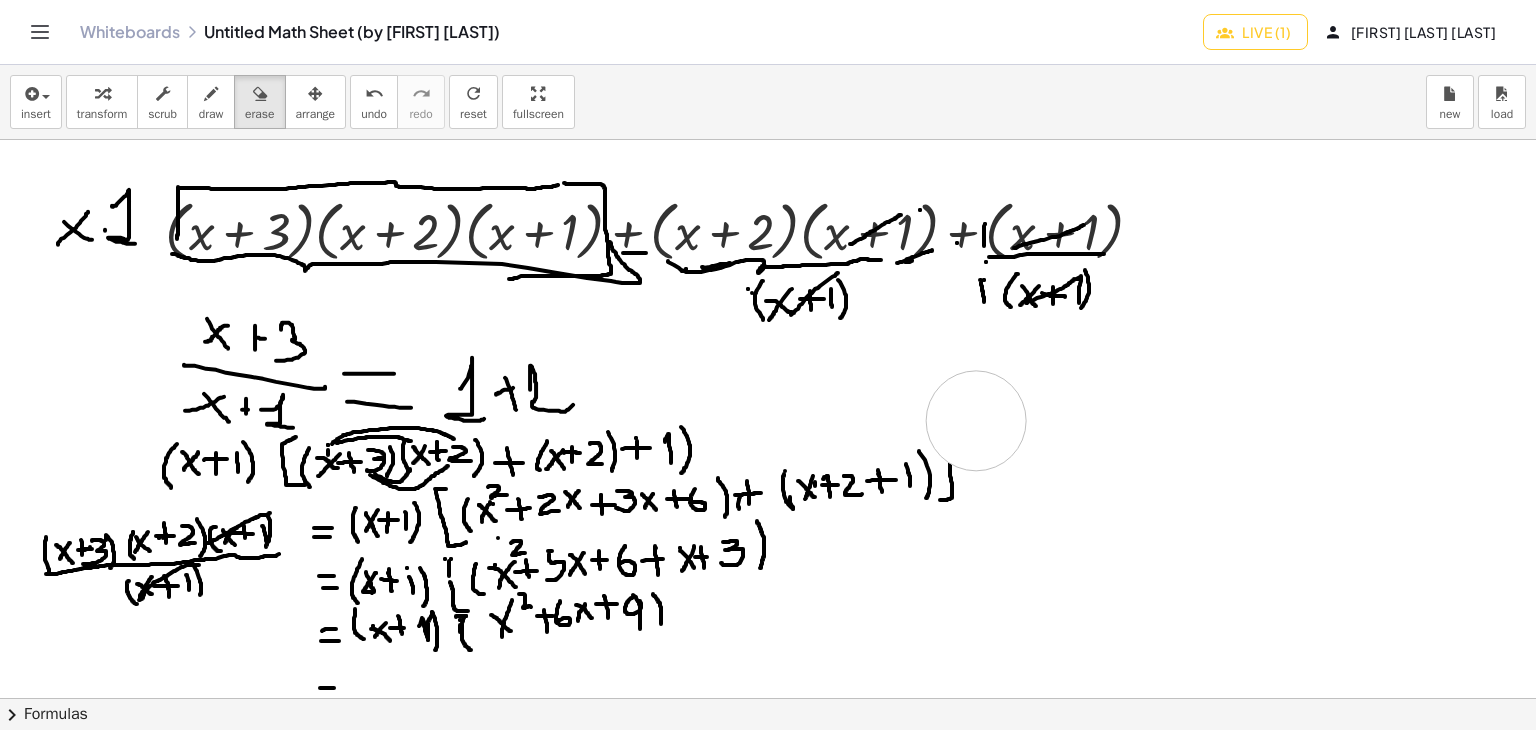drag, startPoint x: 1019, startPoint y: 428, endPoint x: 976, endPoint y: 420, distance: 43.737854 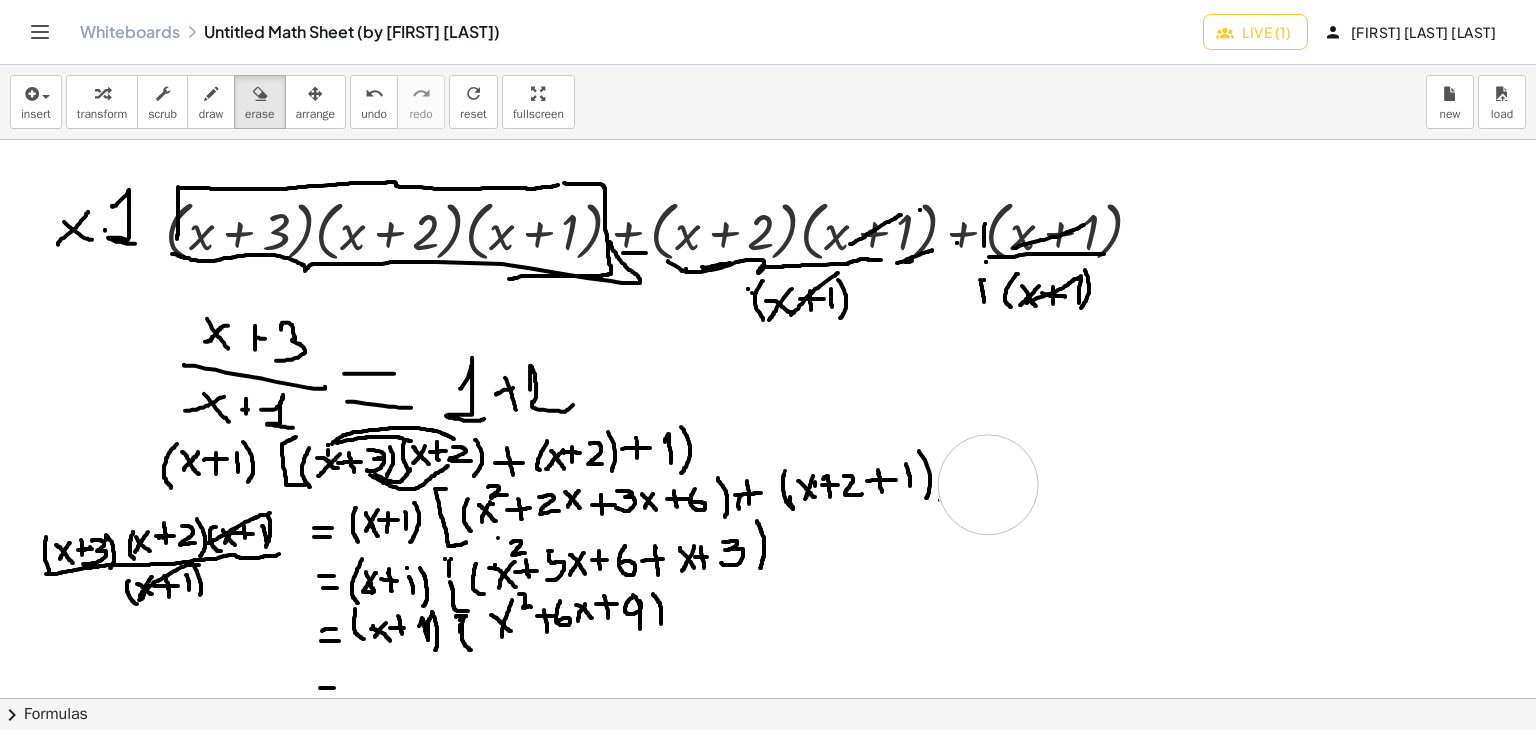 drag, startPoint x: 1032, startPoint y: 449, endPoint x: 985, endPoint y: 483, distance: 58.00862 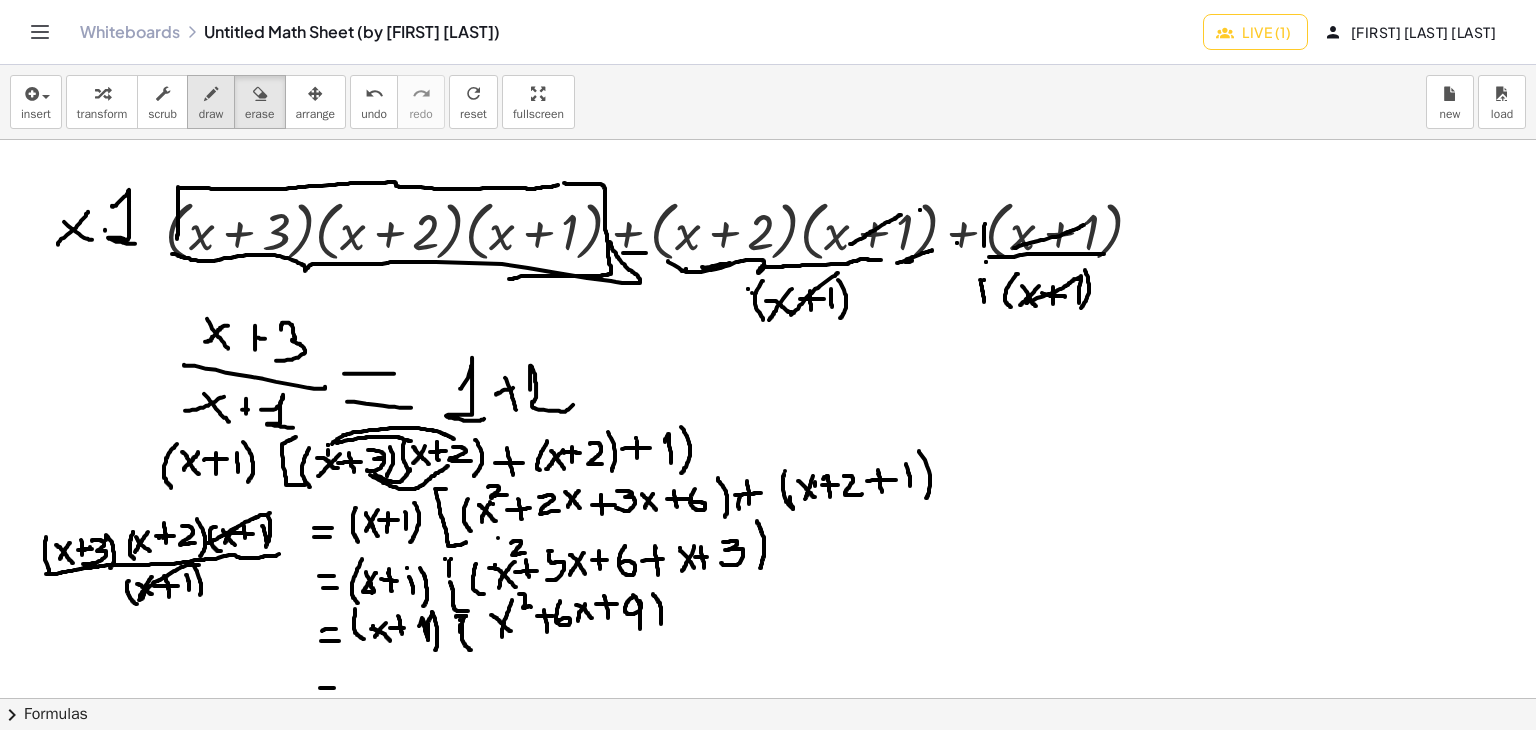 click on "draw" at bounding box center [211, 102] 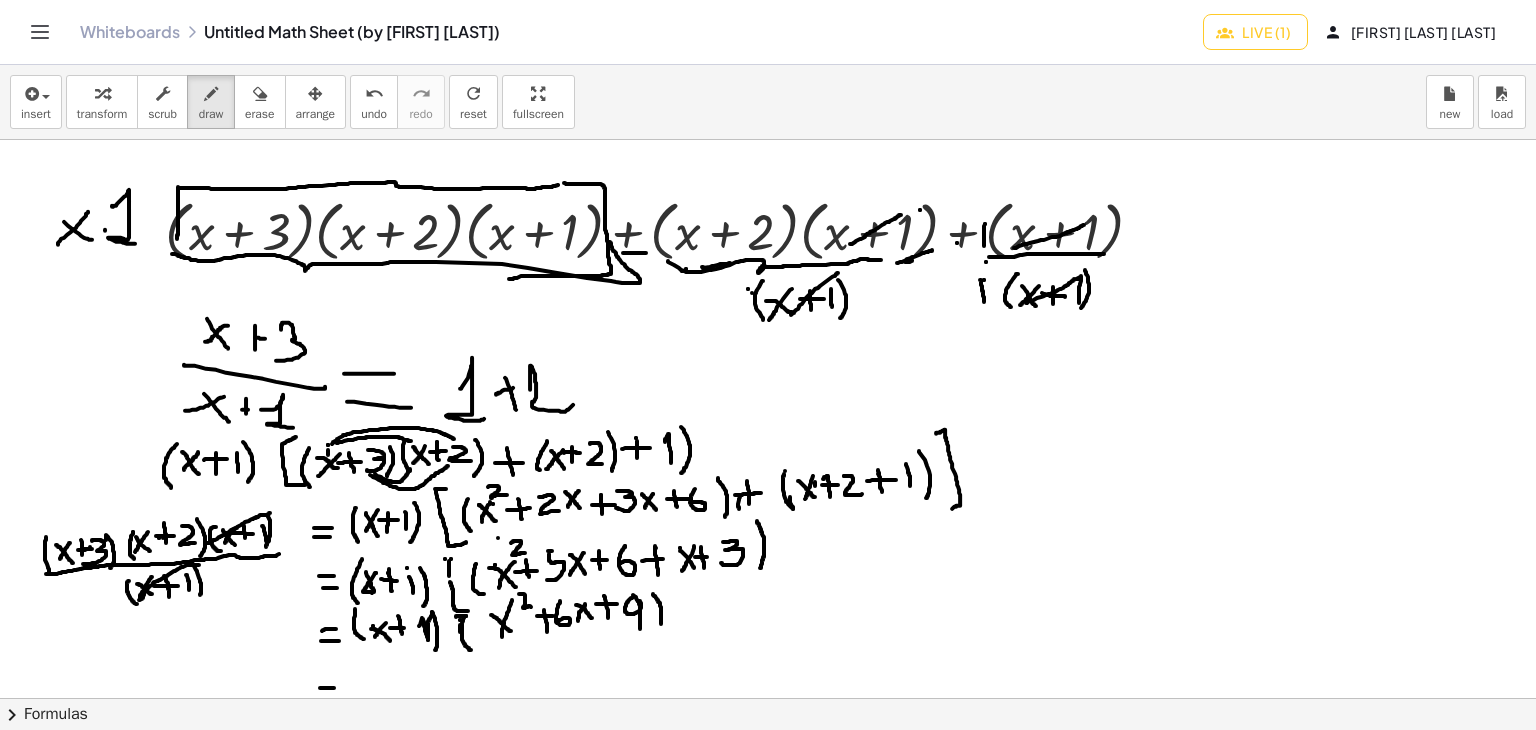 drag, startPoint x: 936, startPoint y: 433, endPoint x: 952, endPoint y: 508, distance: 76.687675 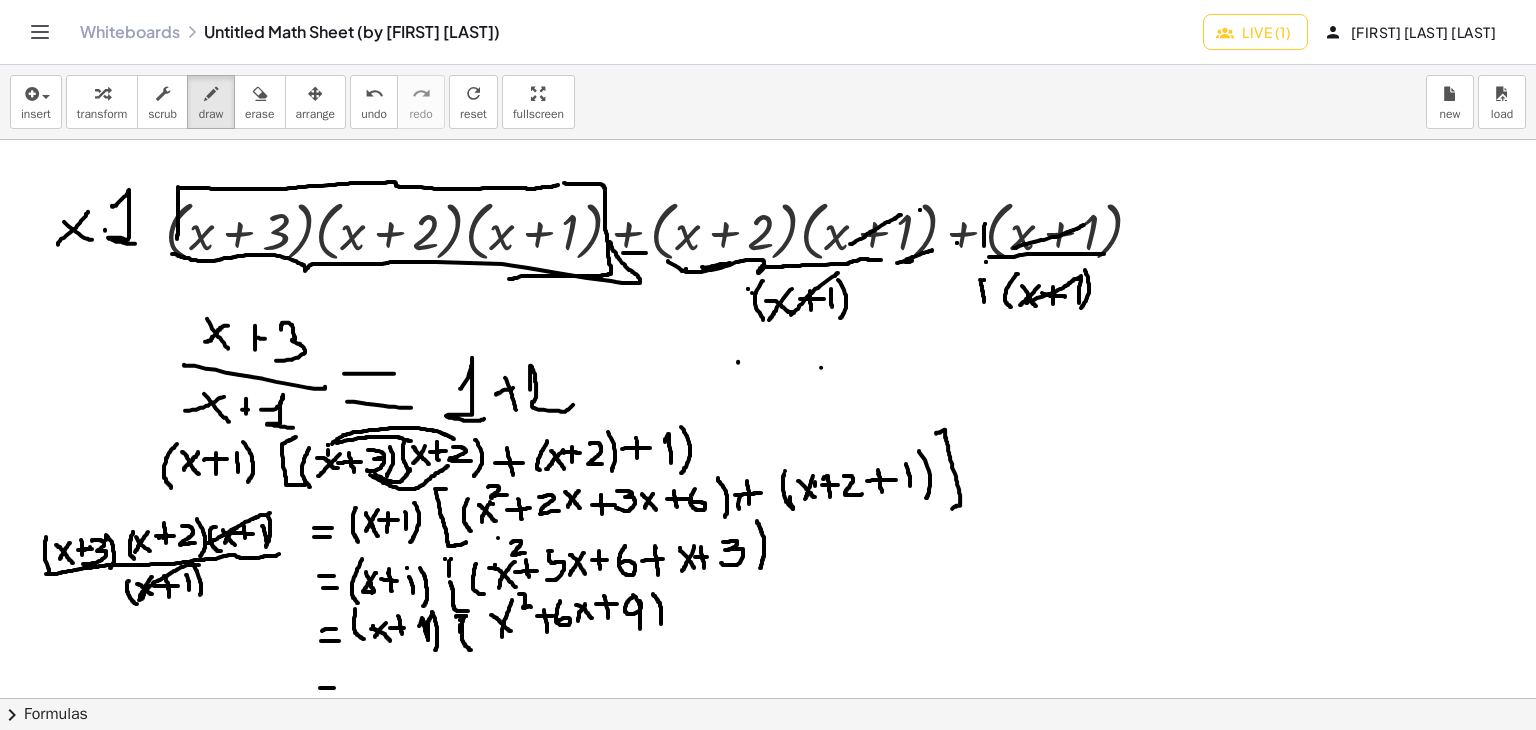 click at bounding box center [768, 698] 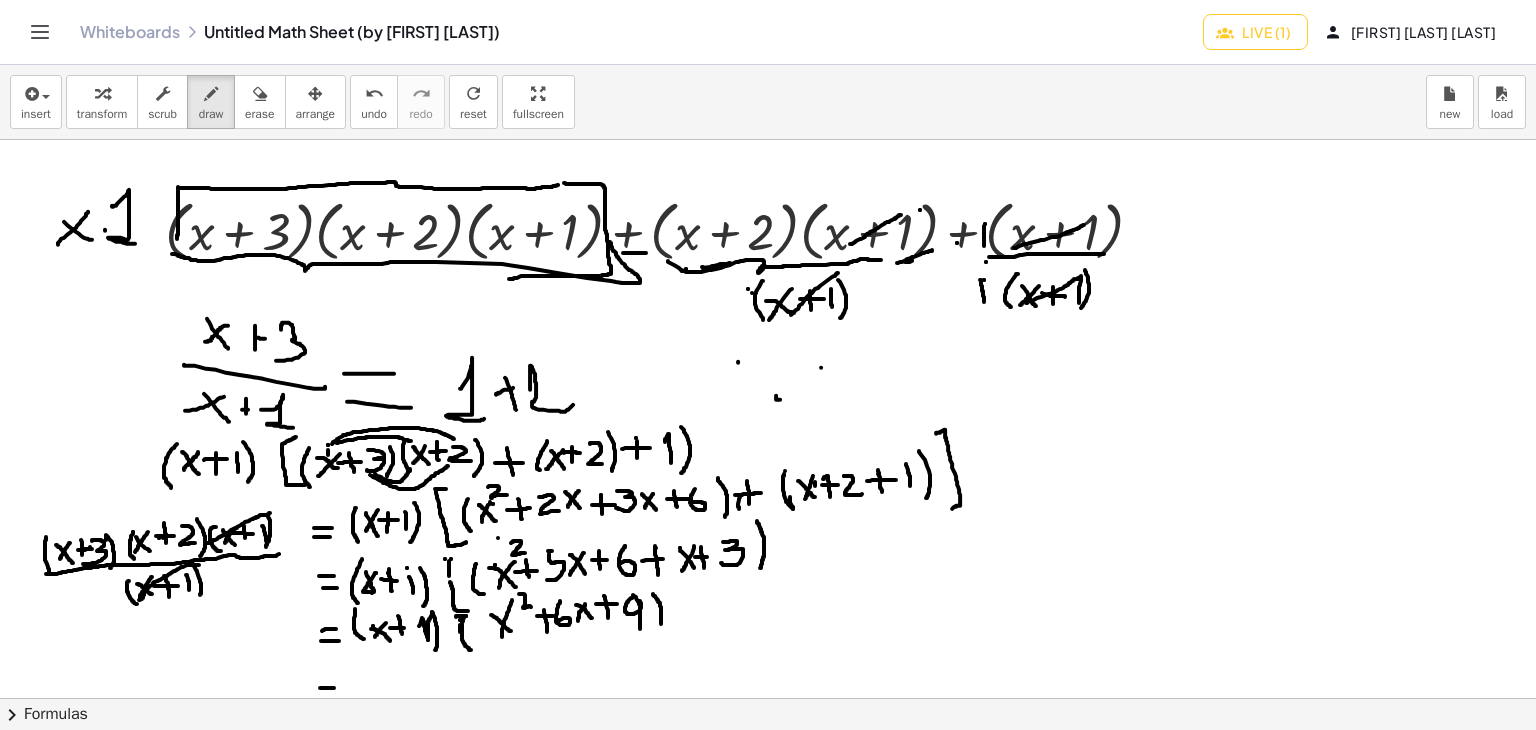 click at bounding box center [768, 698] 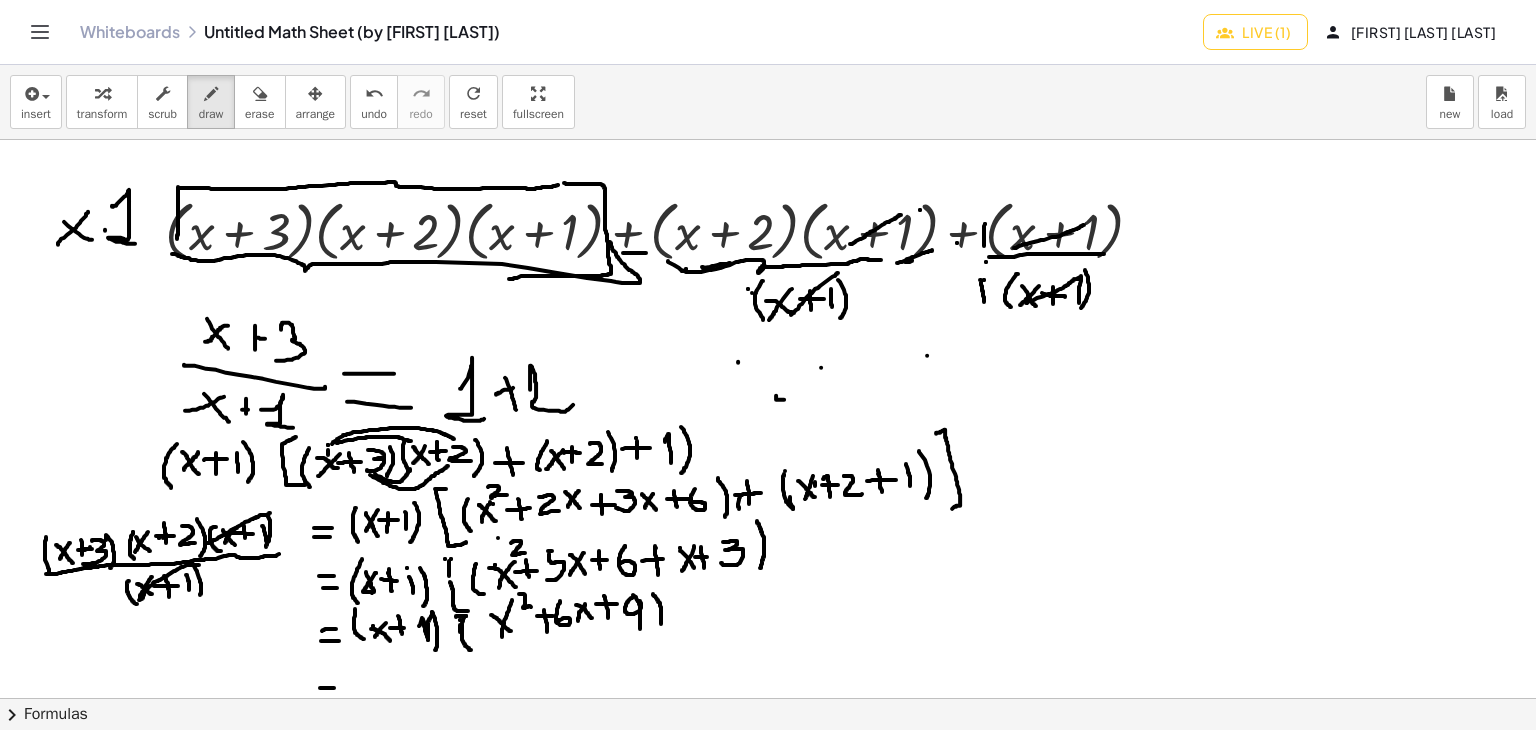 click at bounding box center [768, 698] 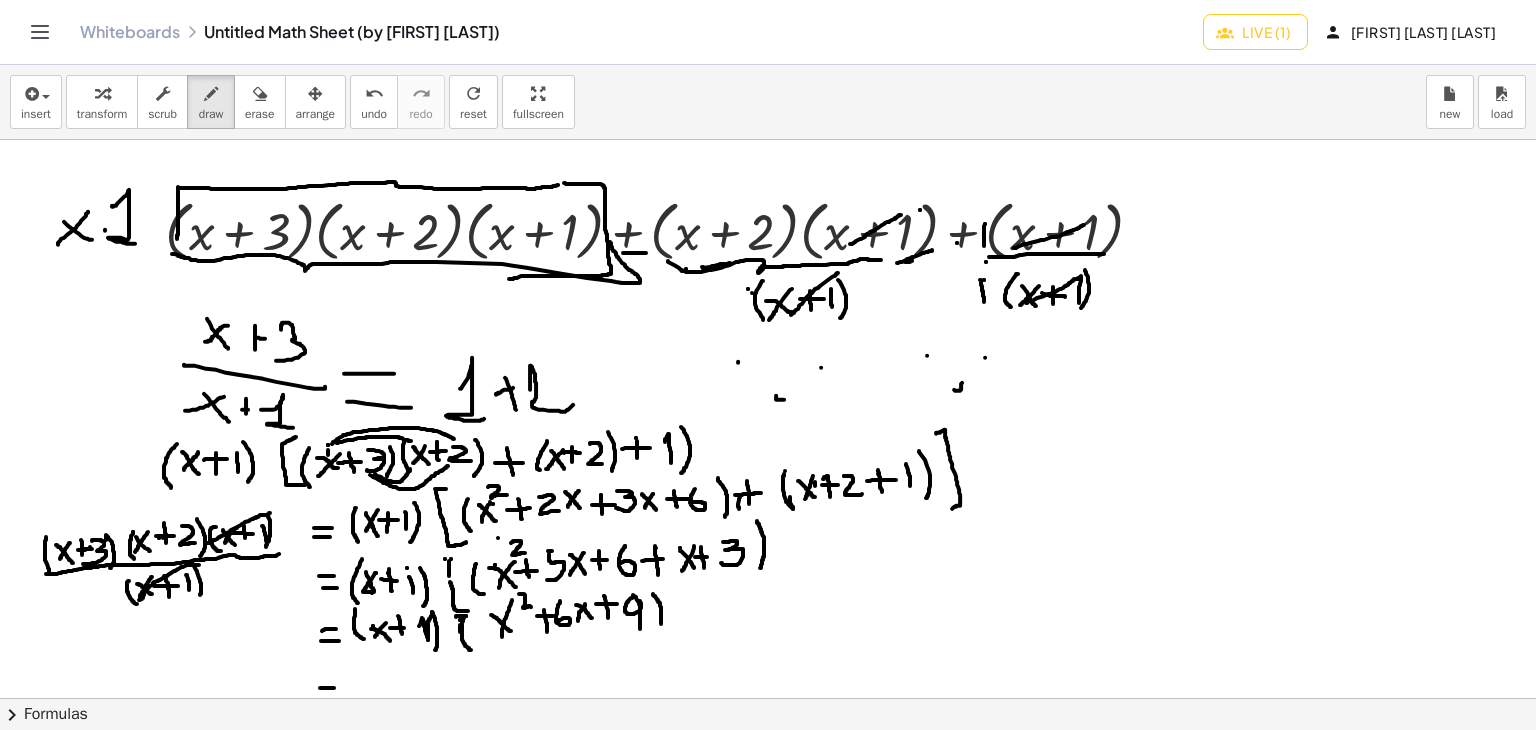 drag, startPoint x: 954, startPoint y: 389, endPoint x: 966, endPoint y: 381, distance: 14.422205 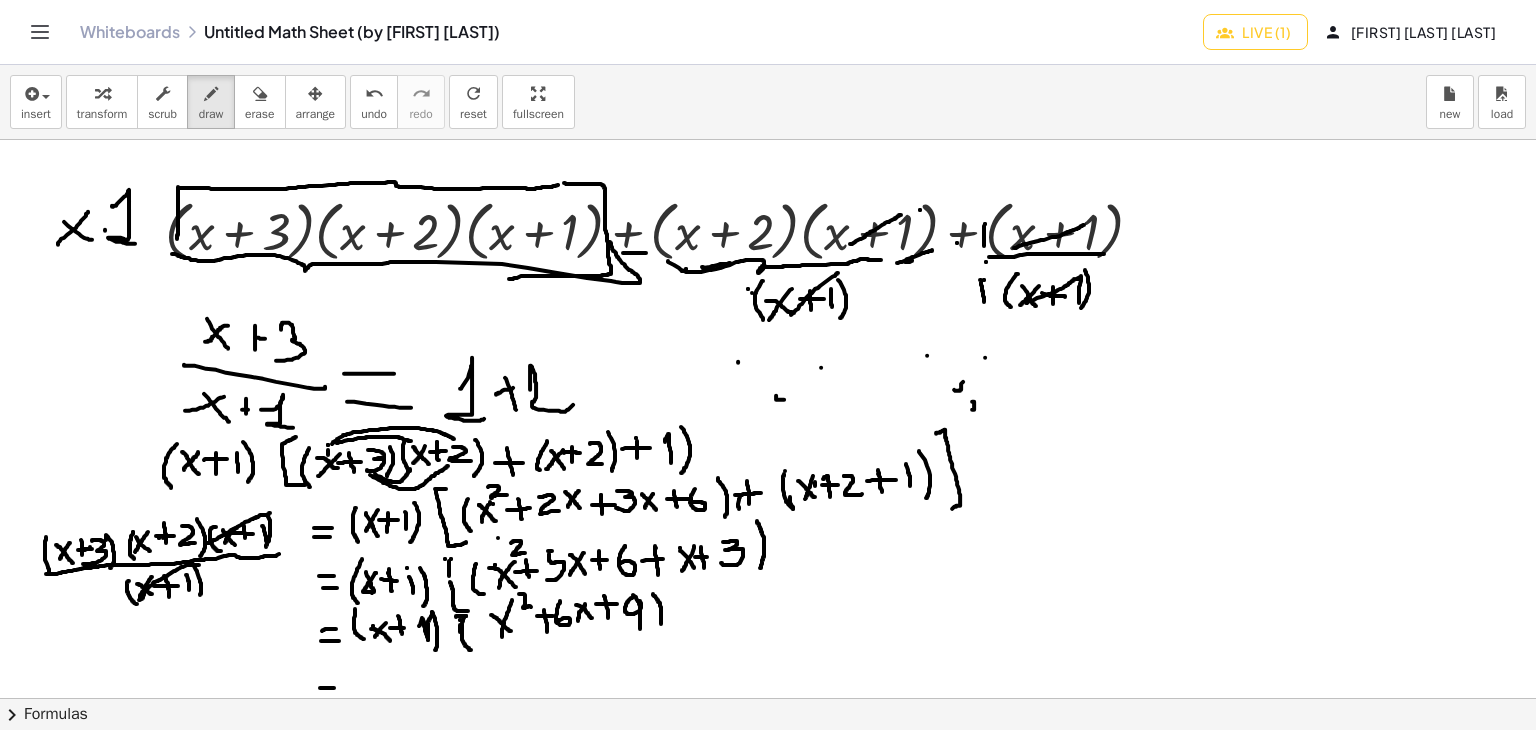 click at bounding box center (768, 698) 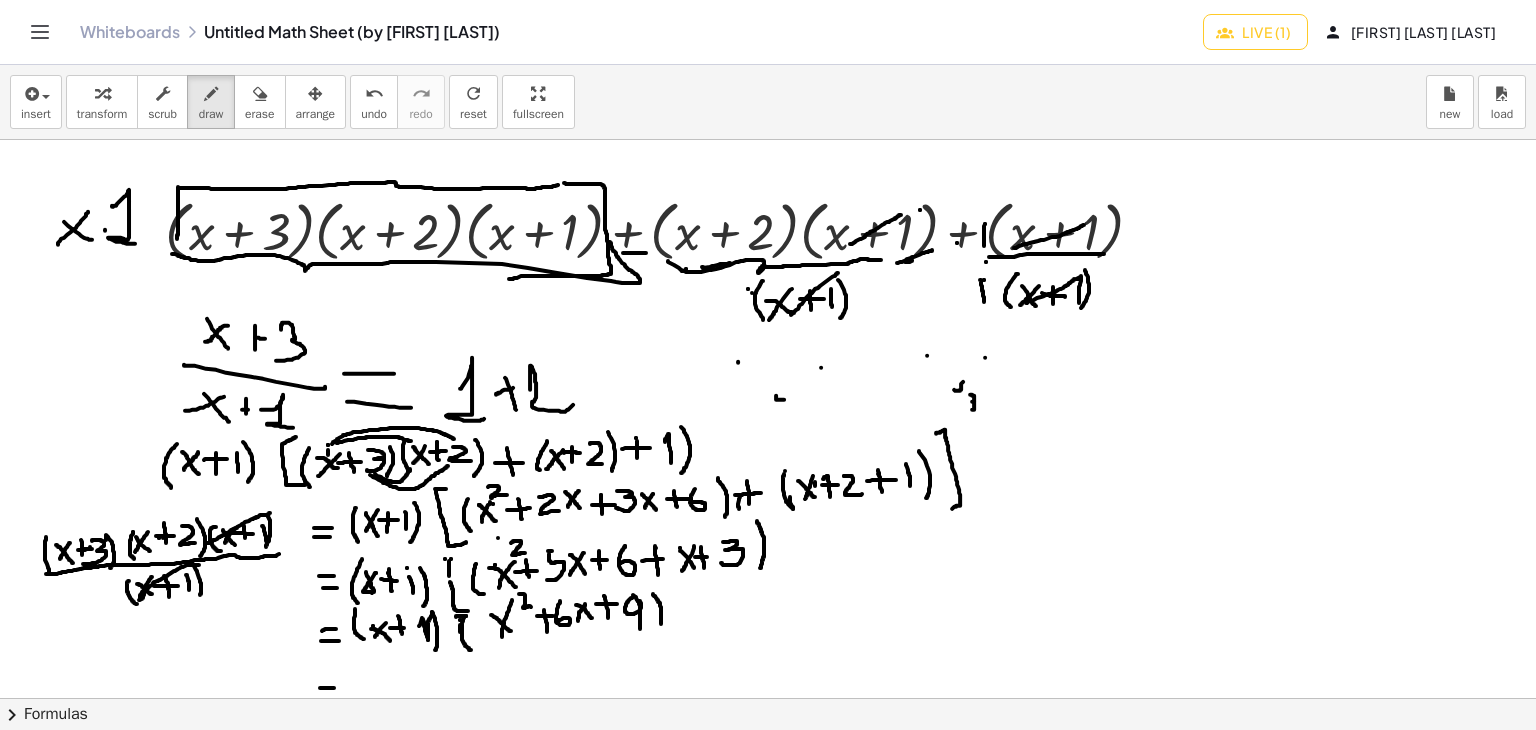 click at bounding box center (768, 698) 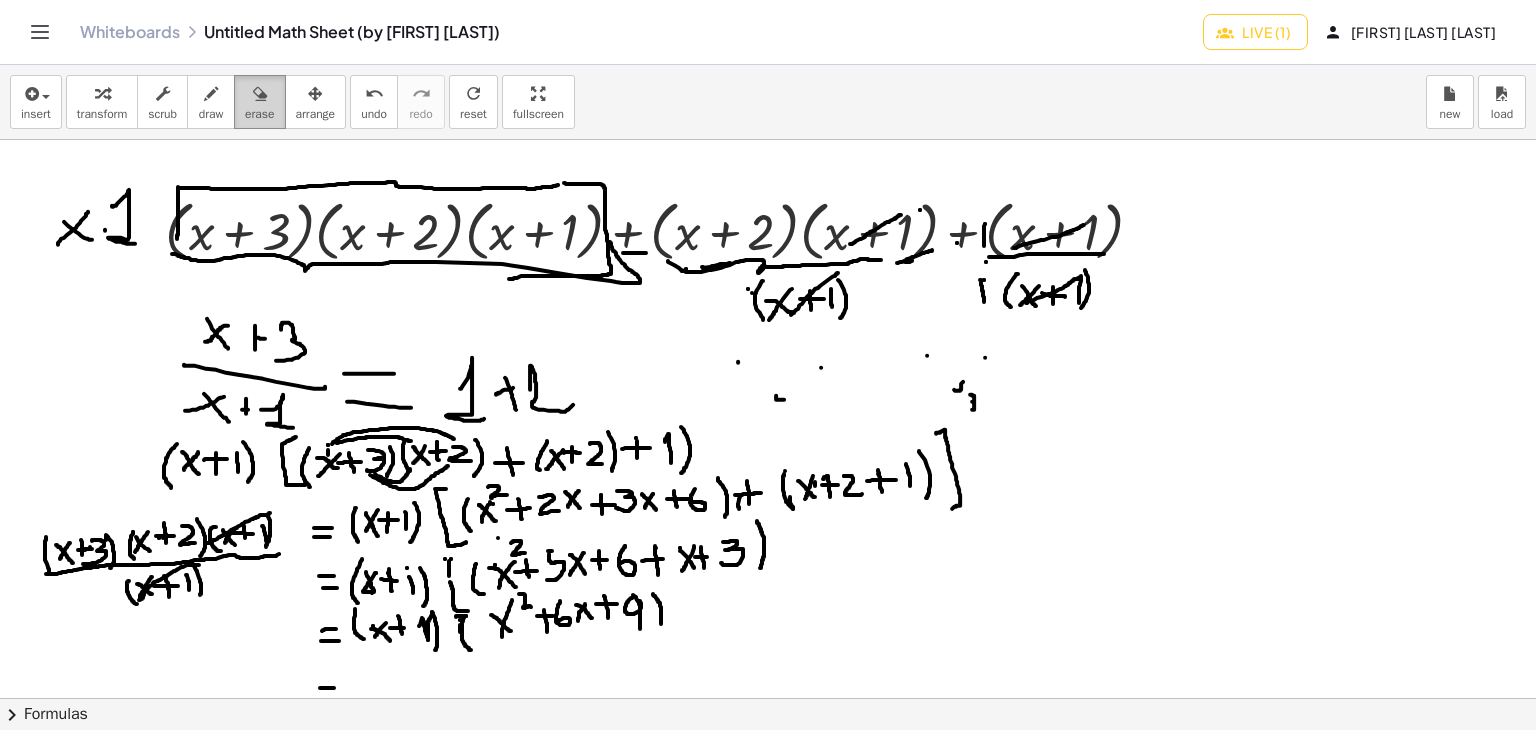 click on "erase" at bounding box center [259, 102] 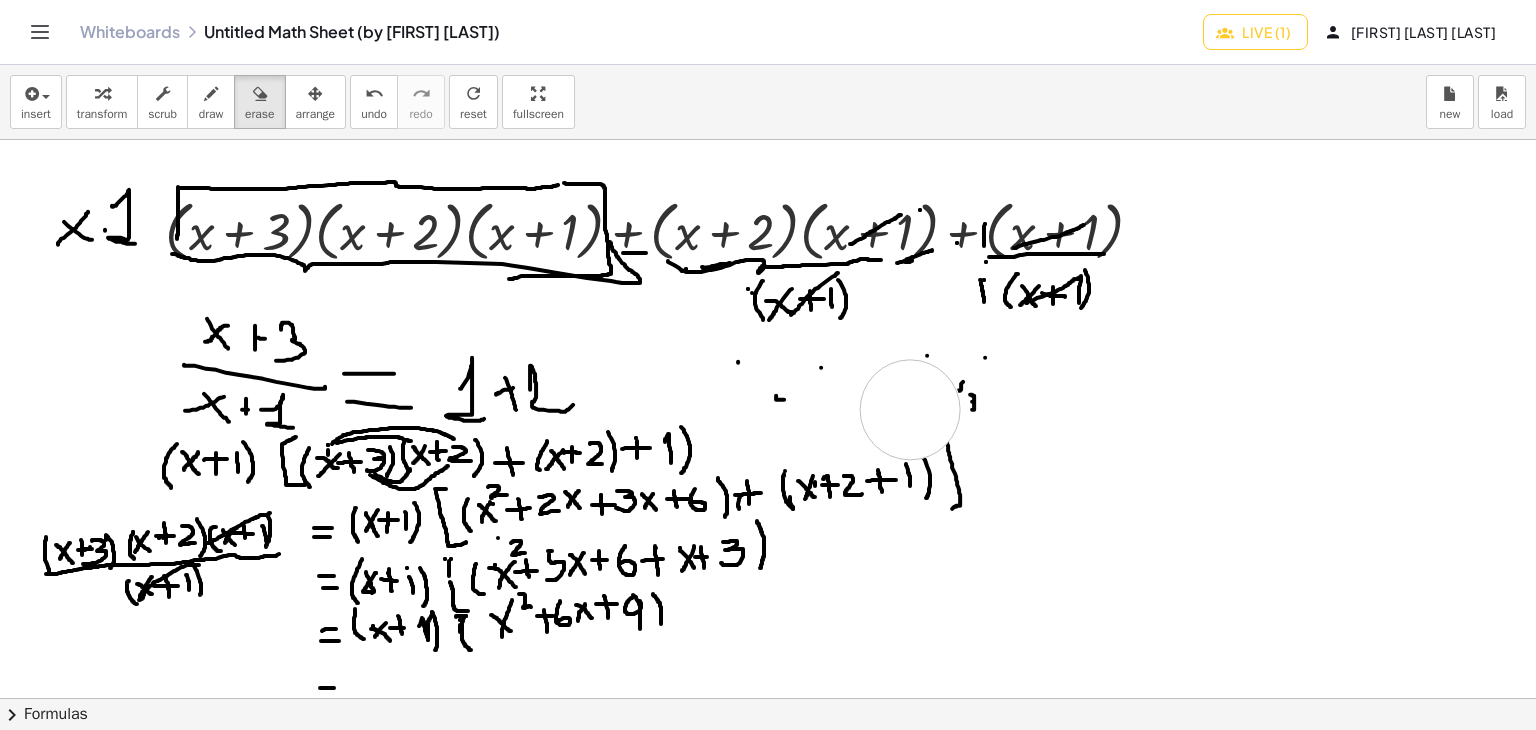 click at bounding box center (768, 698) 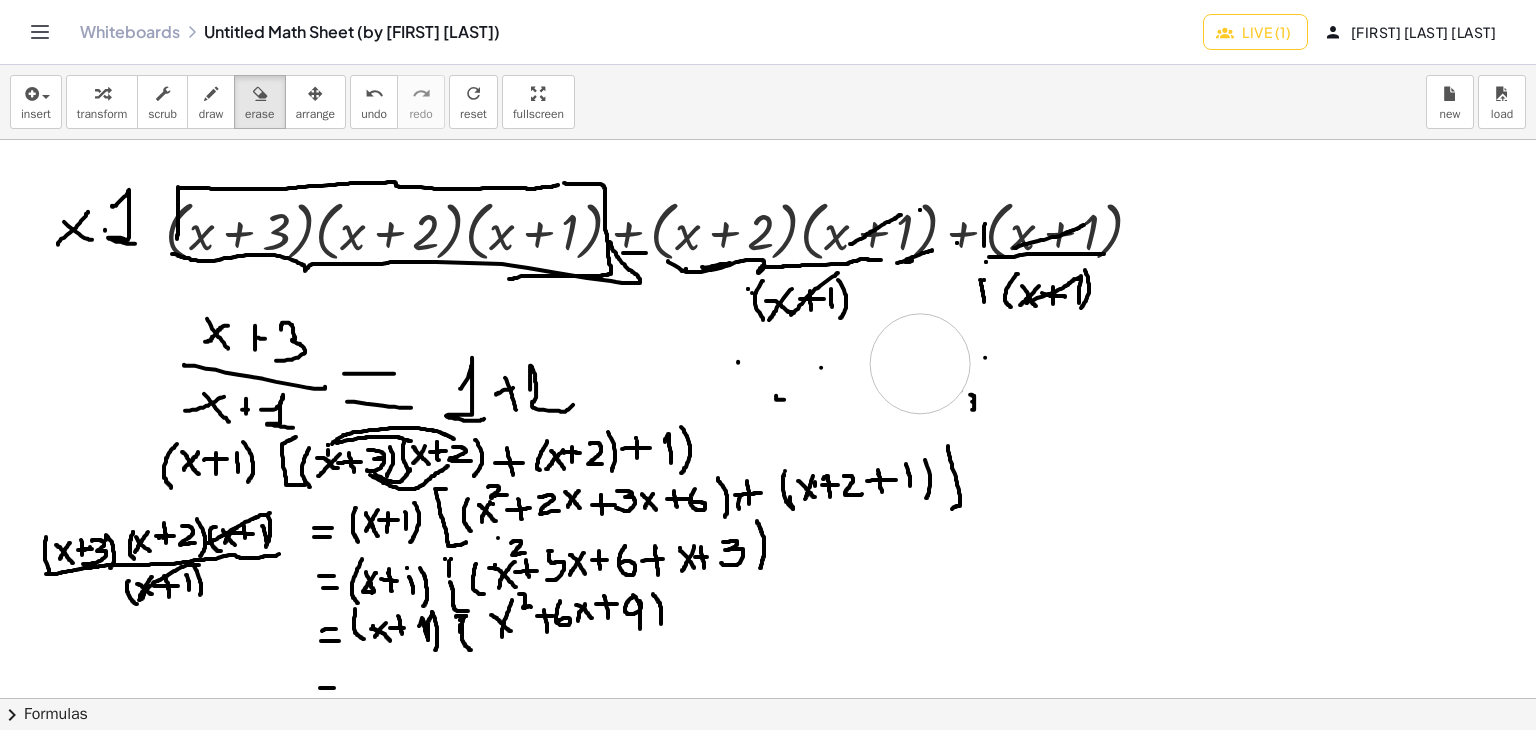 drag, startPoint x: 908, startPoint y: 364, endPoint x: 919, endPoint y: 365, distance: 11.045361 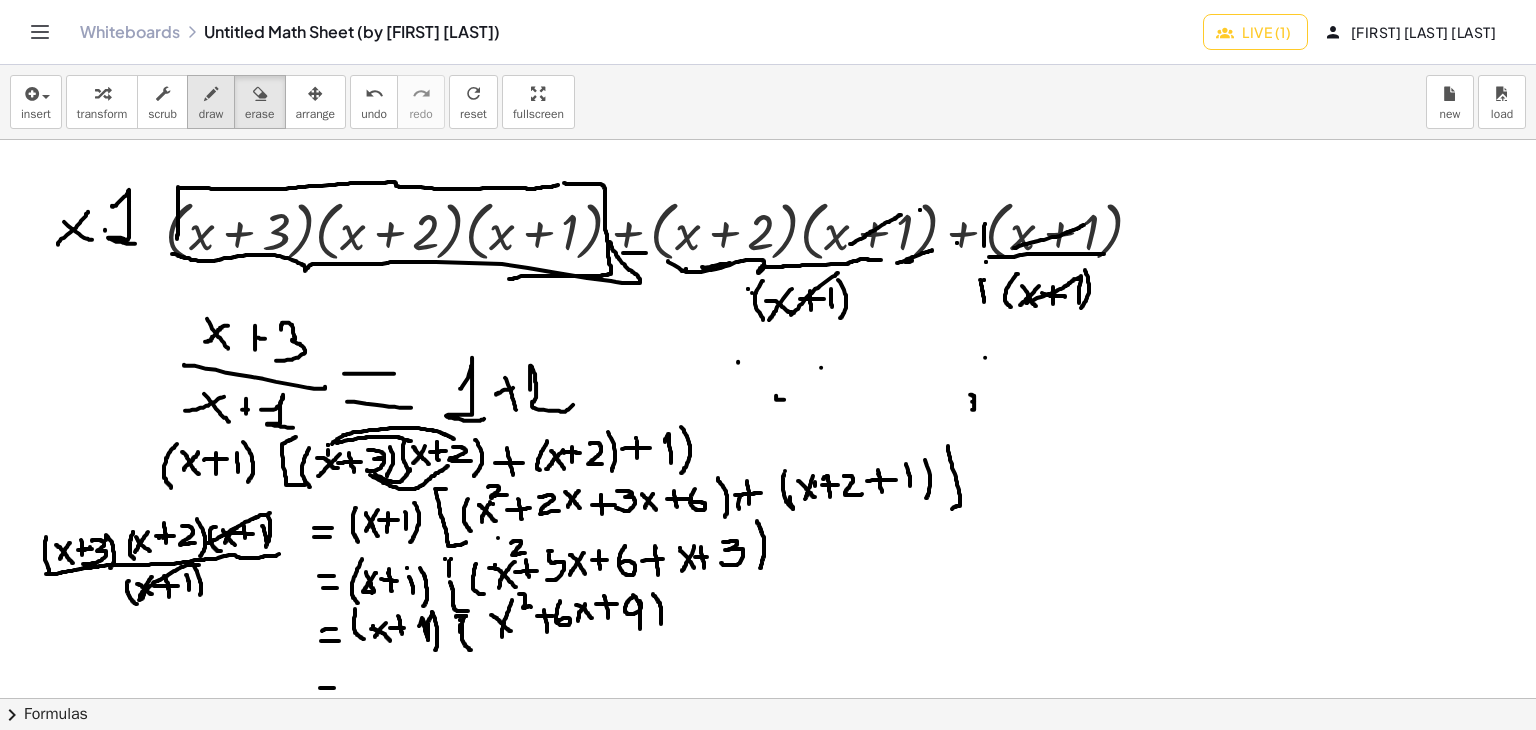 drag, startPoint x: 213, startPoint y: 87, endPoint x: 219, endPoint y: 106, distance: 19.924858 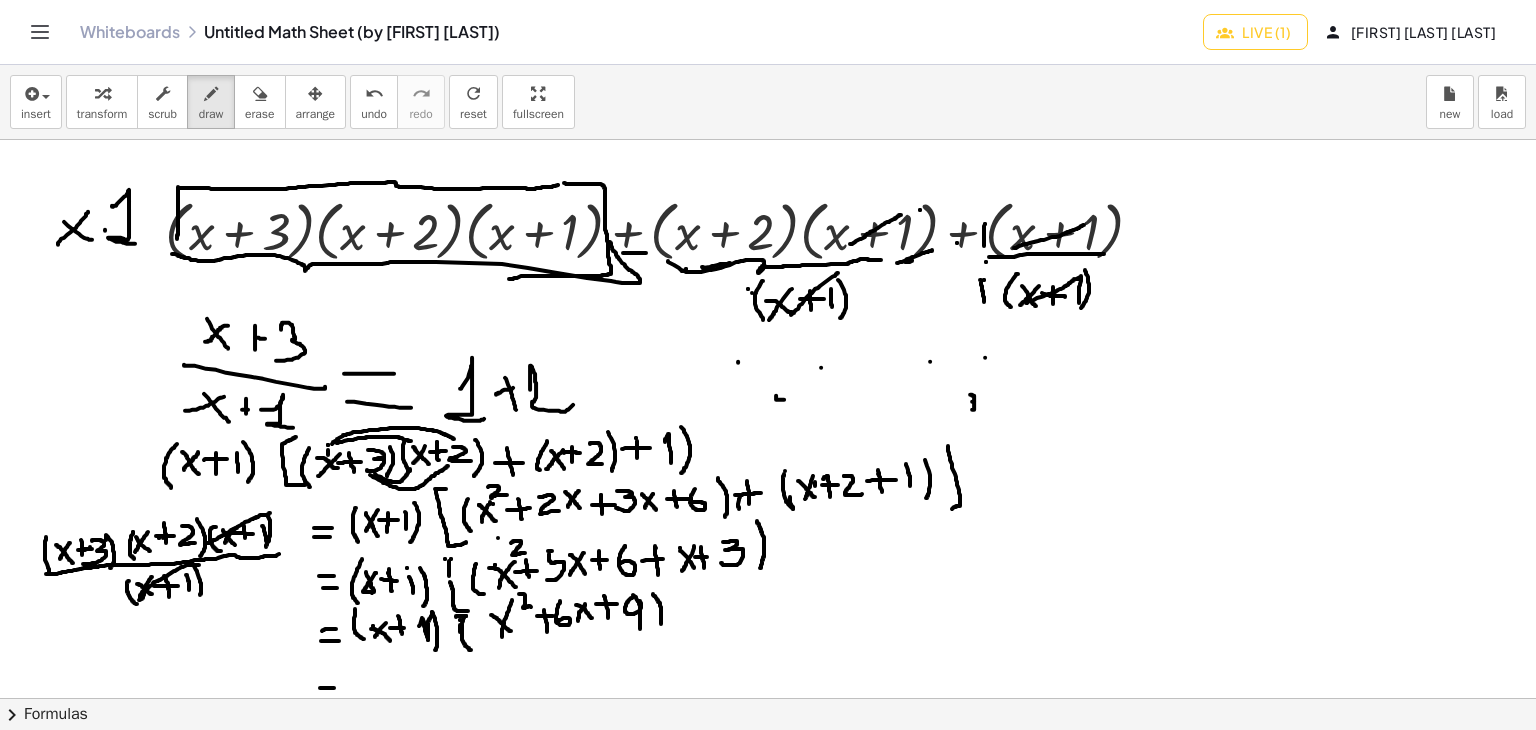 click at bounding box center [768, 698] 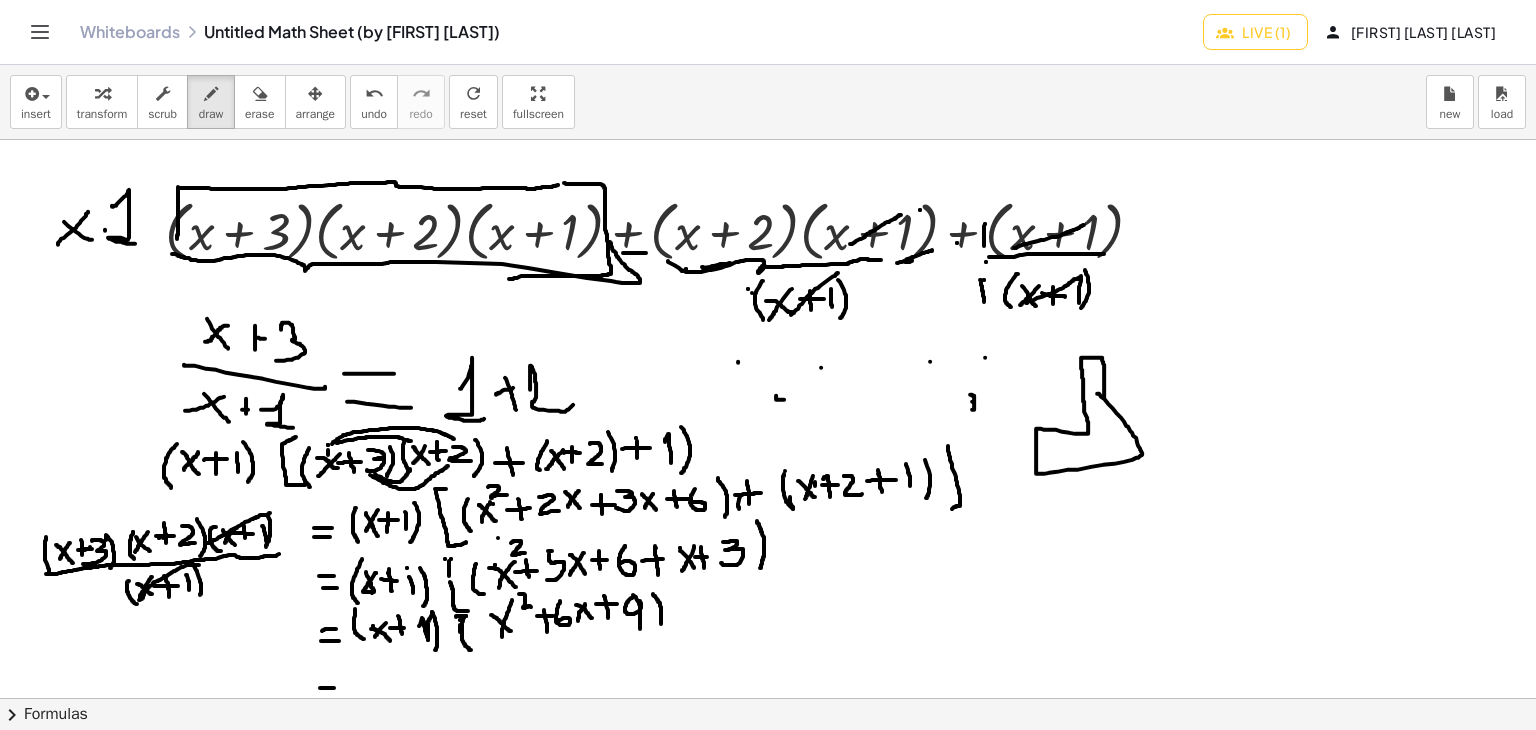 drag, startPoint x: 1097, startPoint y: 393, endPoint x: 1110, endPoint y: 404, distance: 17.029387 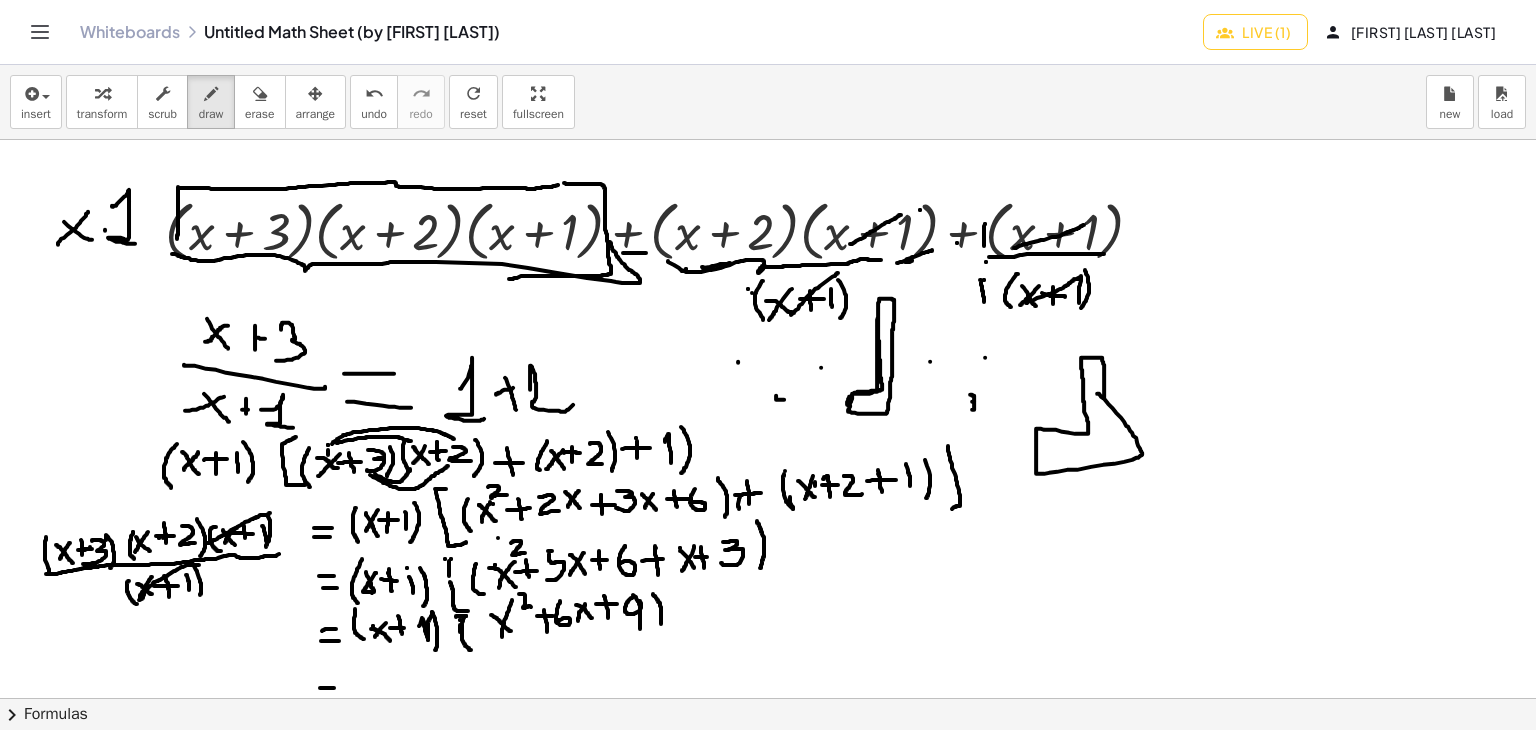 drag, startPoint x: 878, startPoint y: 305, endPoint x: 860, endPoint y: 409, distance: 105.546196 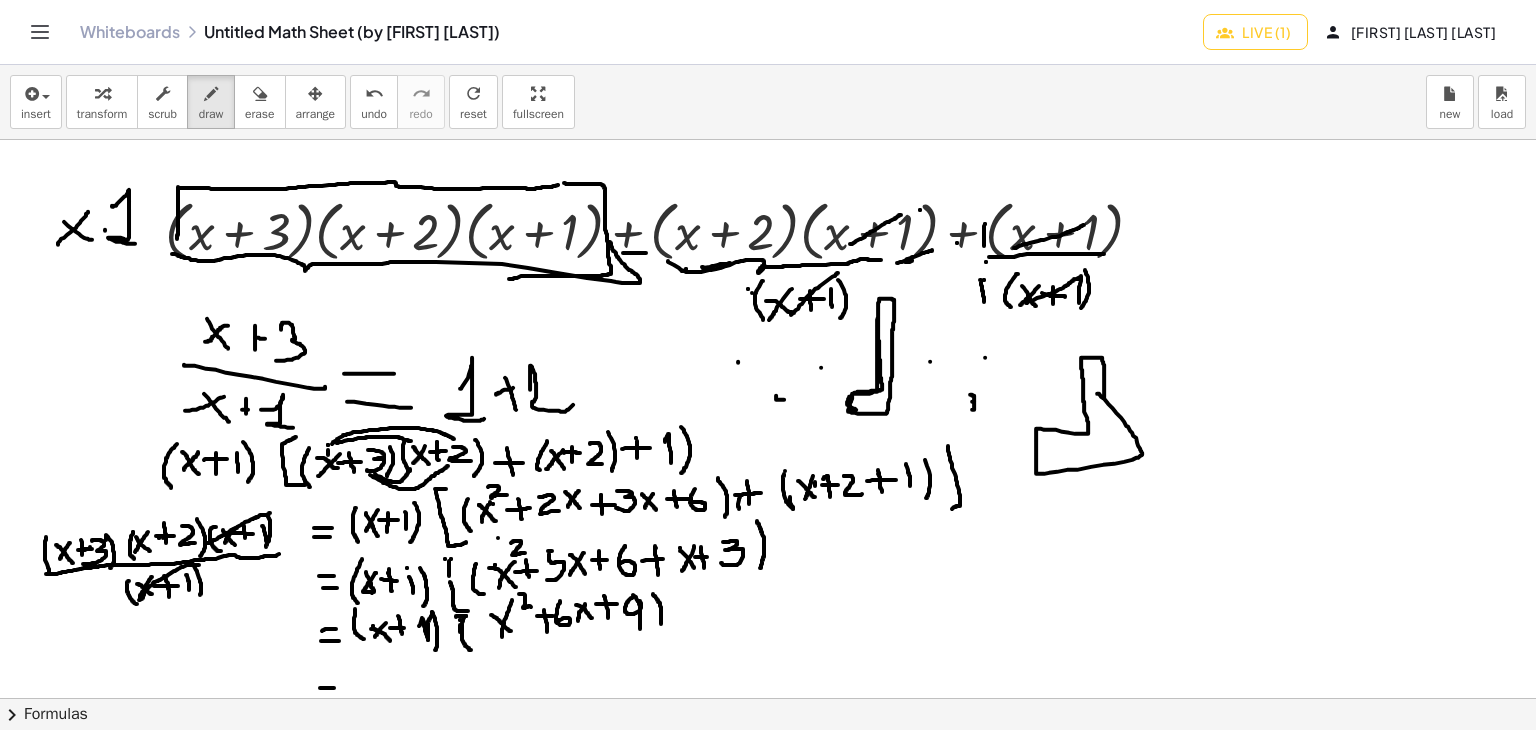 click at bounding box center (768, 698) 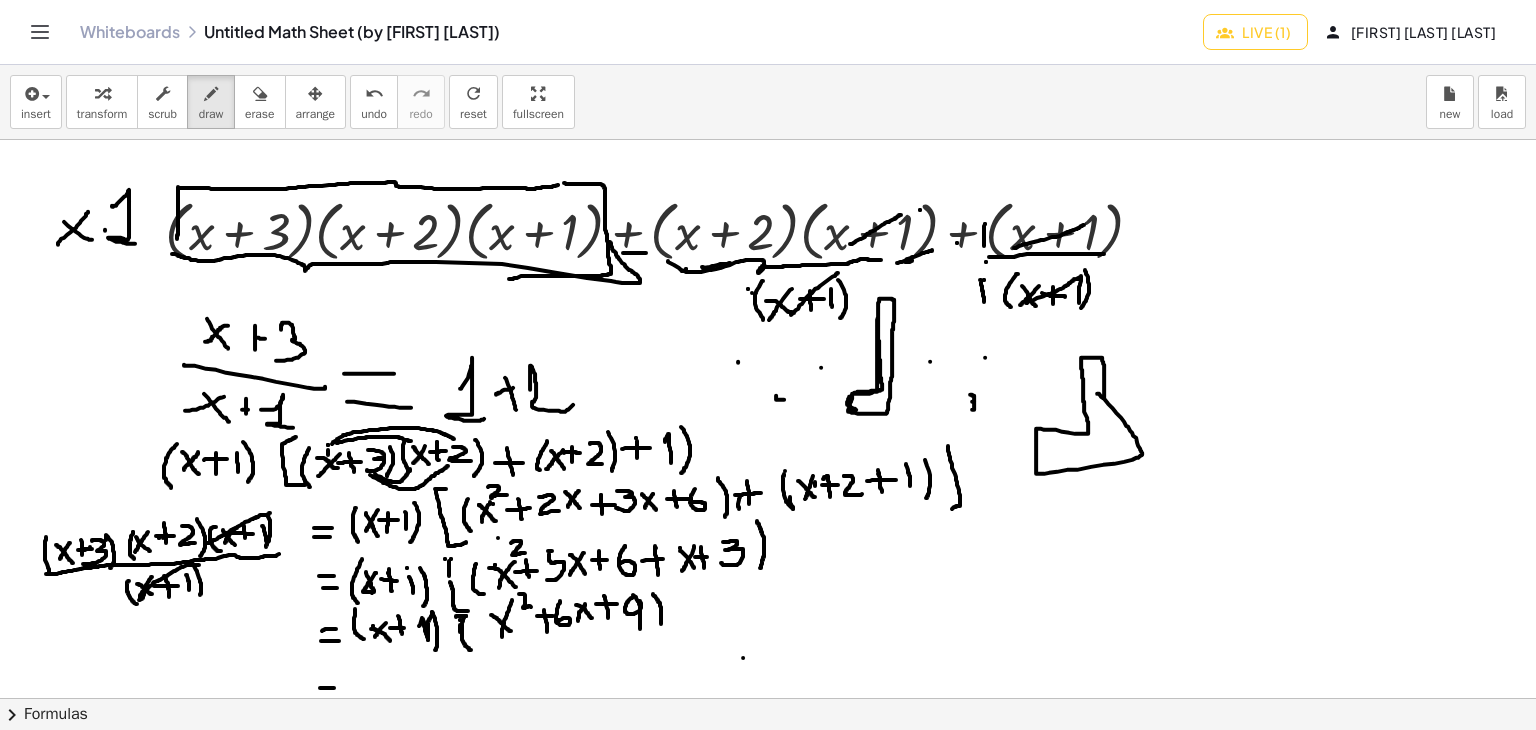 click at bounding box center [768, 698] 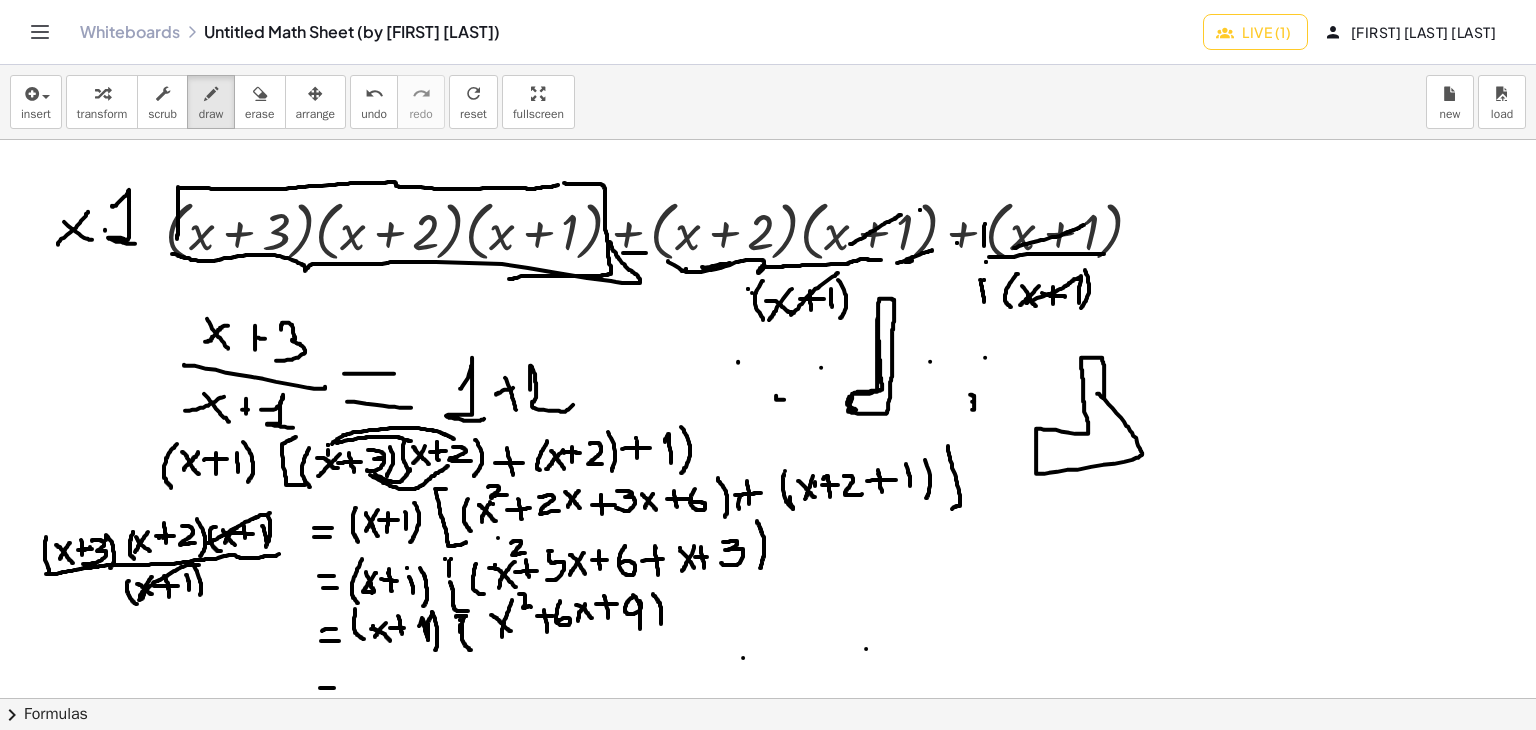 click at bounding box center [768, 698] 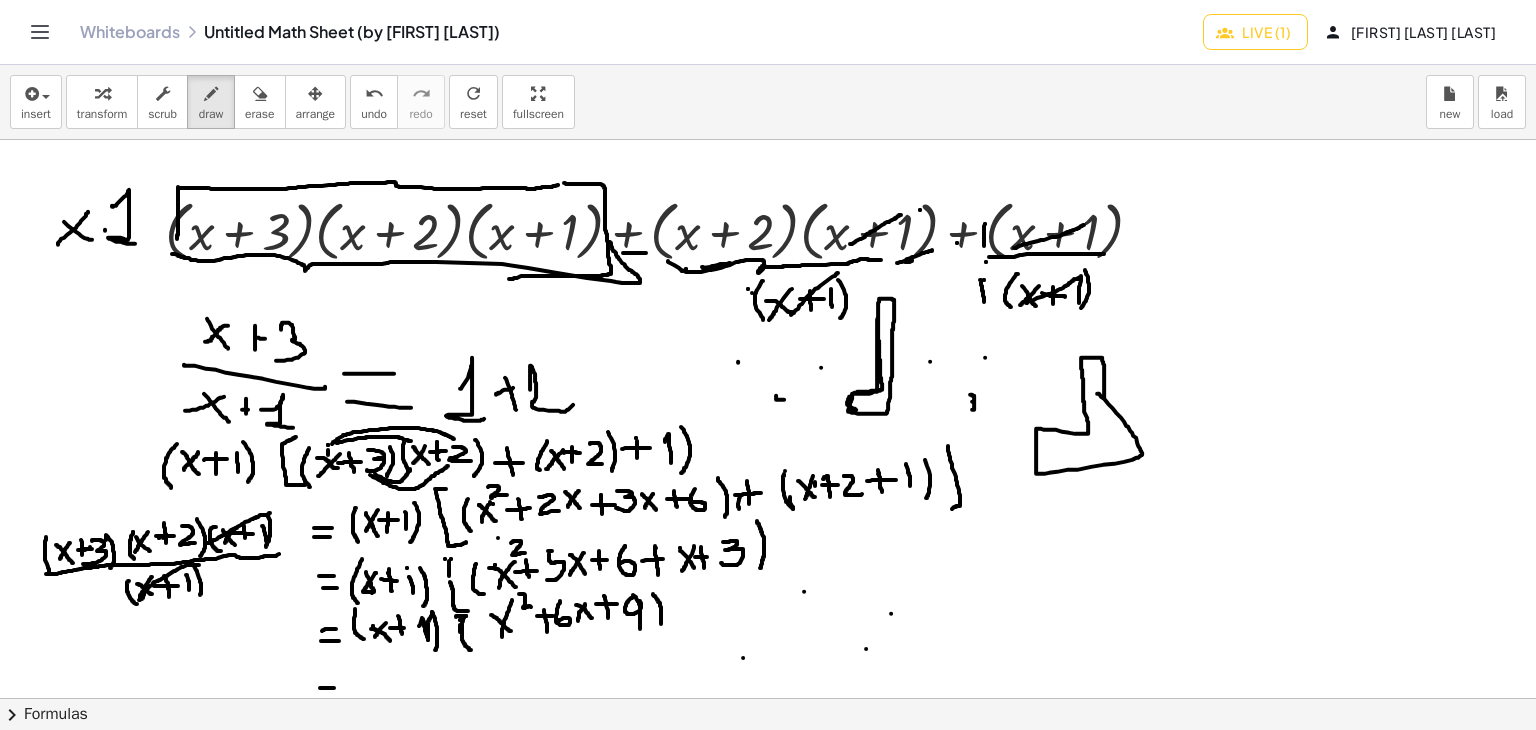 drag, startPoint x: 891, startPoint y: 613, endPoint x: 864, endPoint y: 637, distance: 36.124783 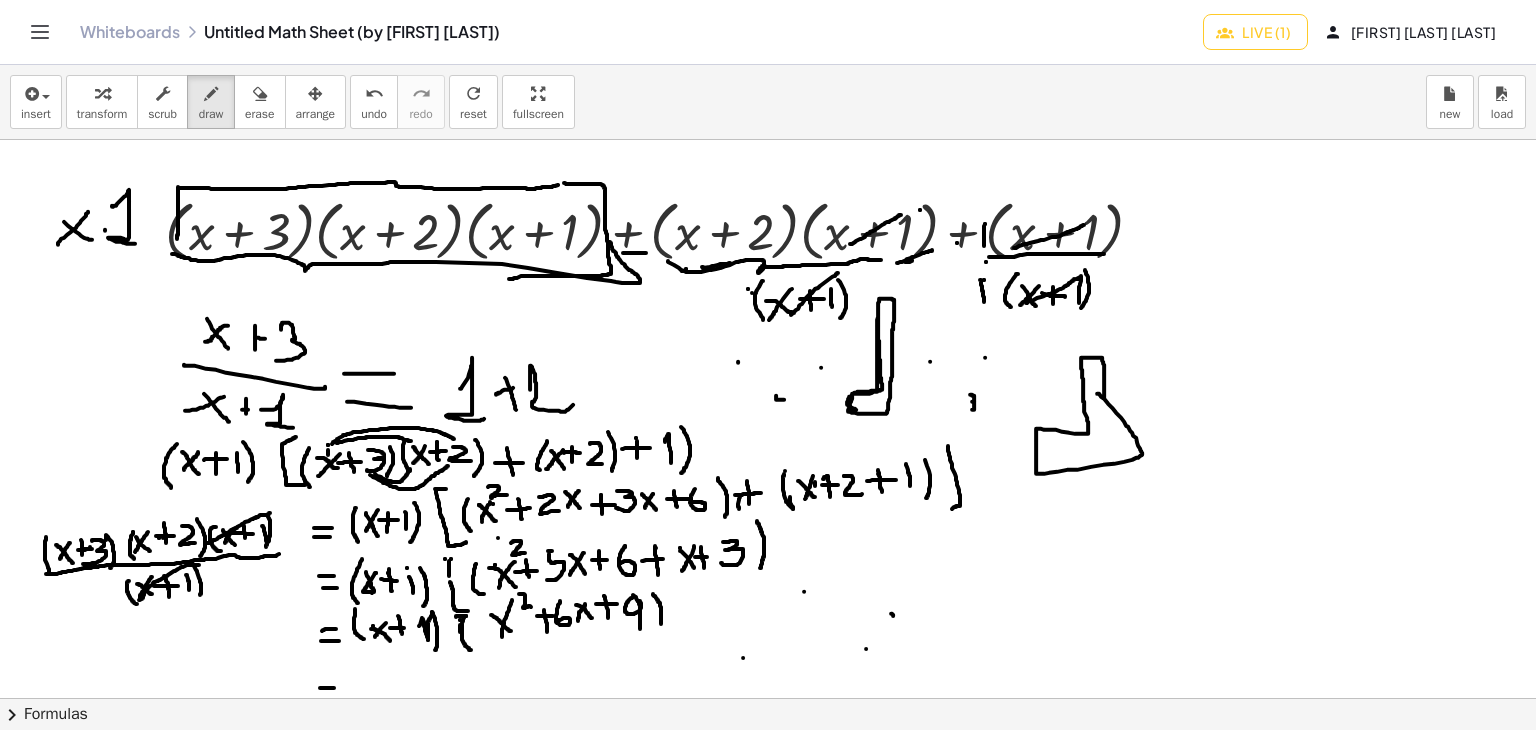 click at bounding box center (768, 698) 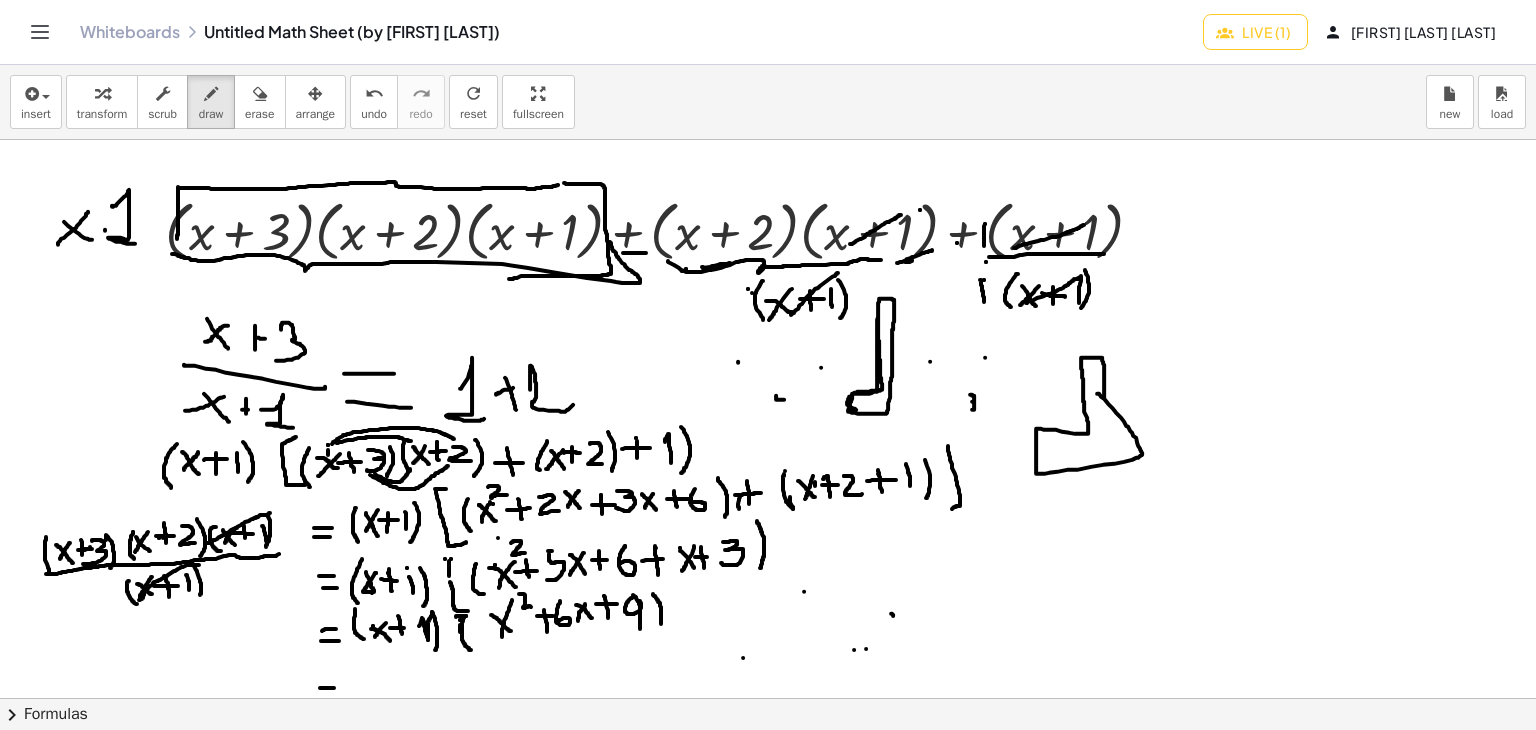 click at bounding box center (768, 698) 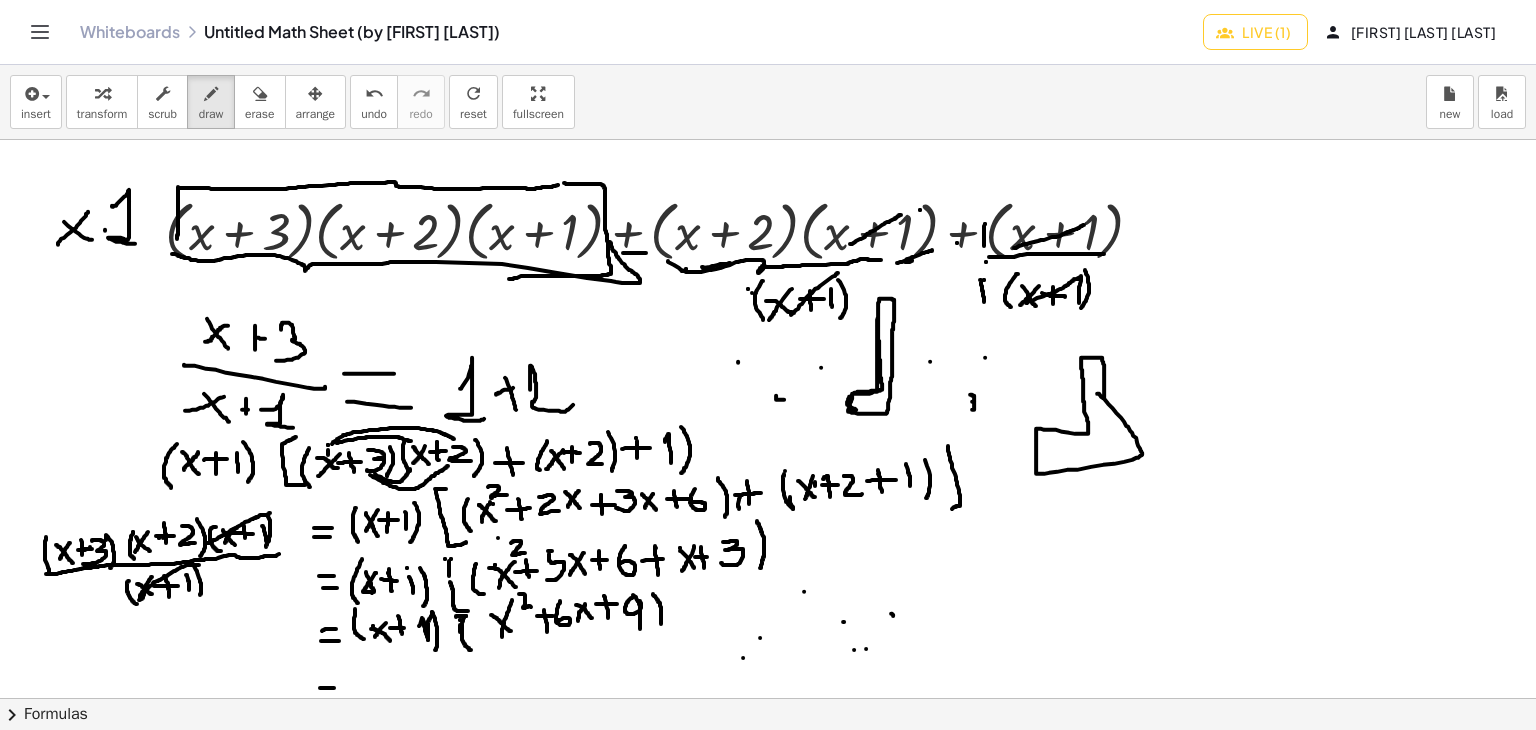 drag, startPoint x: 844, startPoint y: 621, endPoint x: 892, endPoint y: 584, distance: 60.60528 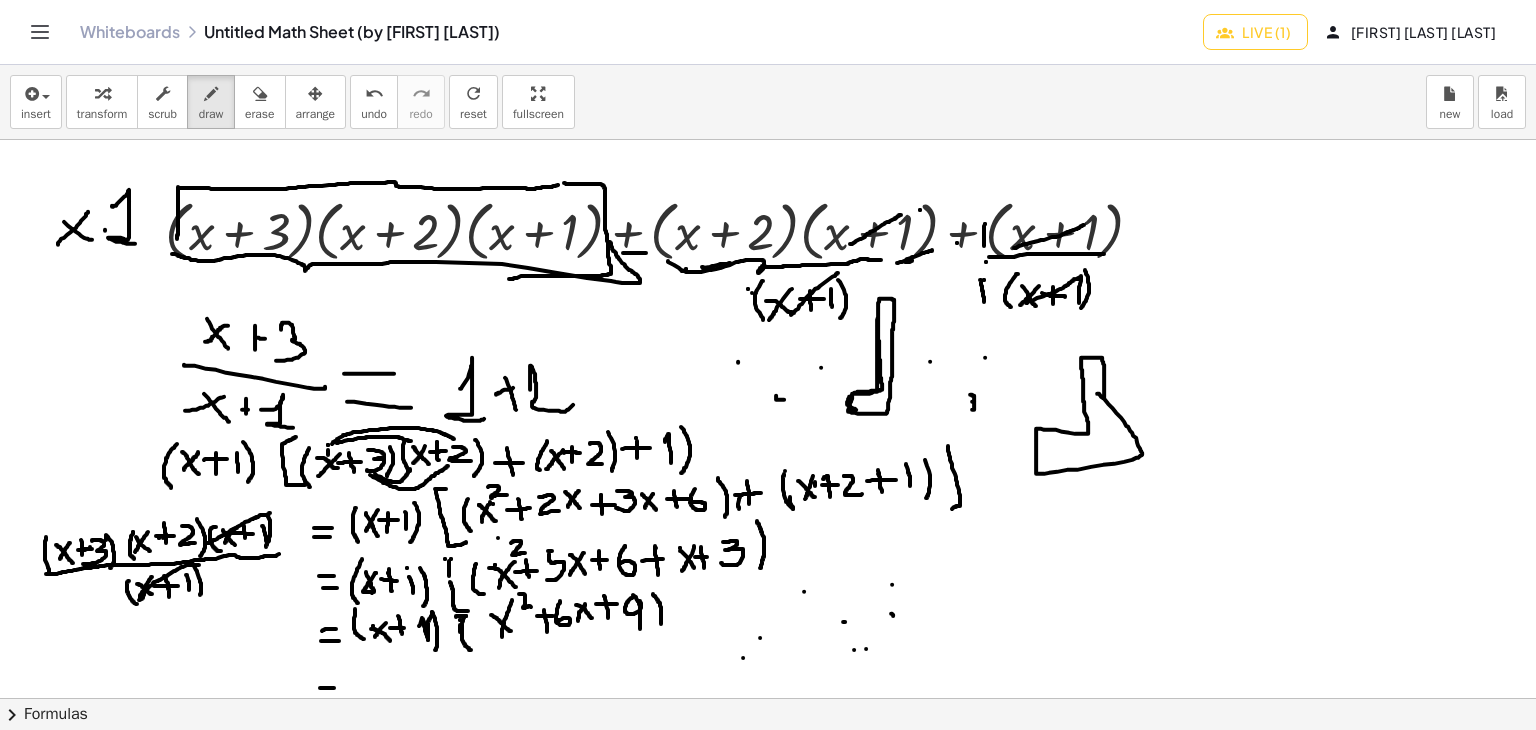 drag, startPoint x: 892, startPoint y: 584, endPoint x: 981, endPoint y: 625, distance: 97.98979 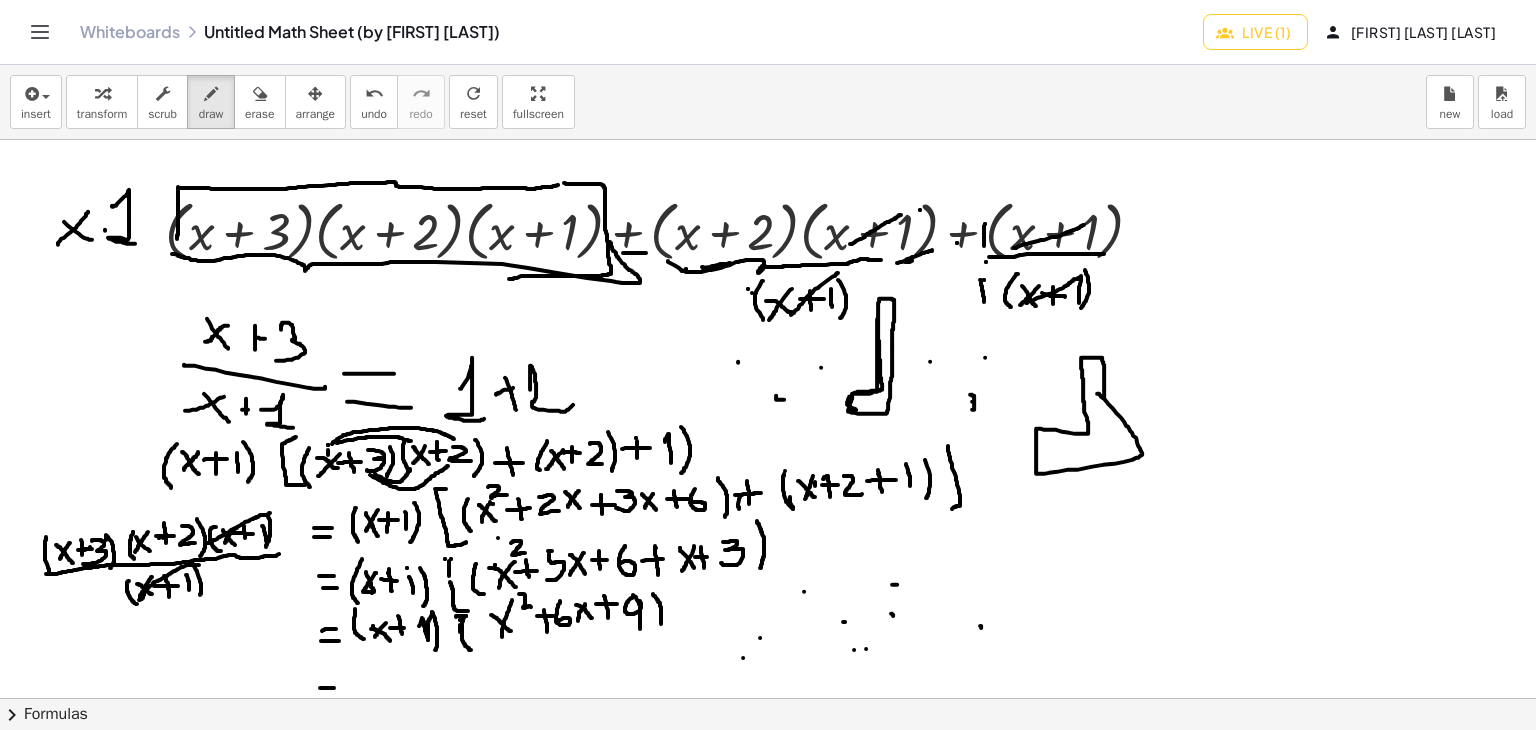 drag, startPoint x: 981, startPoint y: 625, endPoint x: 972, endPoint y: 637, distance: 15 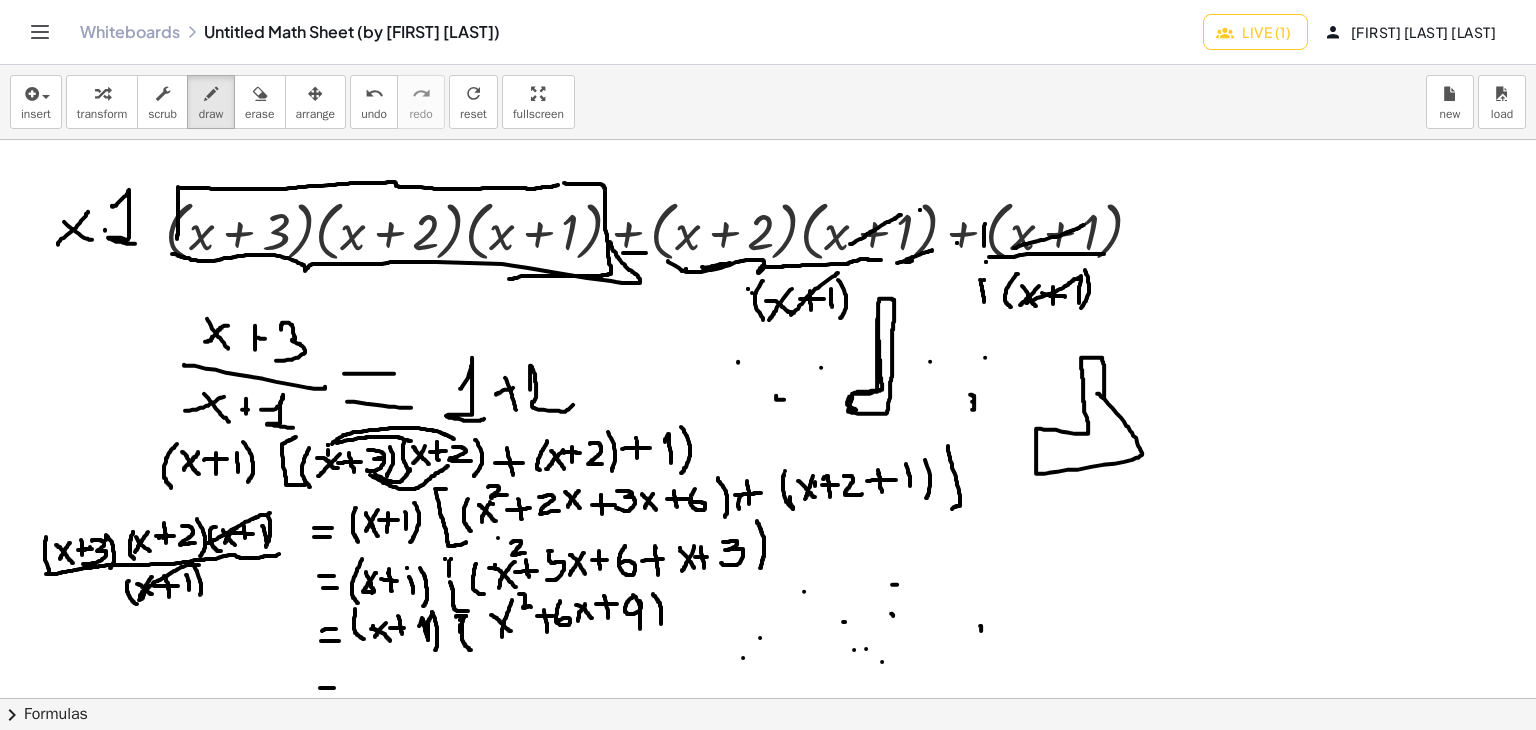 drag, startPoint x: 882, startPoint y: 661, endPoint x: 867, endPoint y: 663, distance: 15.132746 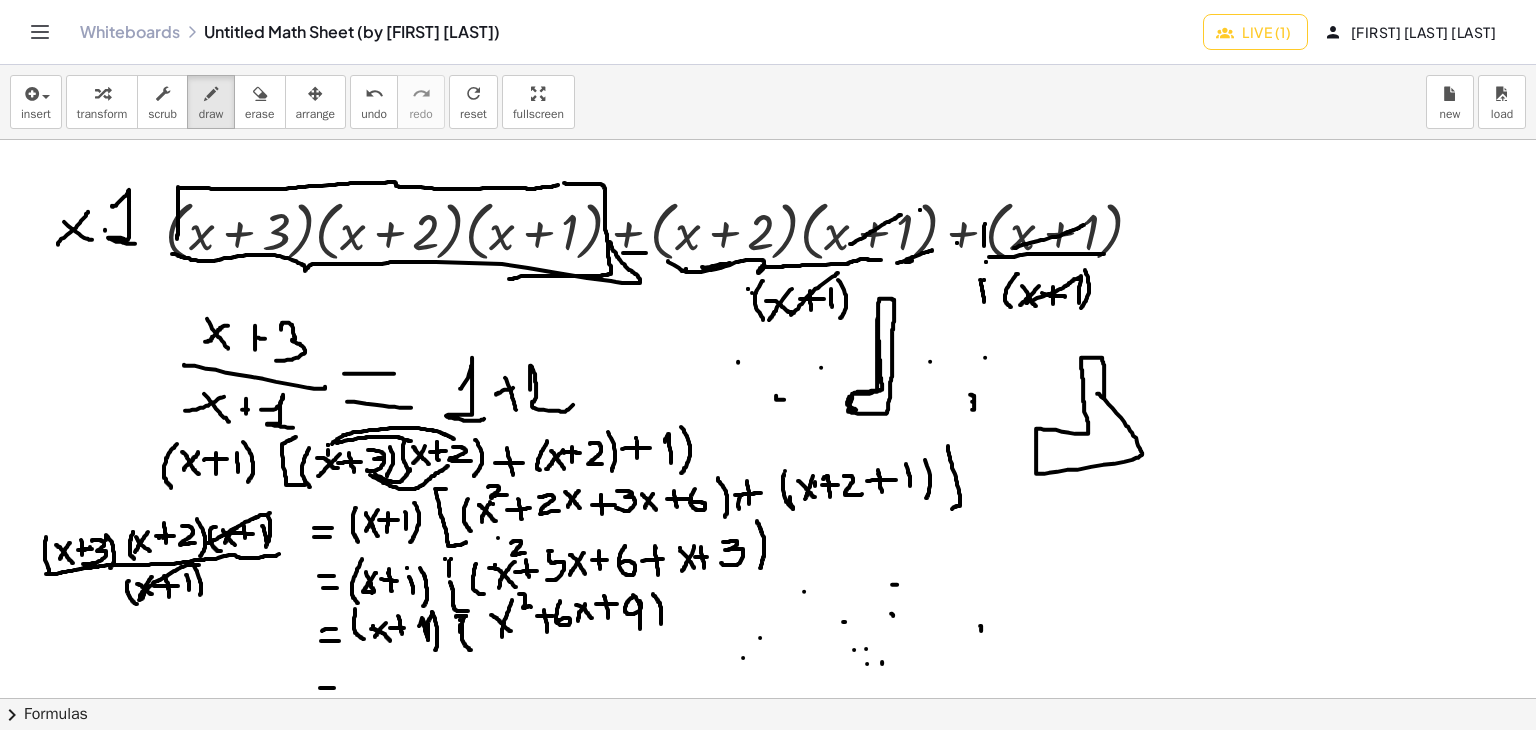 drag, startPoint x: 841, startPoint y: 652, endPoint x: 825, endPoint y: 644, distance: 17.888544 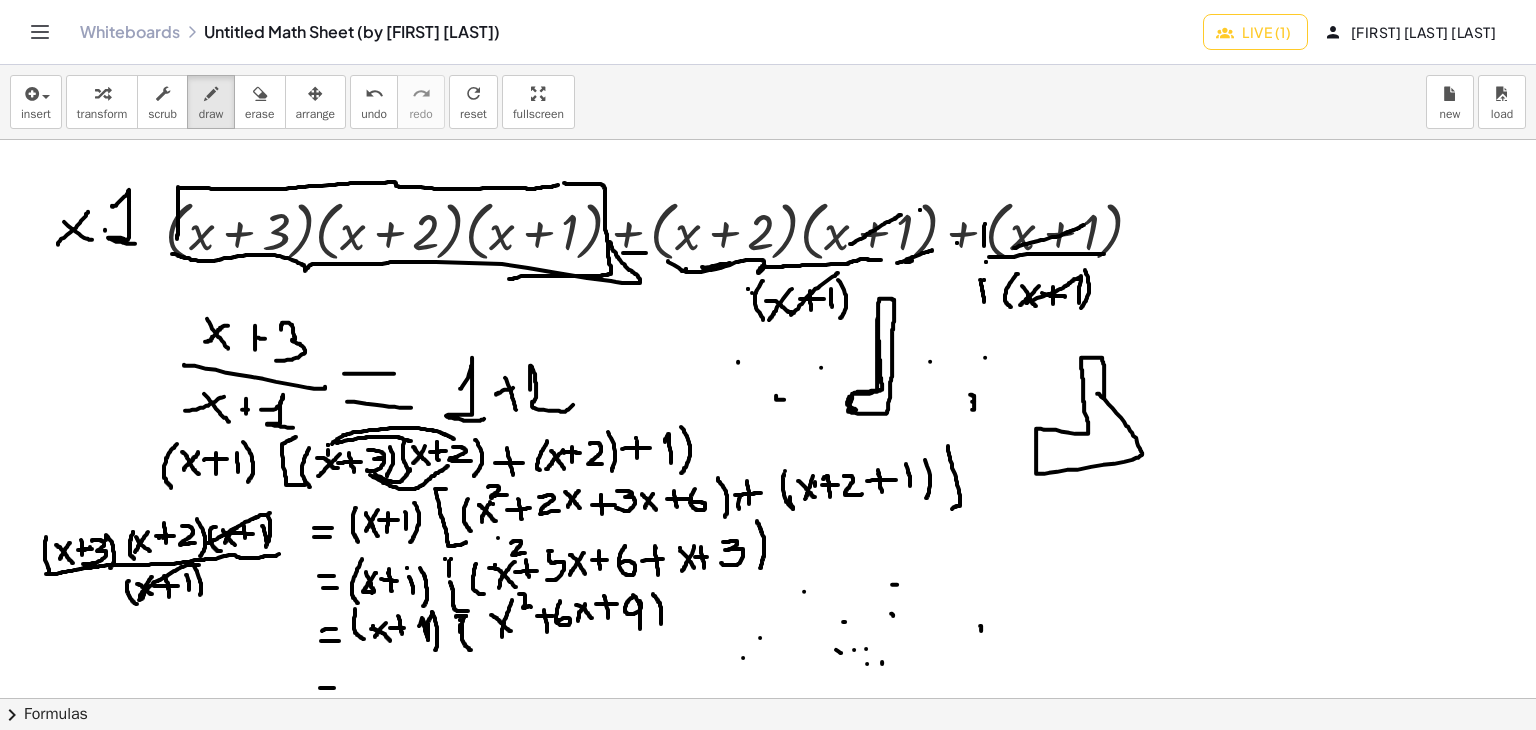 click at bounding box center (768, 698) 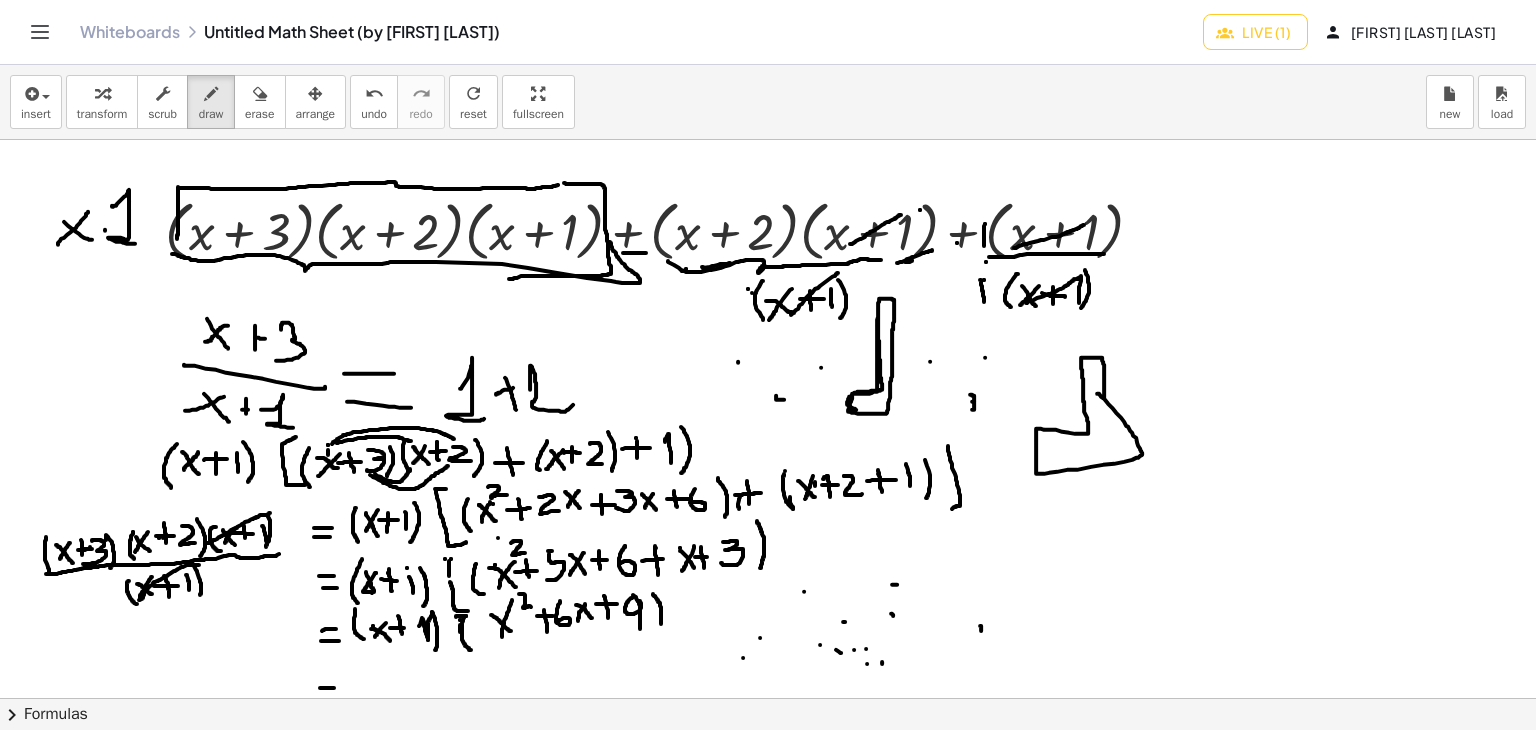click at bounding box center (768, 698) 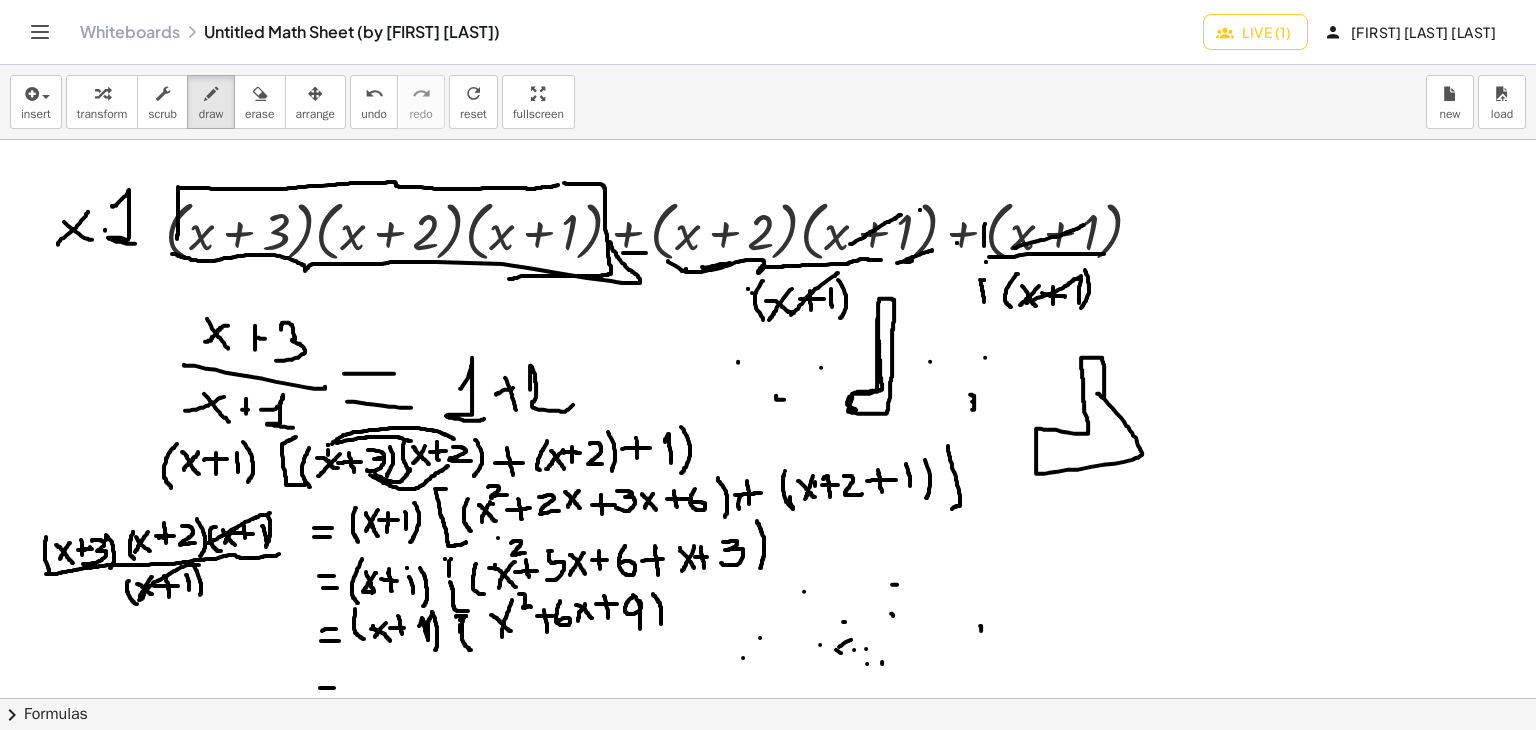 click at bounding box center (768, 698) 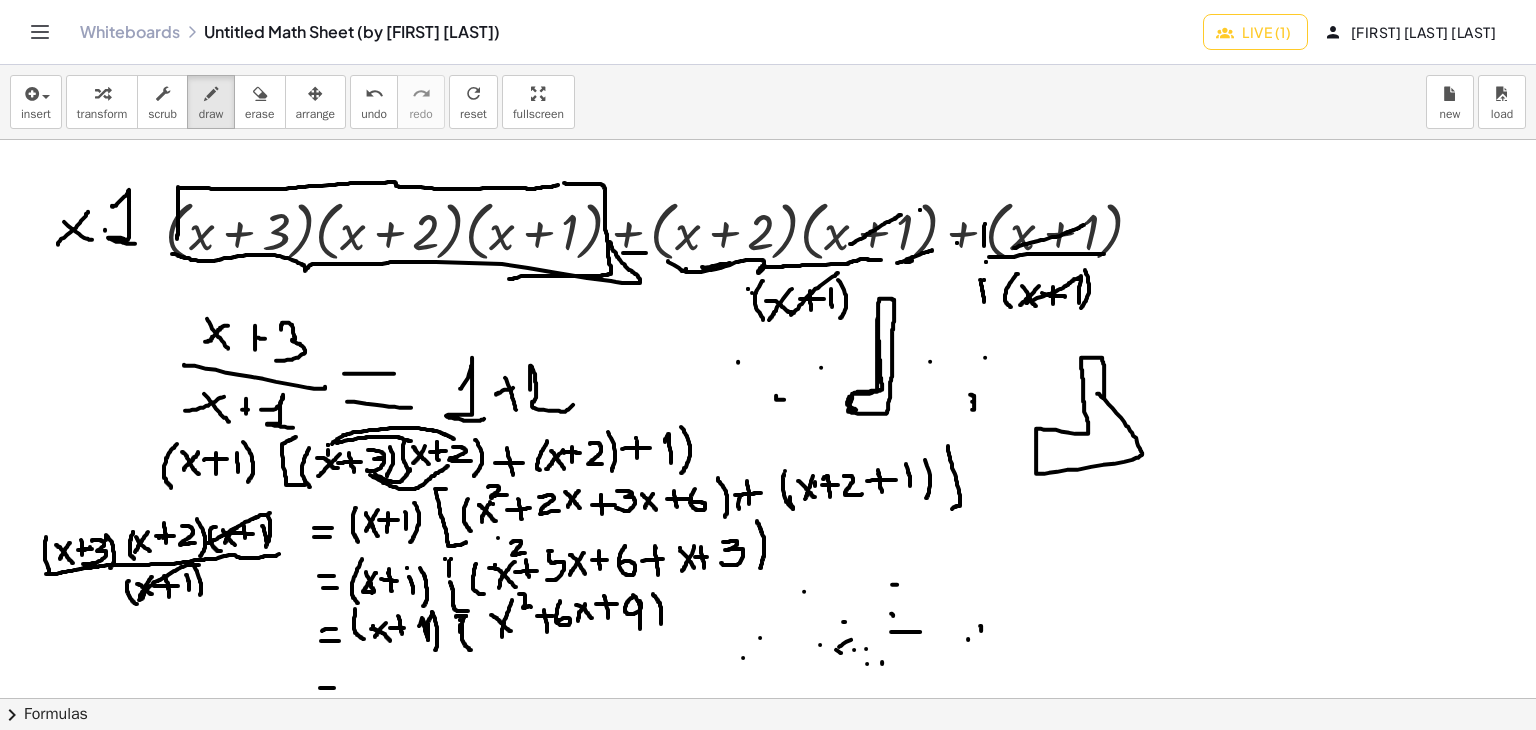 drag, startPoint x: 968, startPoint y: 639, endPoint x: 960, endPoint y: 626, distance: 15.264338 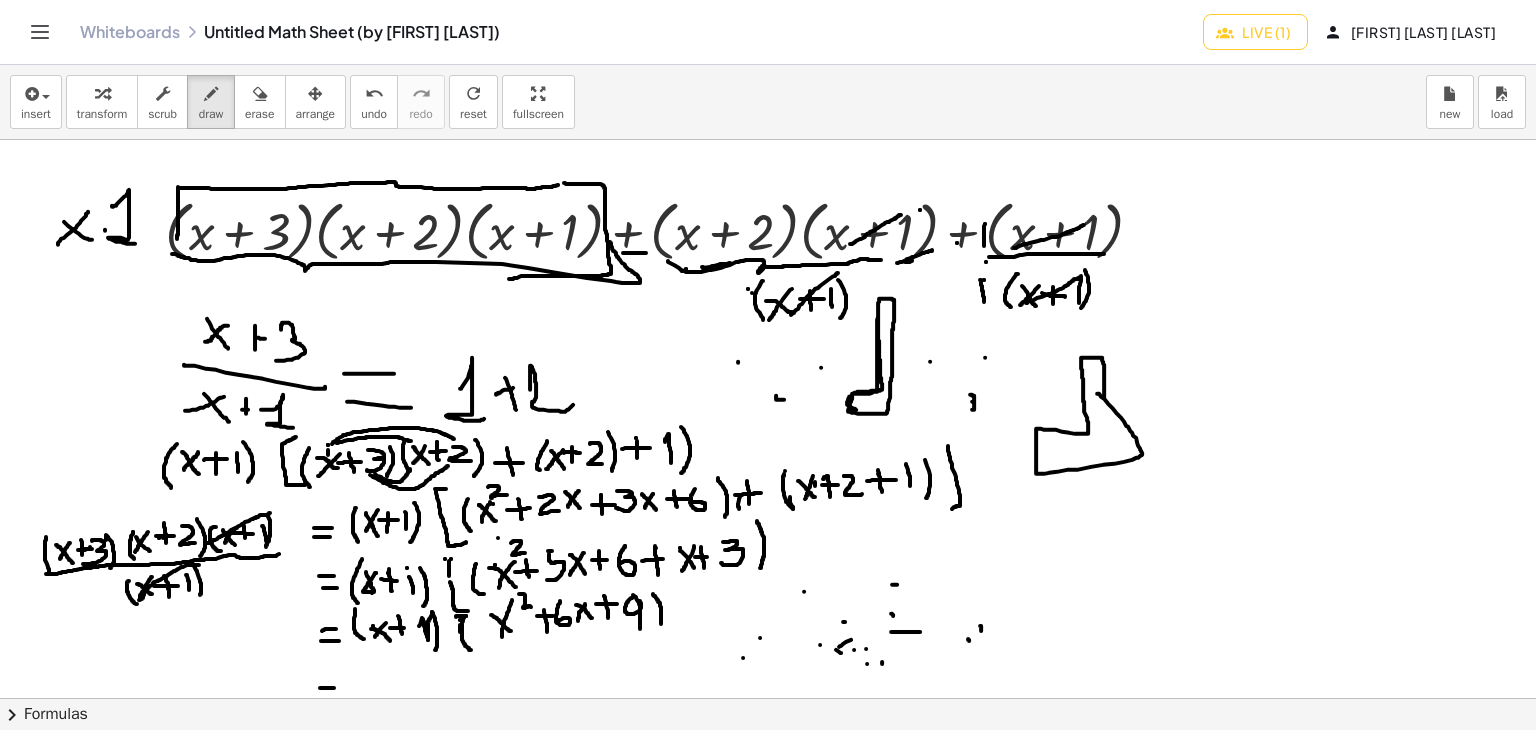 drag, startPoint x: 269, startPoint y: 100, endPoint x: 521, endPoint y: 209, distance: 274.5633 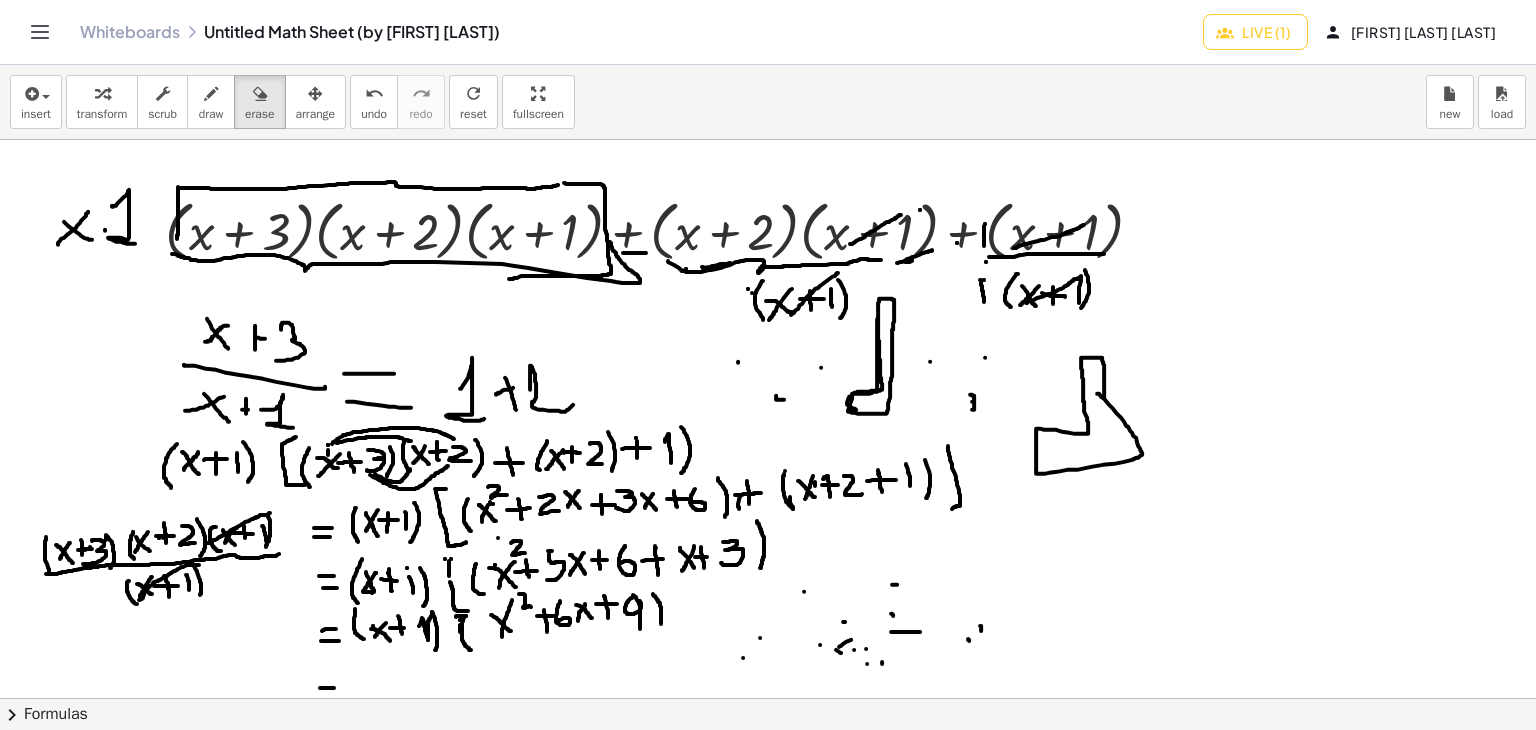 click at bounding box center [768, 698] 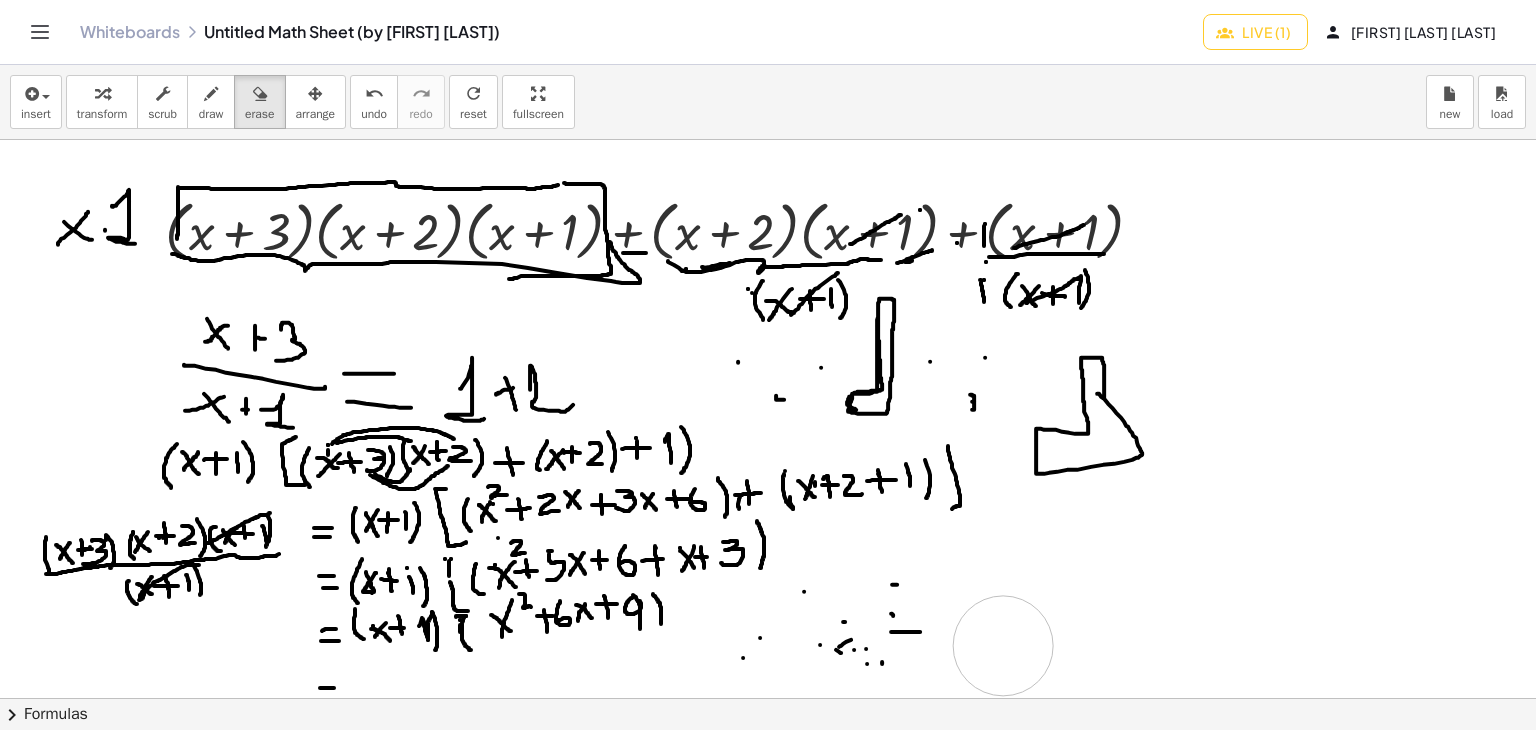 click at bounding box center (768, 698) 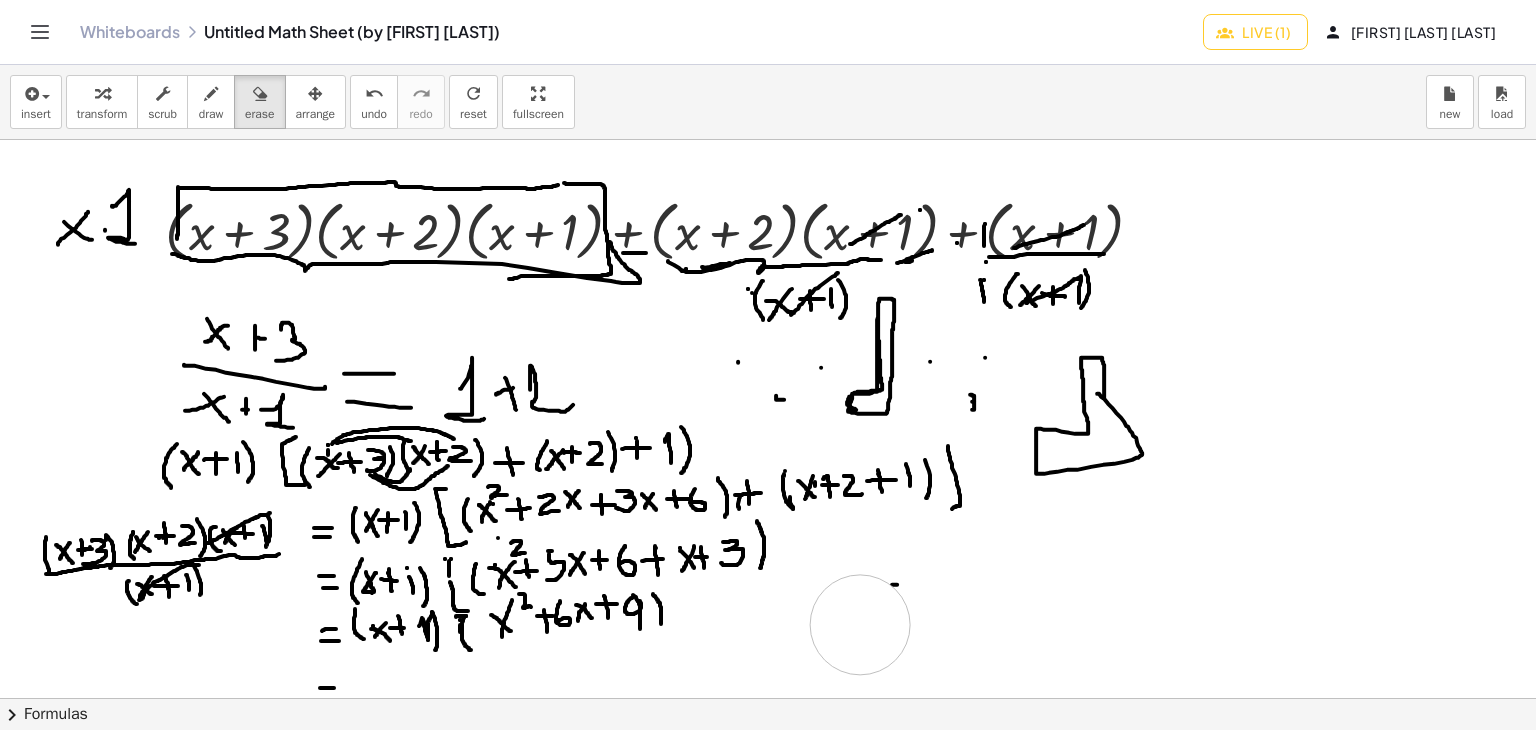 drag, startPoint x: 987, startPoint y: 643, endPoint x: 914, endPoint y: 613, distance: 78.92401 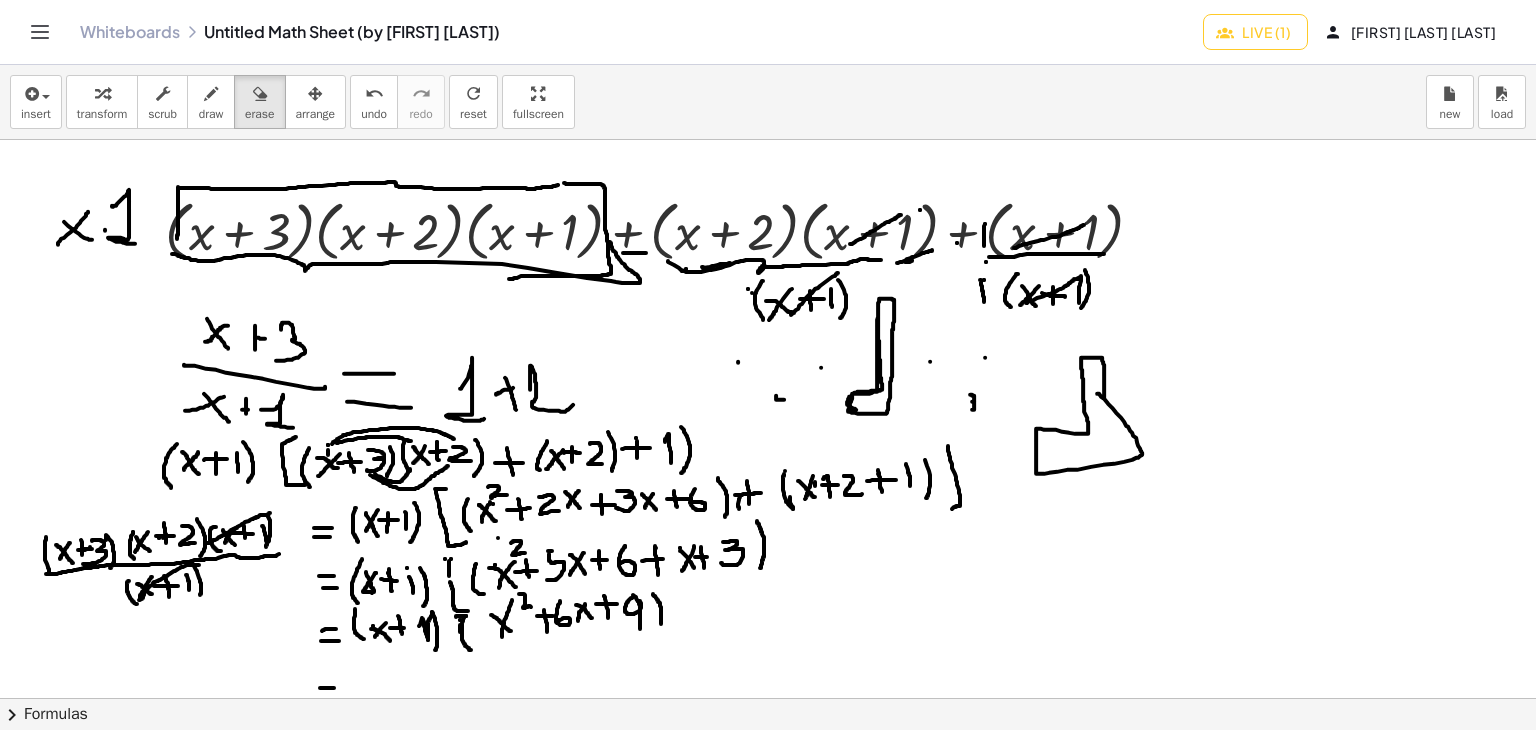 scroll, scrollTop: 333, scrollLeft: 0, axis: vertical 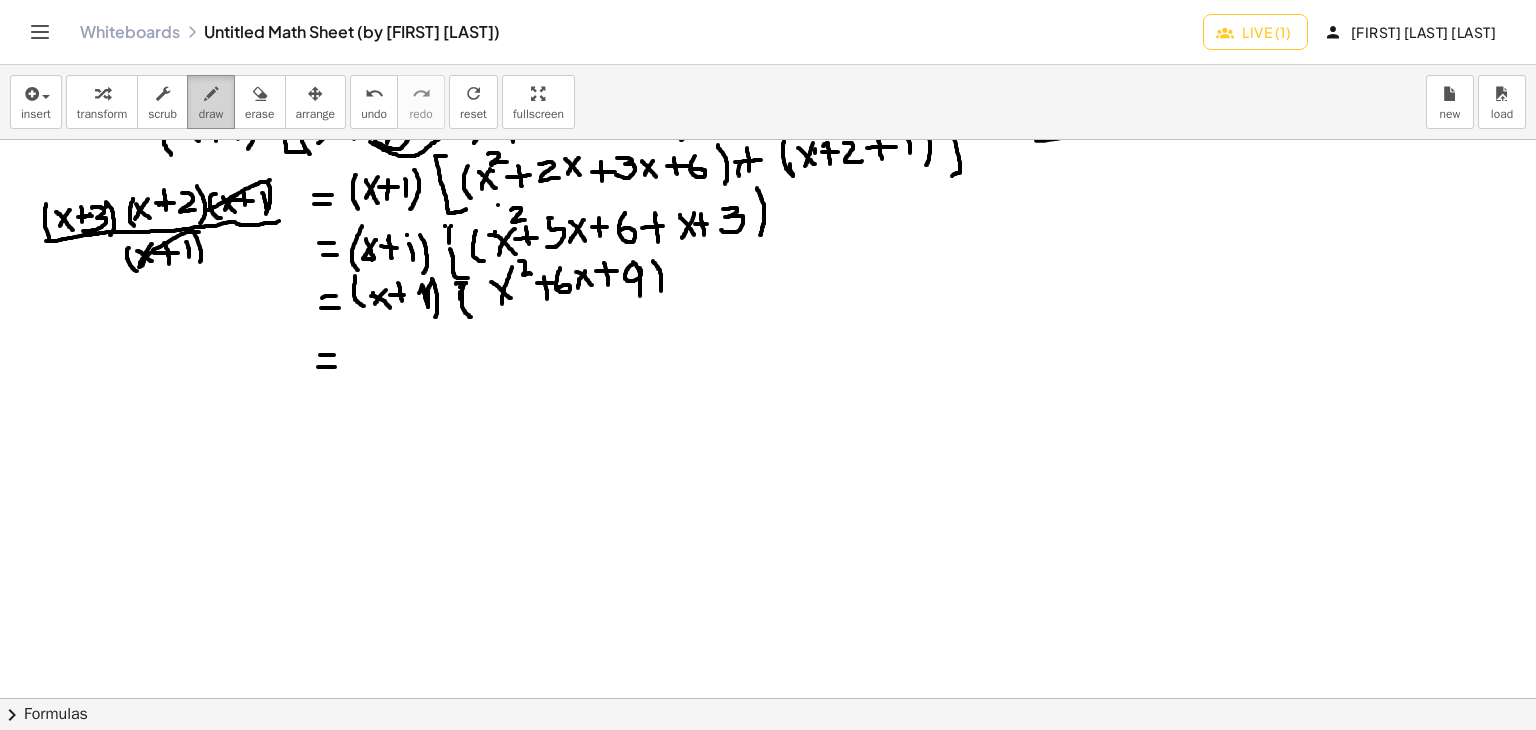 drag, startPoint x: 199, startPoint y: 110, endPoint x: 265, endPoint y: 212, distance: 121.49074 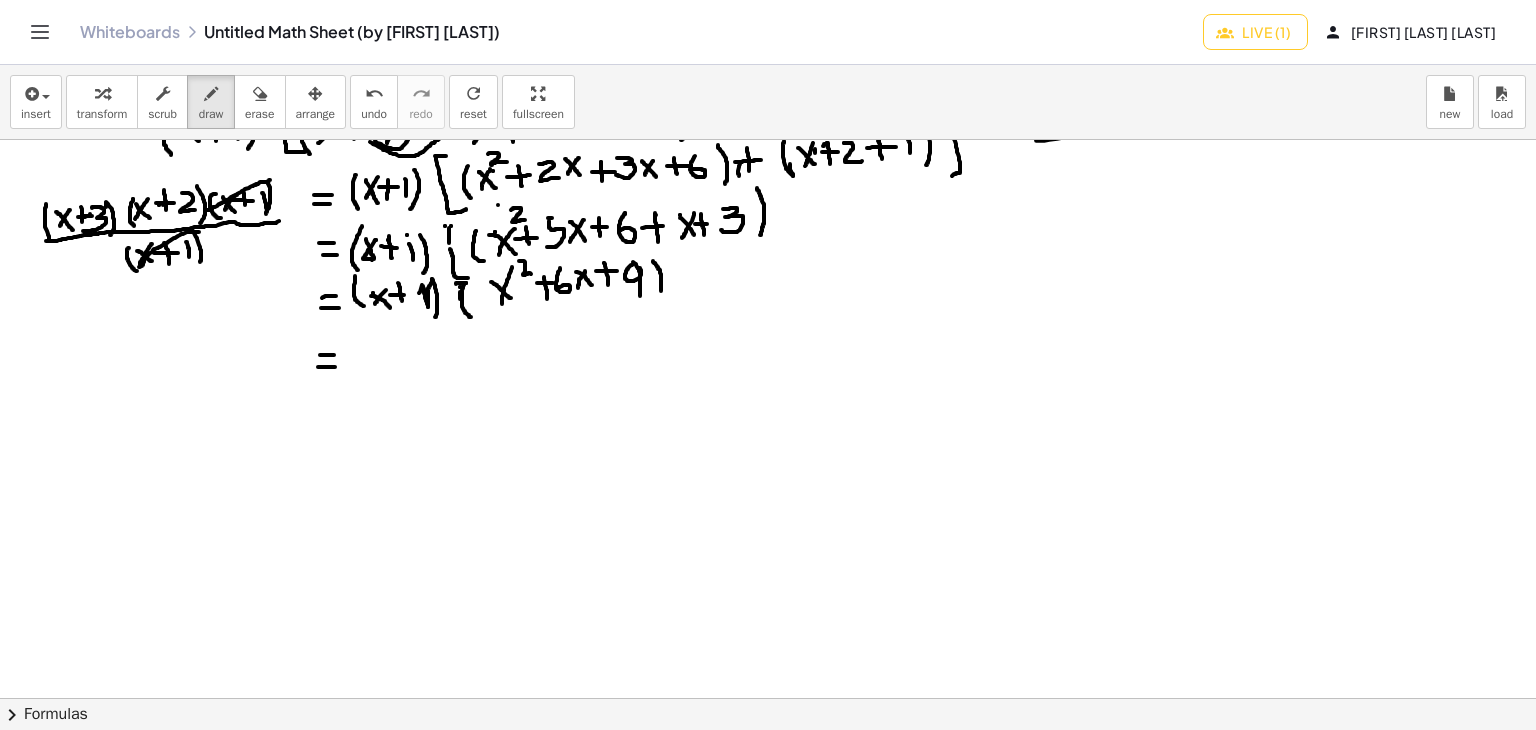 click on "draw" at bounding box center [211, 114] 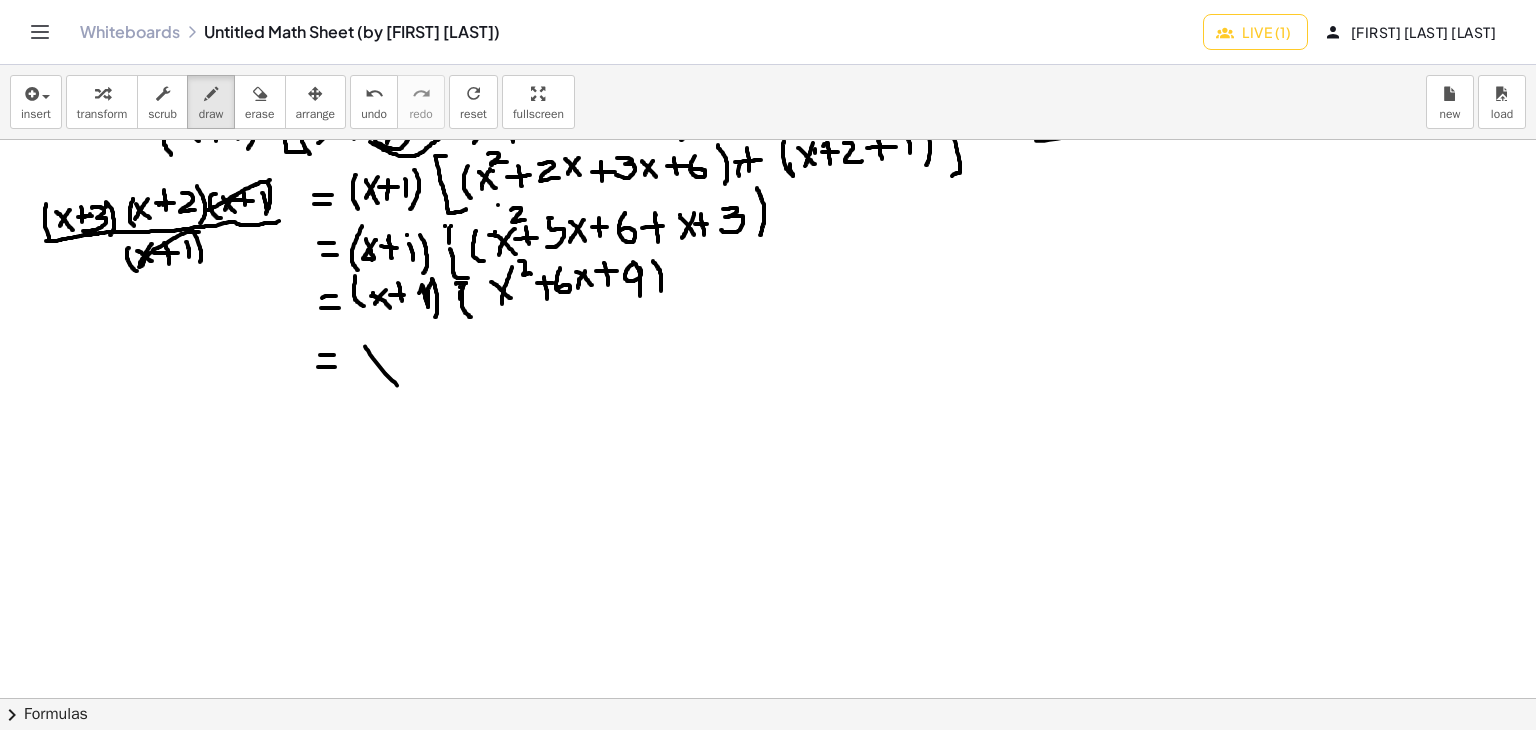 click at bounding box center (768, 365) 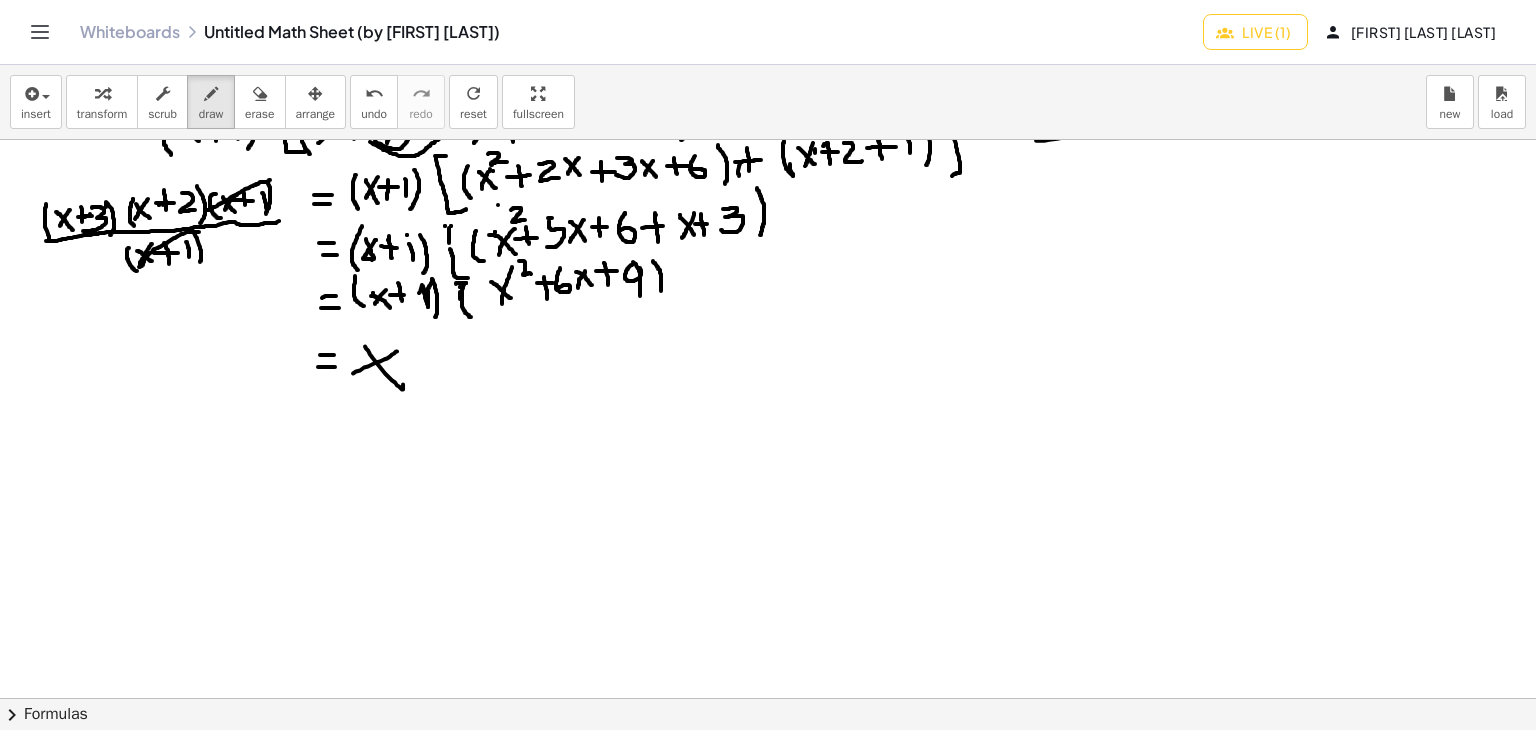 click at bounding box center (768, 365) 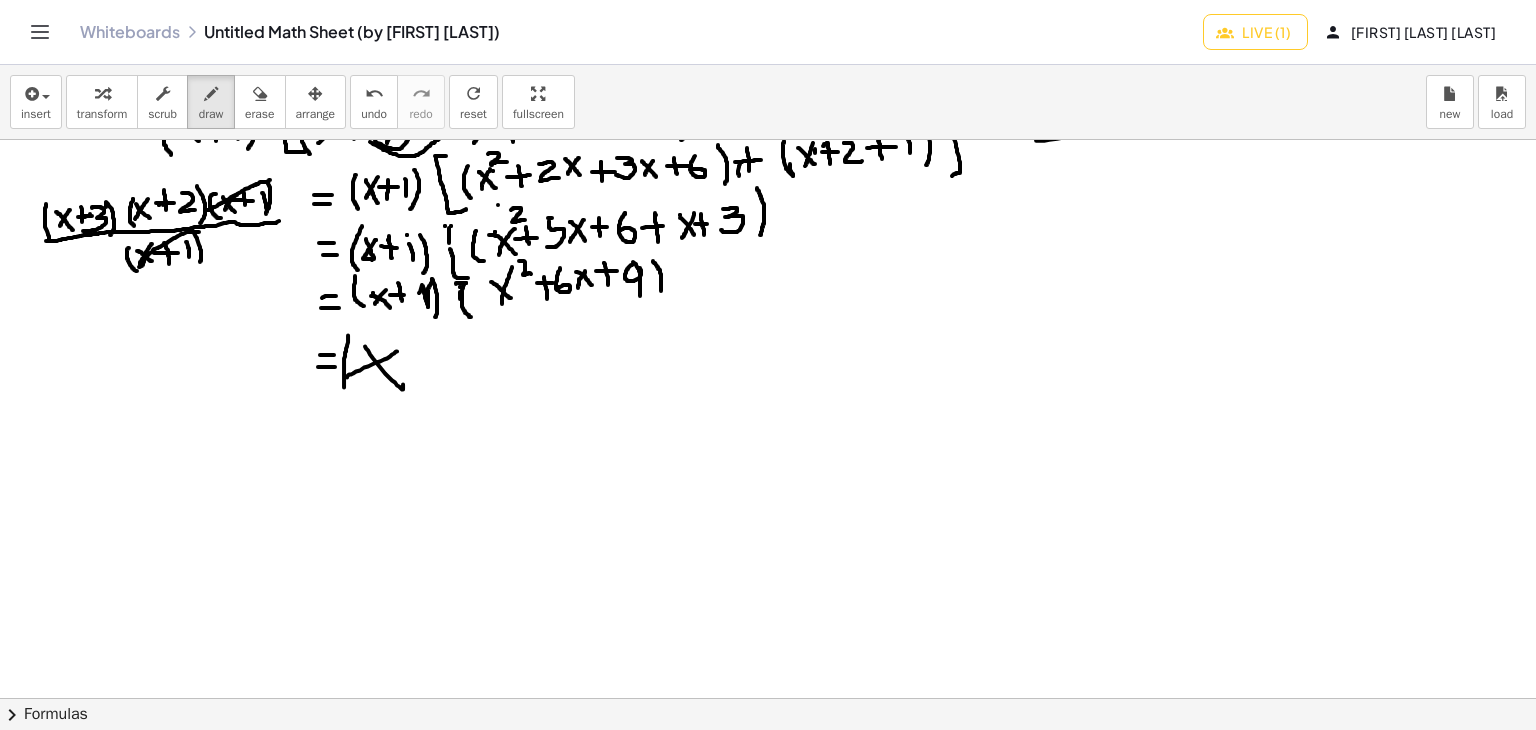 drag, startPoint x: 348, startPoint y: 337, endPoint x: 351, endPoint y: 377, distance: 40.112343 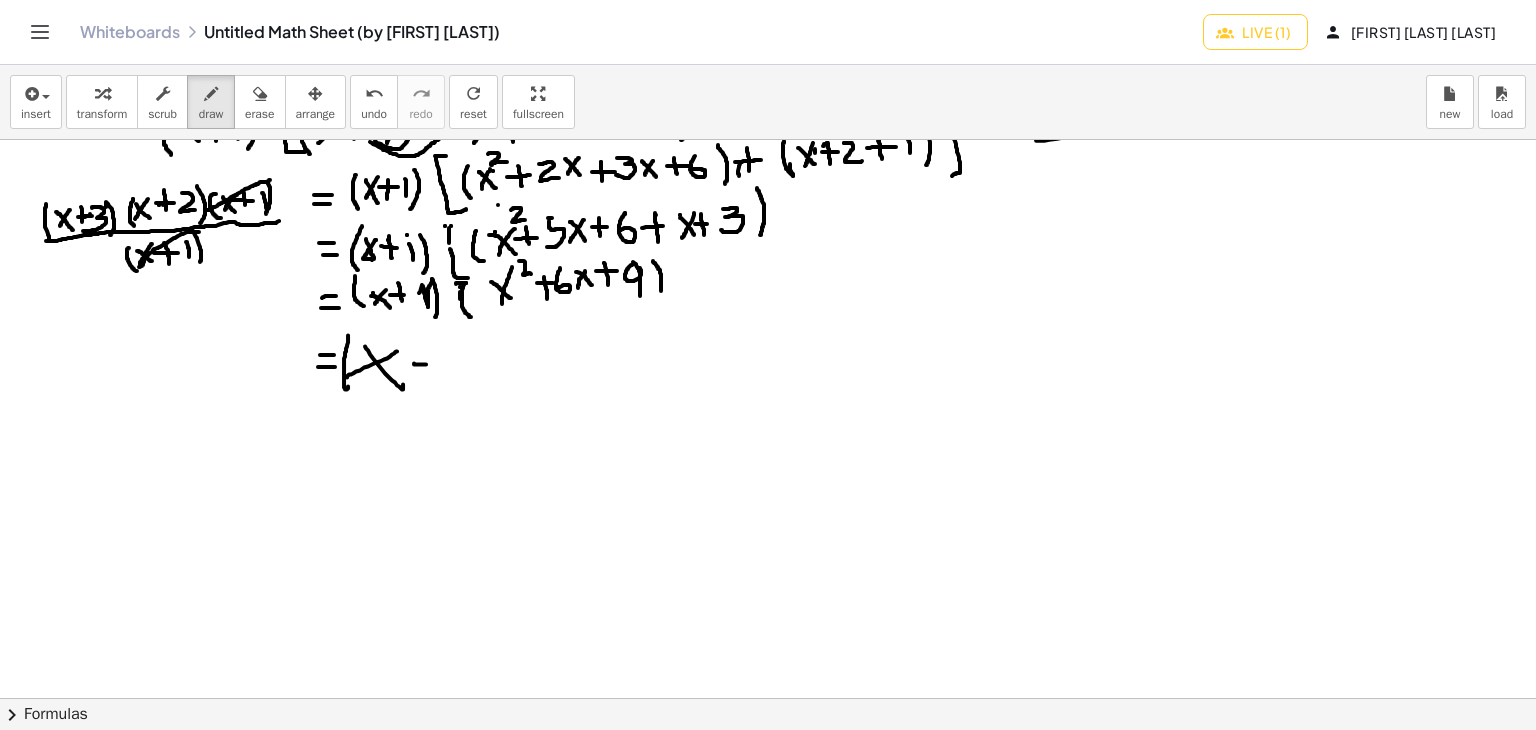 drag, startPoint x: 414, startPoint y: 362, endPoint x: 430, endPoint y: 361, distance: 16.03122 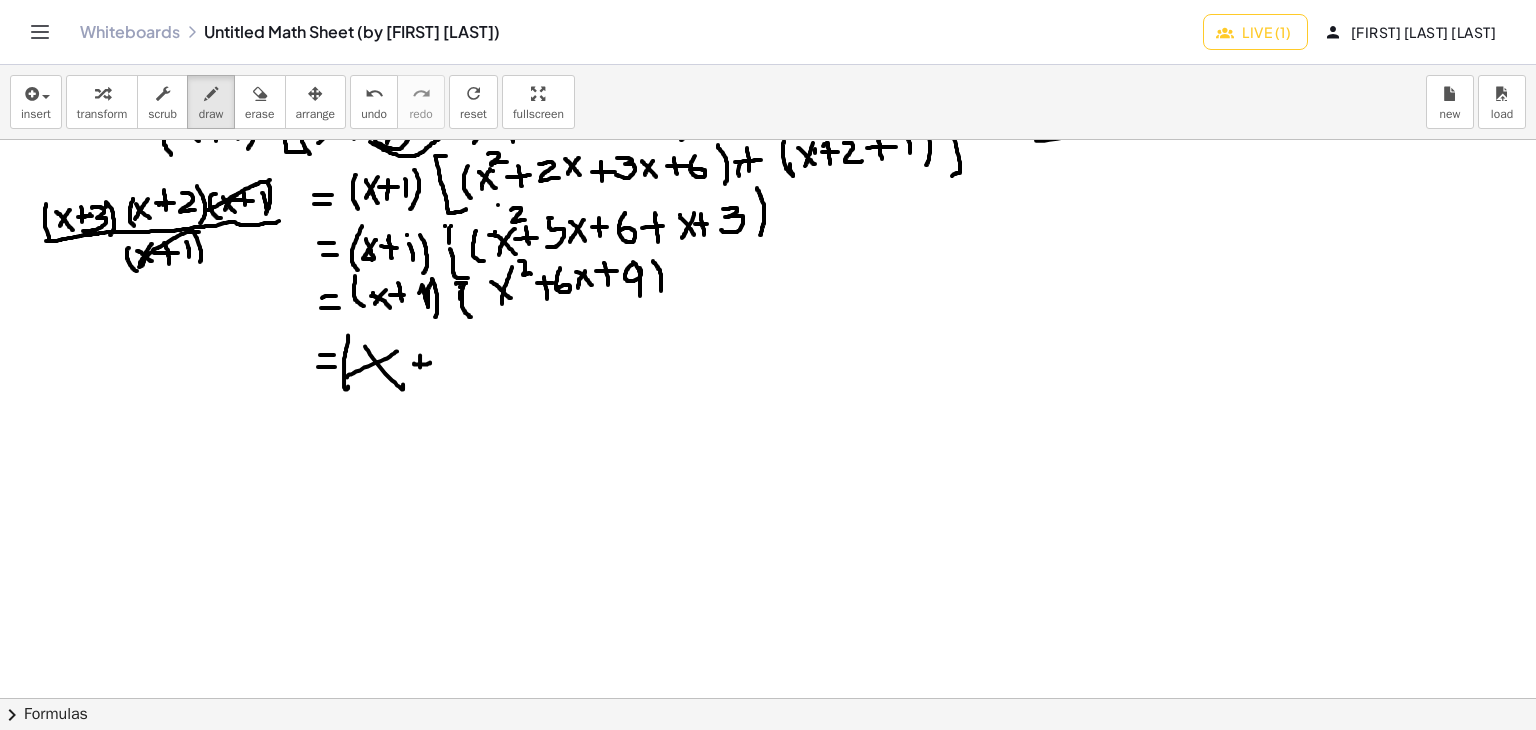 click at bounding box center [768, 365] 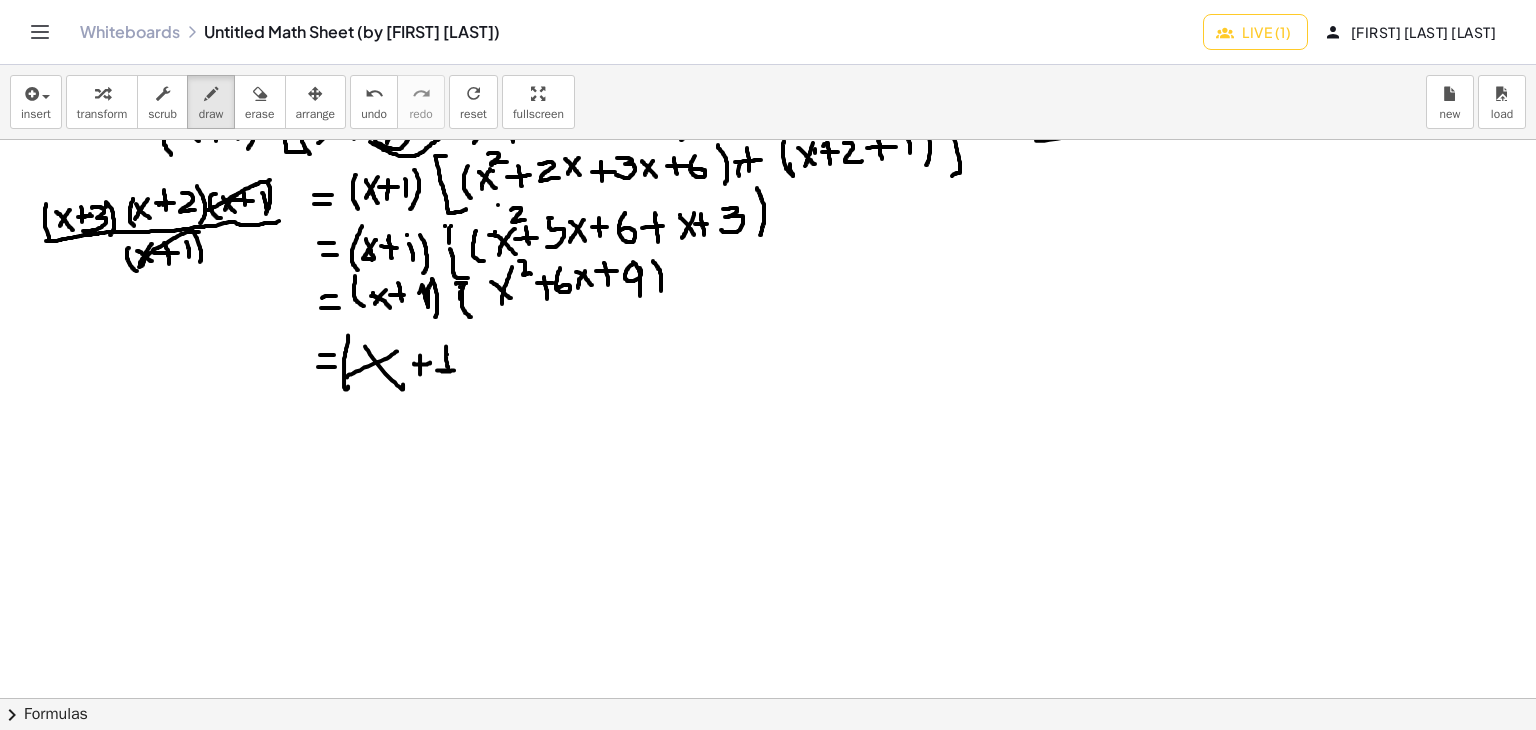click at bounding box center (768, 365) 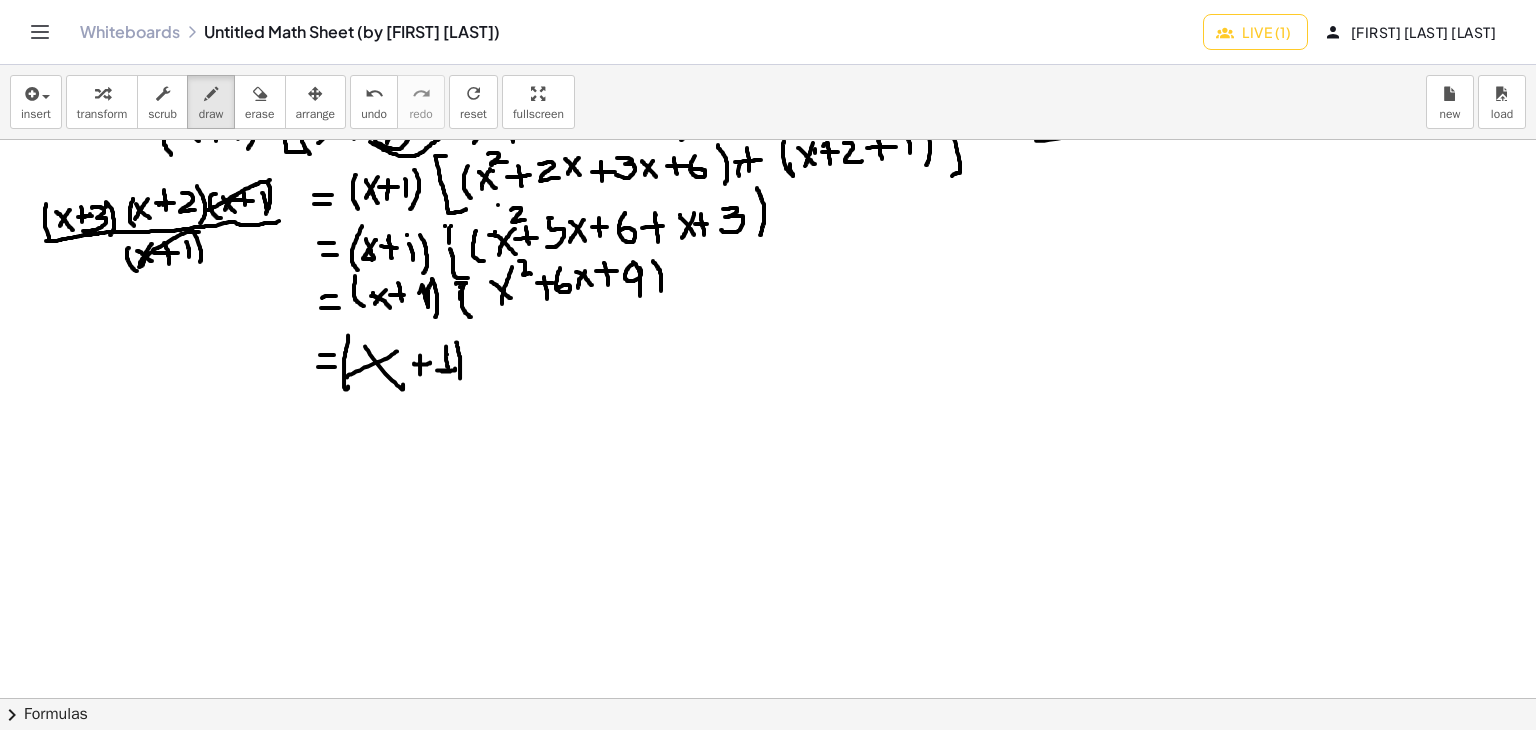 drag, startPoint x: 456, startPoint y: 341, endPoint x: 478, endPoint y: 342, distance: 22.022715 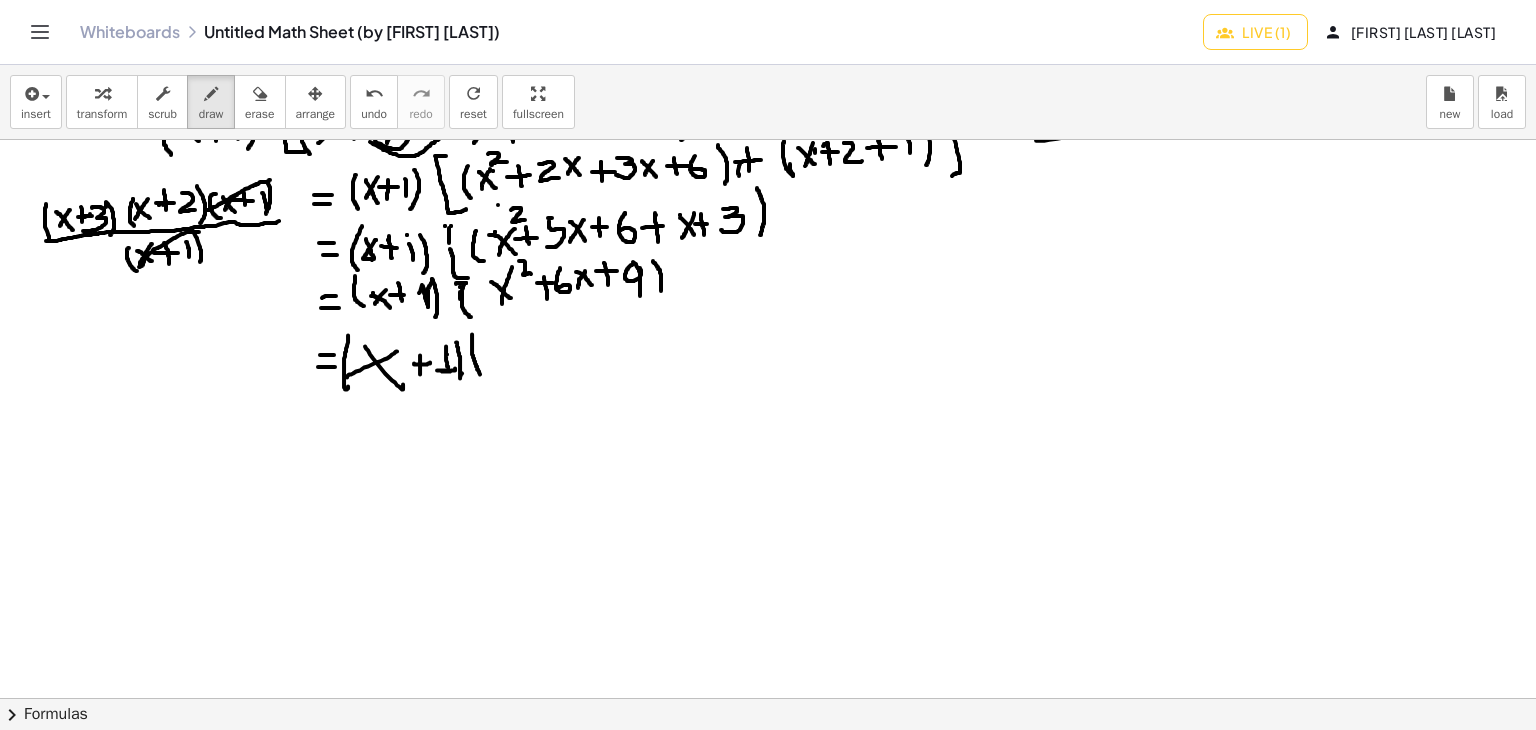 drag, startPoint x: 472, startPoint y: 333, endPoint x: 482, endPoint y: 367, distance: 35.44009 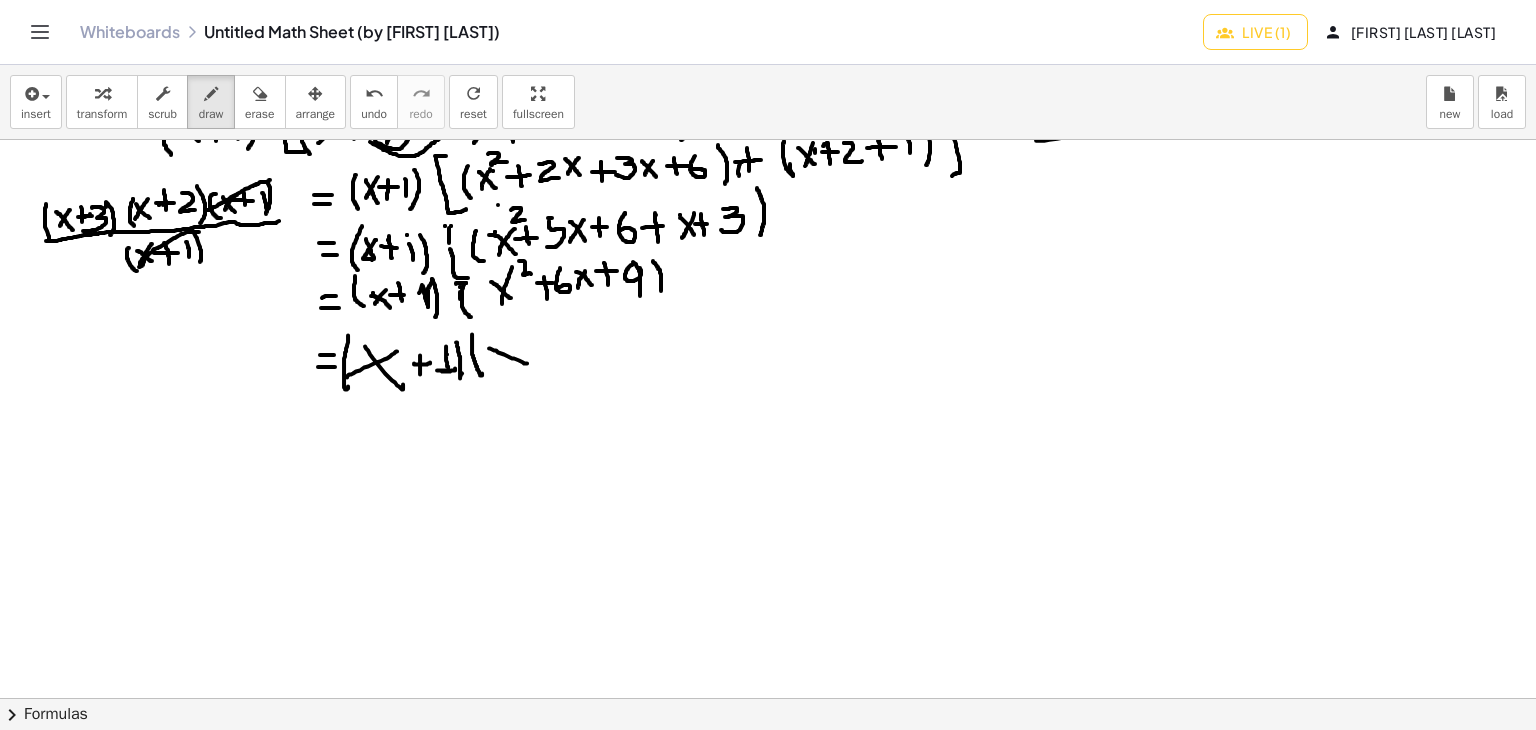 drag, startPoint x: 489, startPoint y: 347, endPoint x: 532, endPoint y: 365, distance: 46.615448 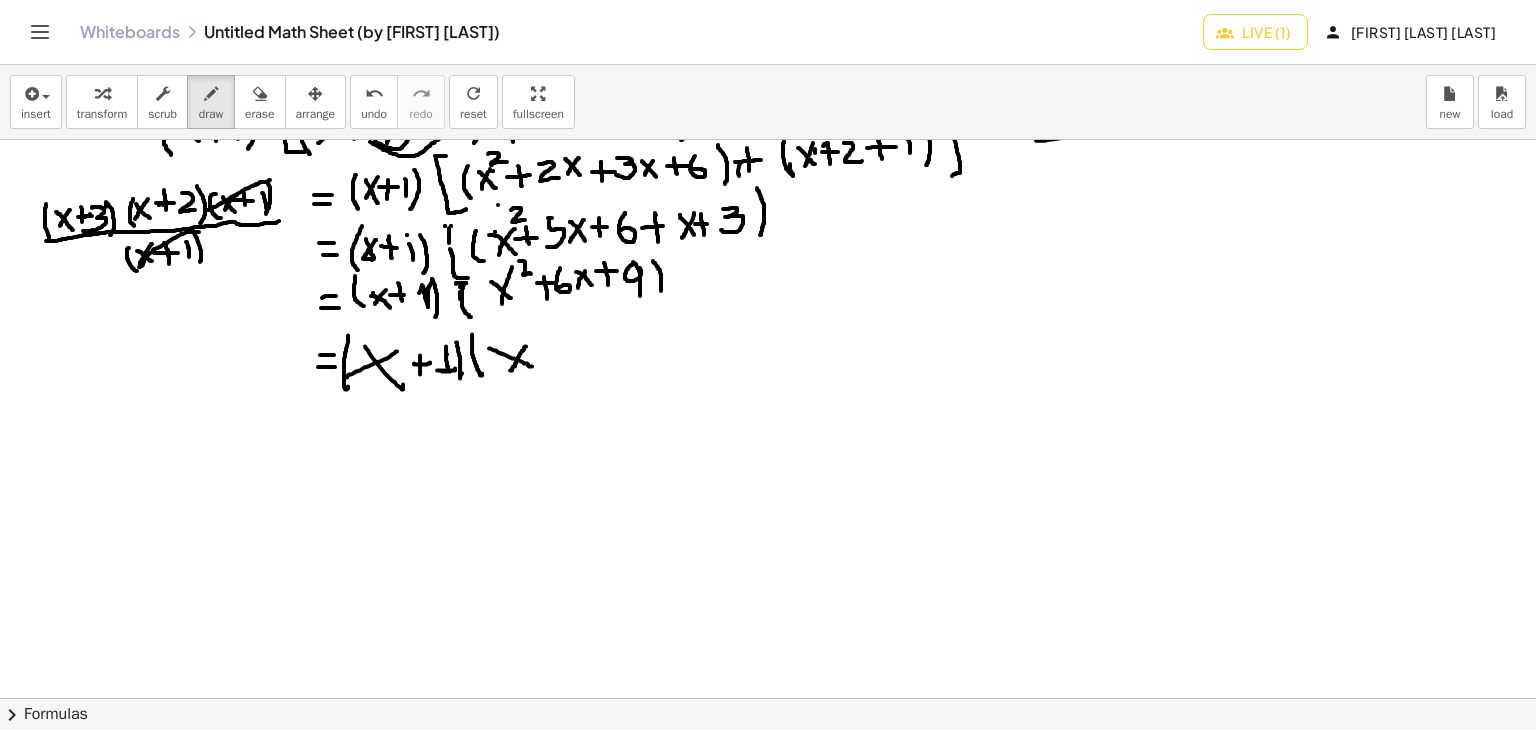 drag, startPoint x: 525, startPoint y: 345, endPoint x: 510, endPoint y: 369, distance: 28.301943 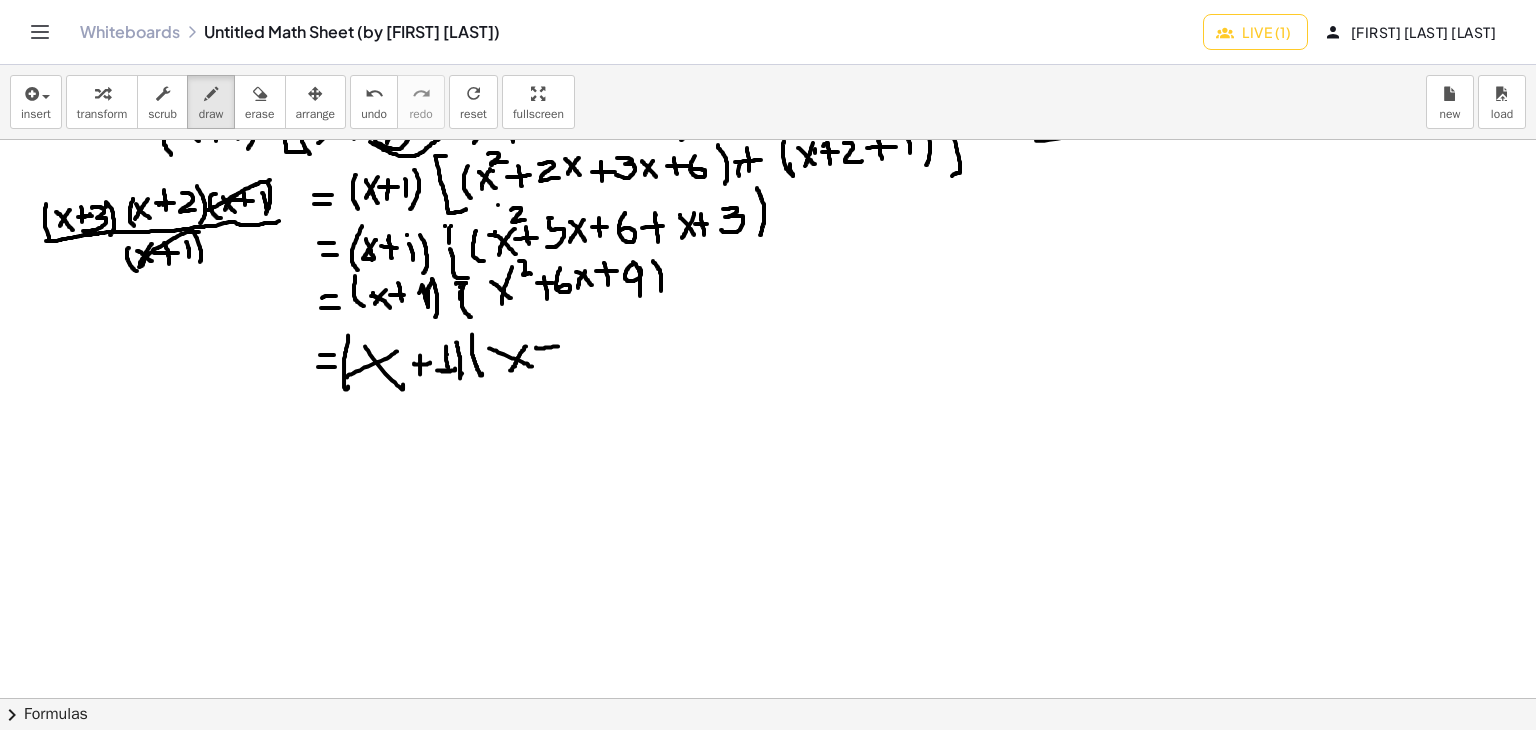 drag, startPoint x: 544, startPoint y: 347, endPoint x: 552, endPoint y: 337, distance: 12.806249 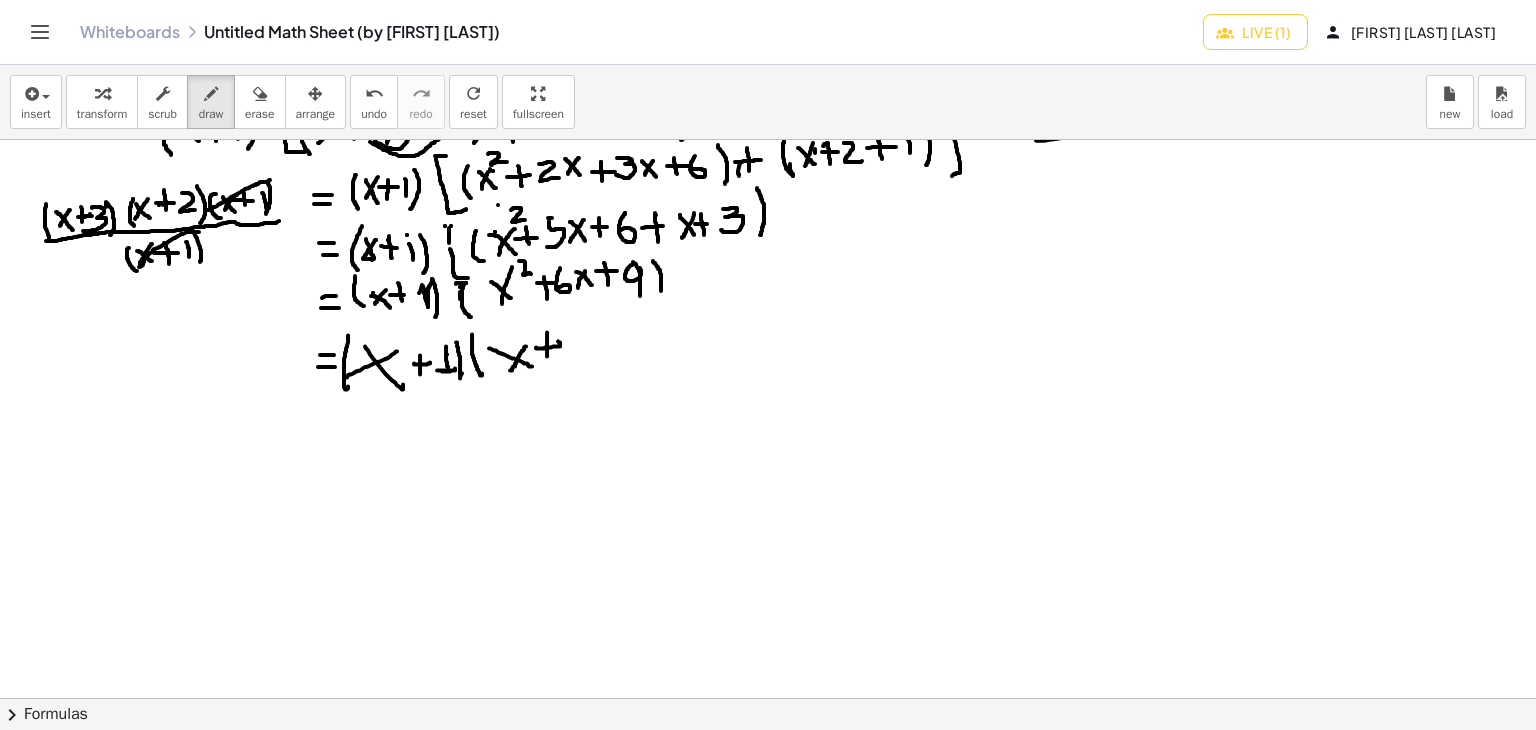 drag, startPoint x: 547, startPoint y: 337, endPoint x: 548, endPoint y: 357, distance: 20.024984 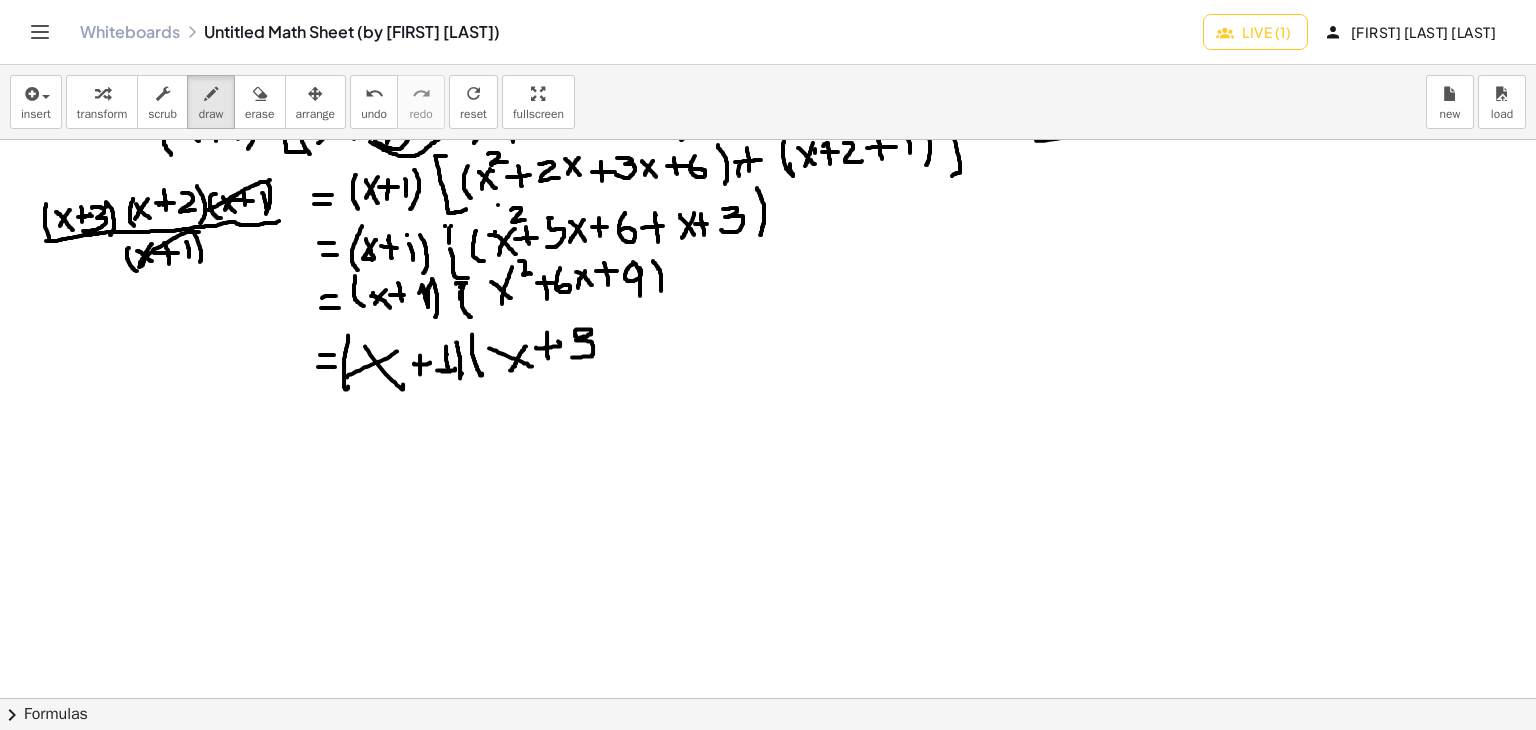 drag, startPoint x: 575, startPoint y: 335, endPoint x: 572, endPoint y: 357, distance: 22.203604 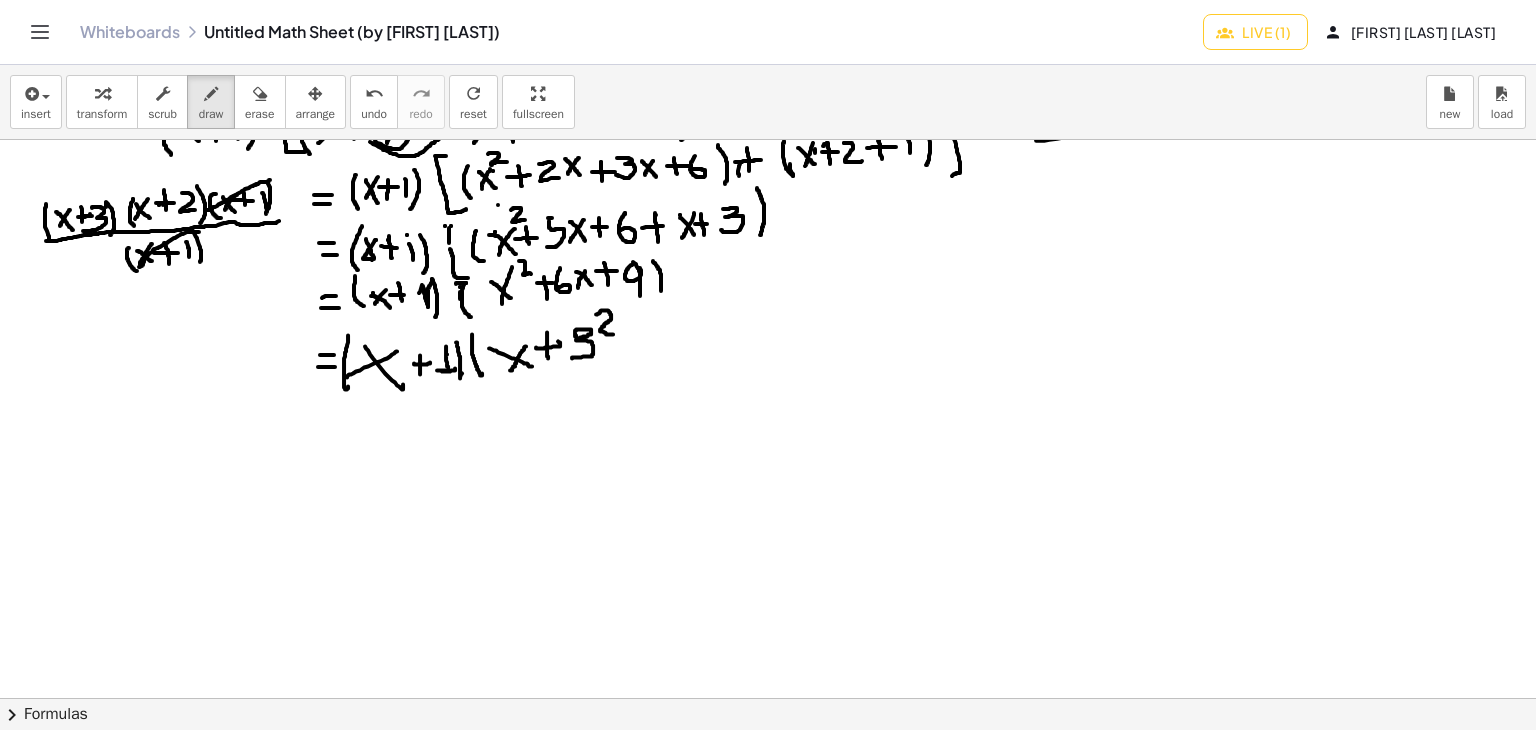 drag, startPoint x: 596, startPoint y: 313, endPoint x: 614, endPoint y: 334, distance: 27.658634 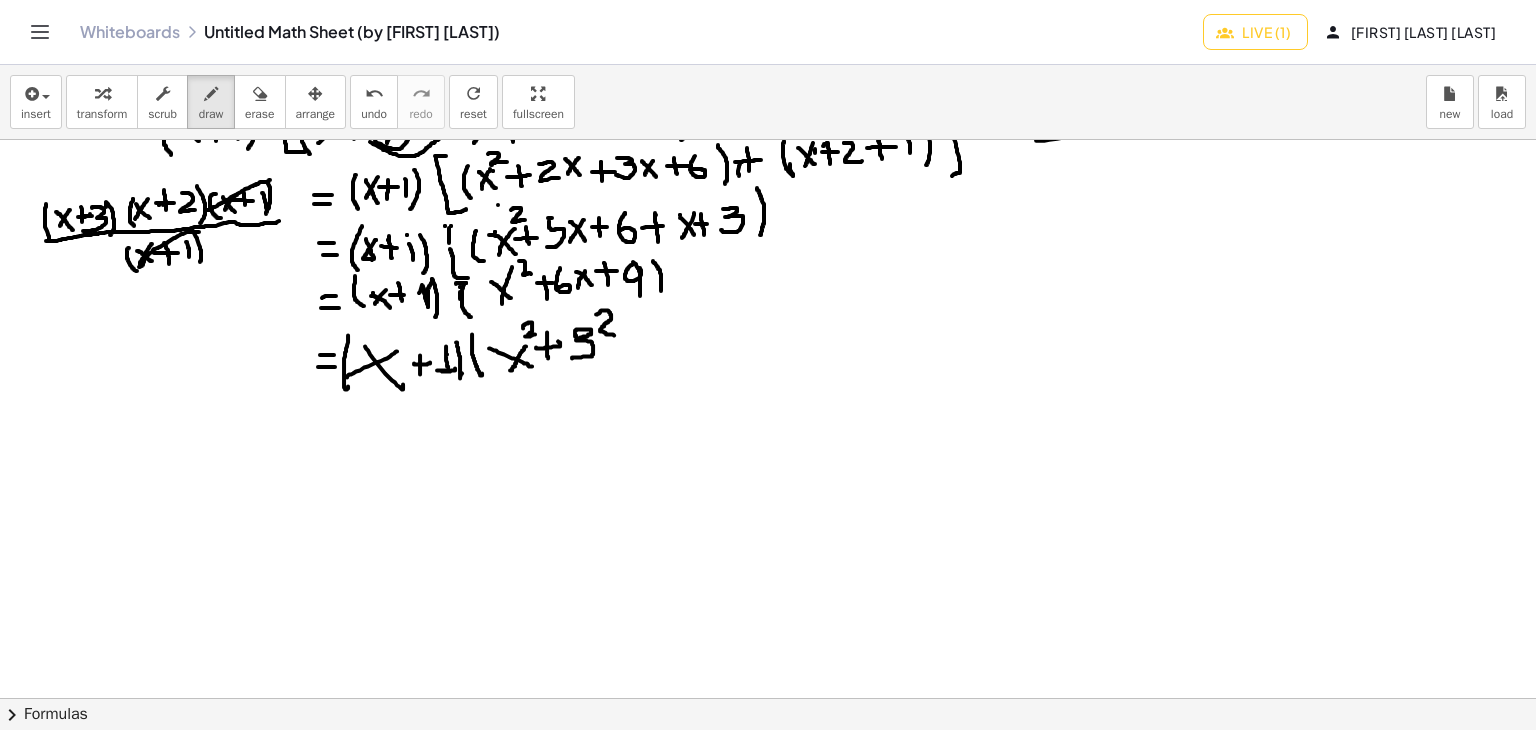drag, startPoint x: 523, startPoint y: 325, endPoint x: 535, endPoint y: 333, distance: 14.422205 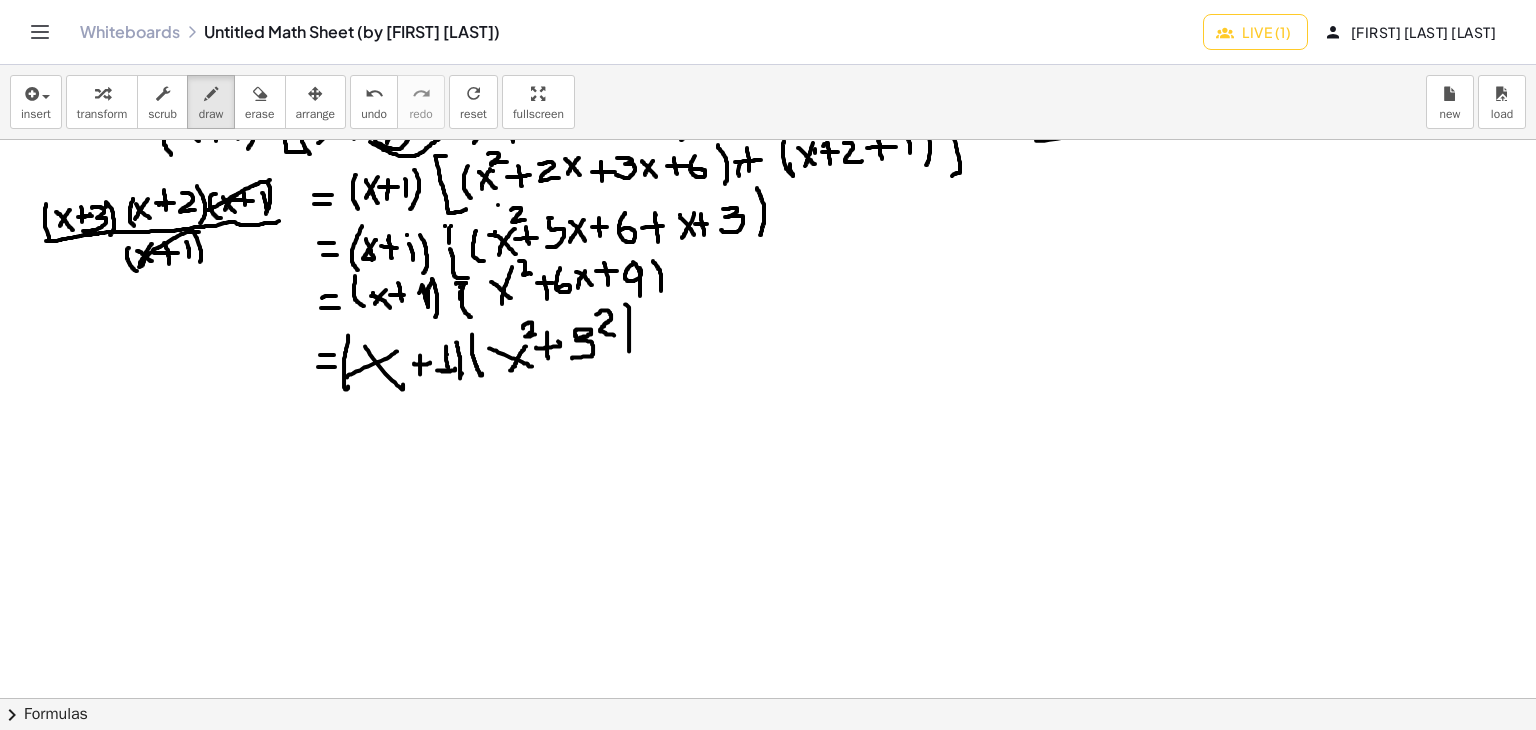 drag, startPoint x: 625, startPoint y: 303, endPoint x: 619, endPoint y: 373, distance: 70.256676 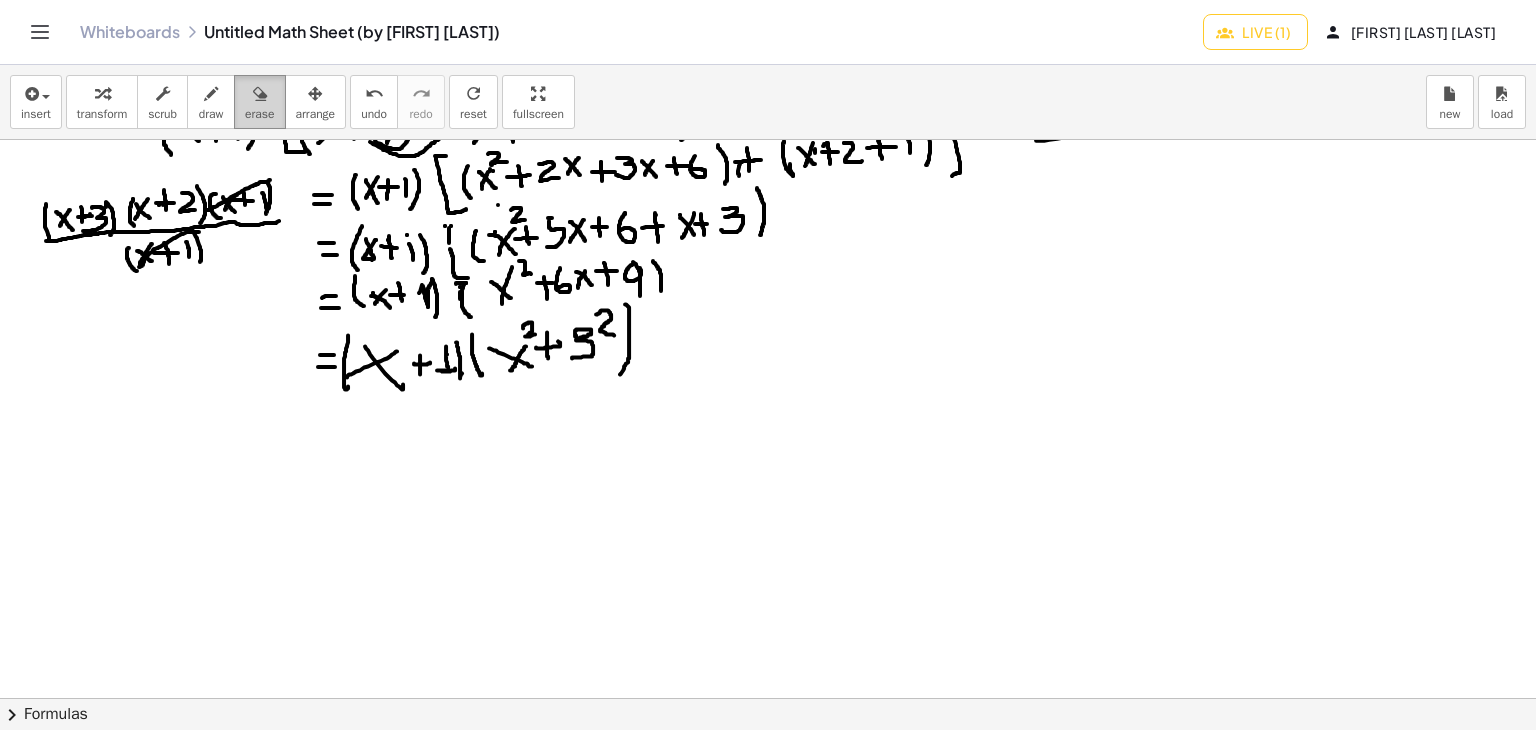 drag, startPoint x: 248, startPoint y: 88, endPoint x: 278, endPoint y: 120, distance: 43.863426 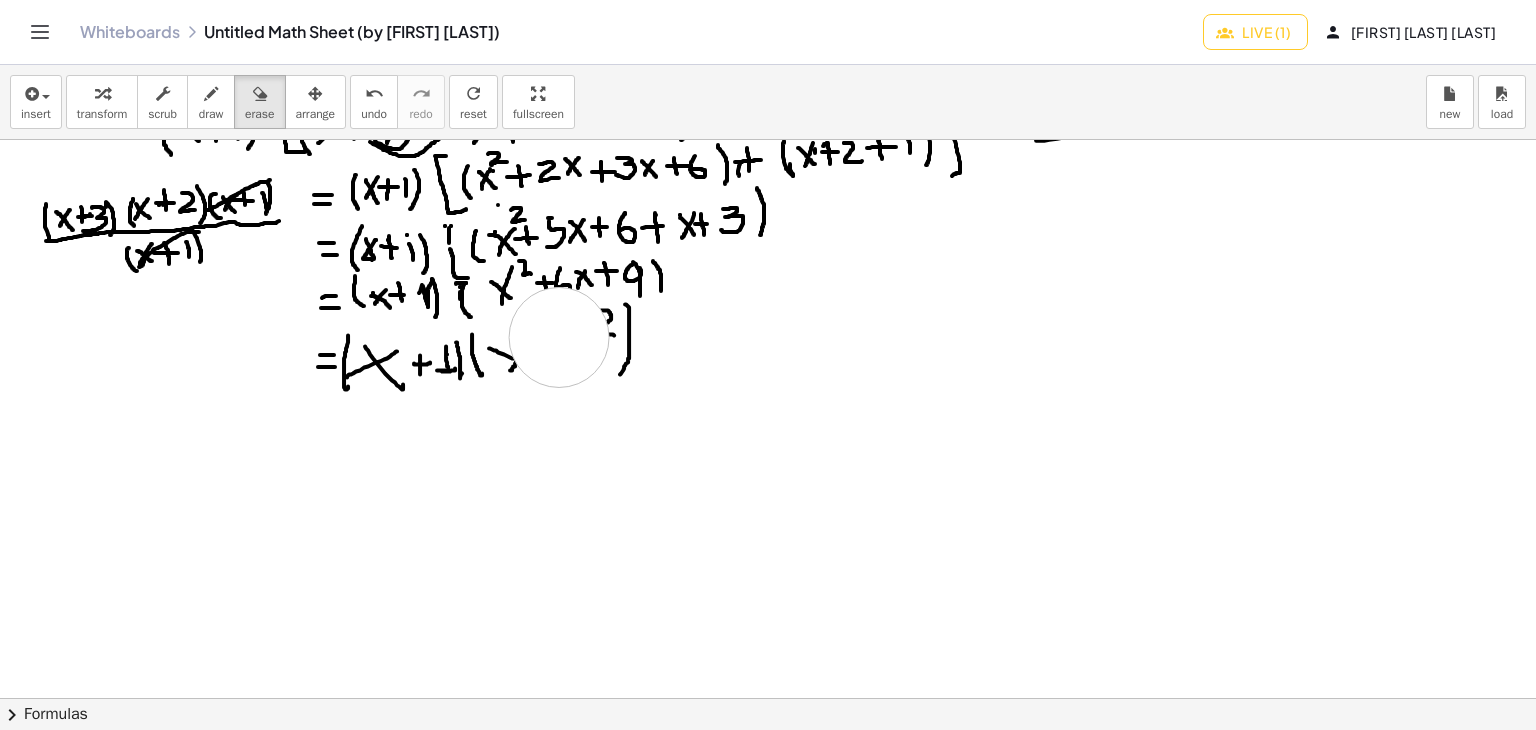 click at bounding box center (768, 365) 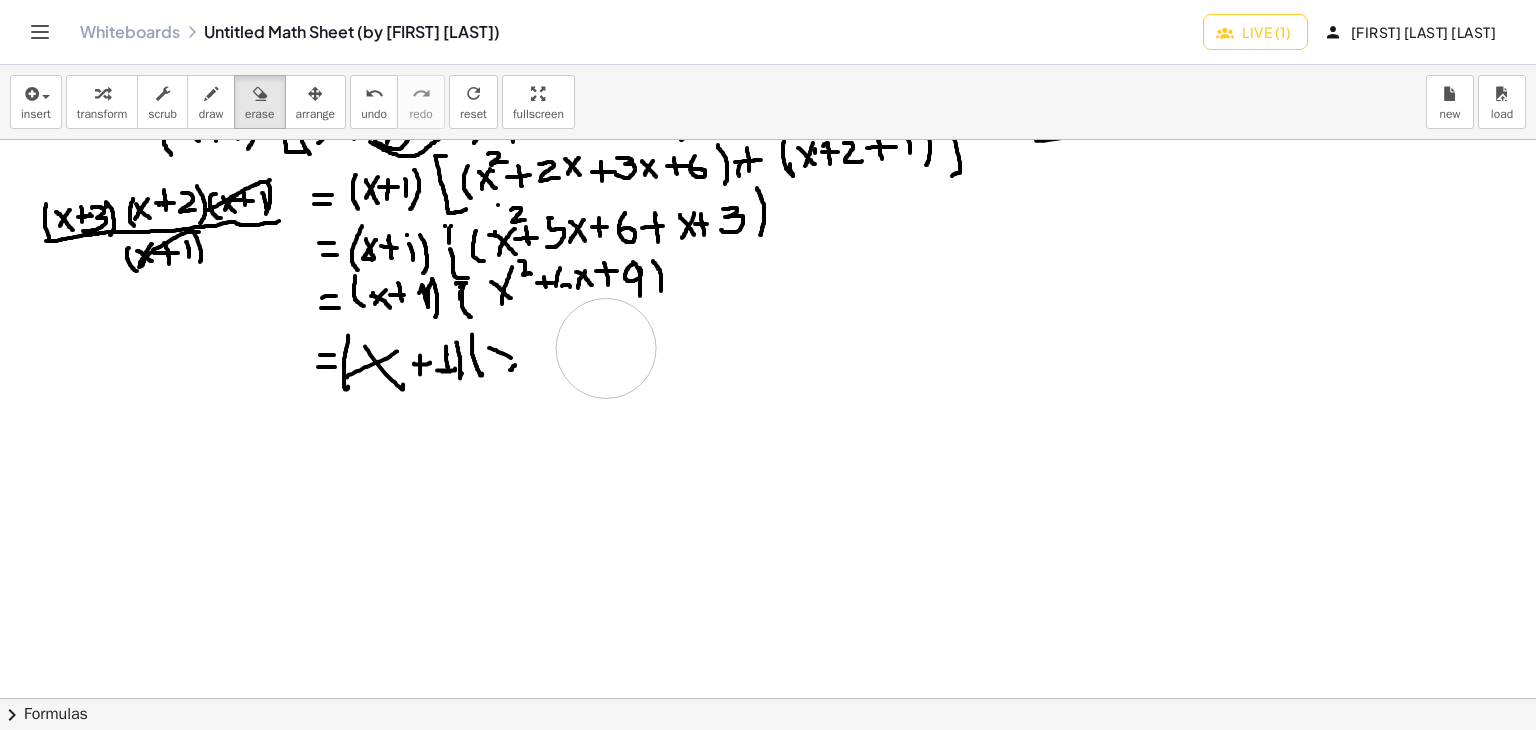 click at bounding box center (768, 365) 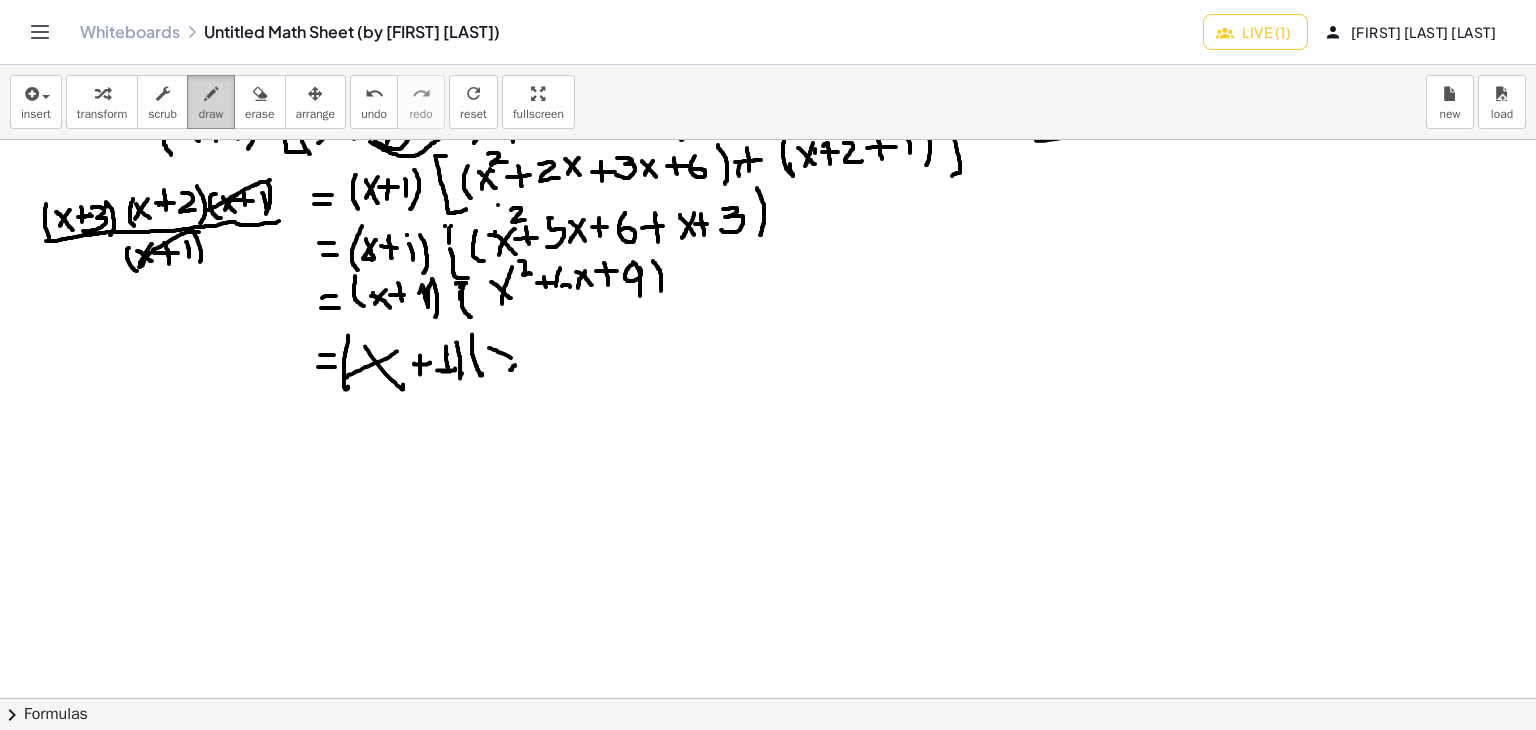 click at bounding box center (211, 93) 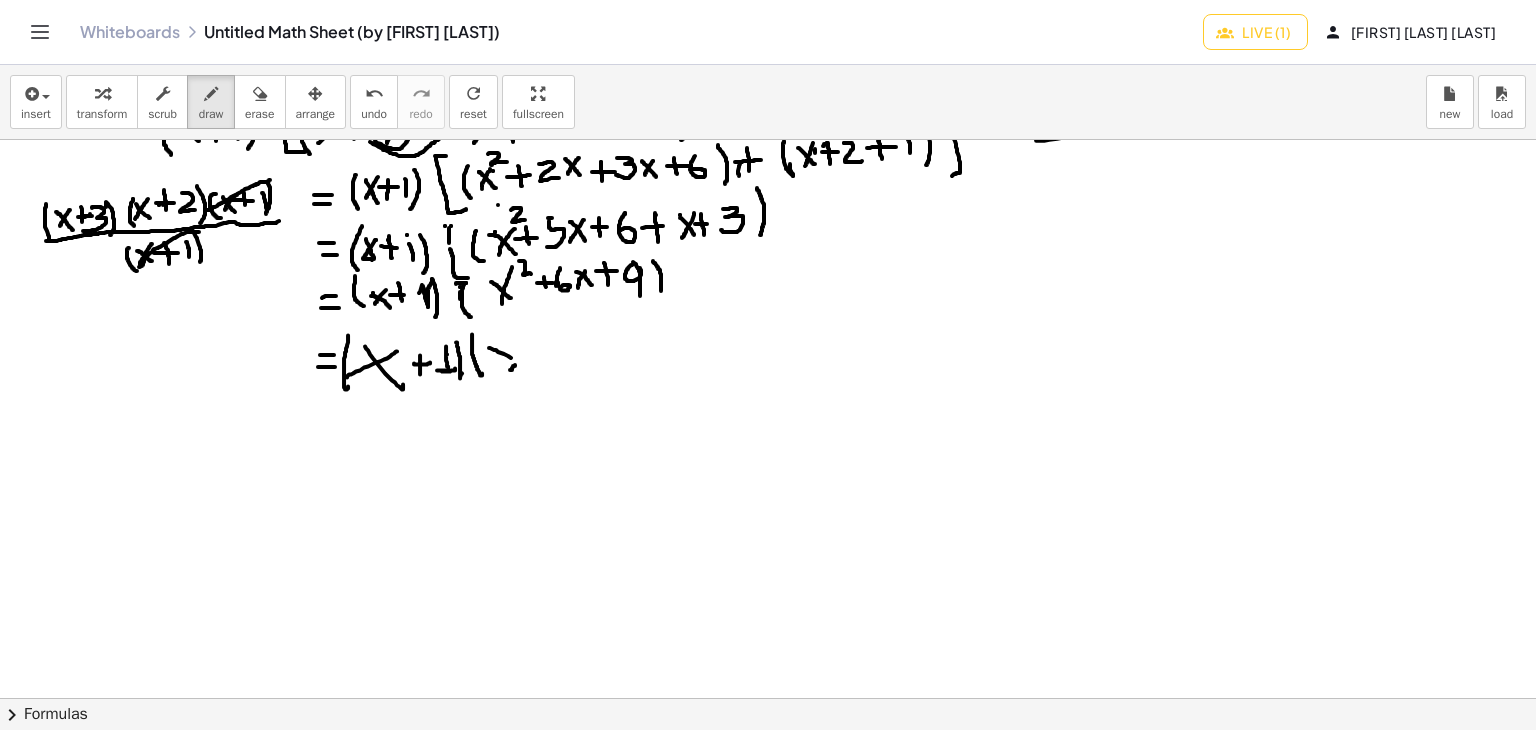 drag, startPoint x: 558, startPoint y: 281, endPoint x: 570, endPoint y: 284, distance: 12.369317 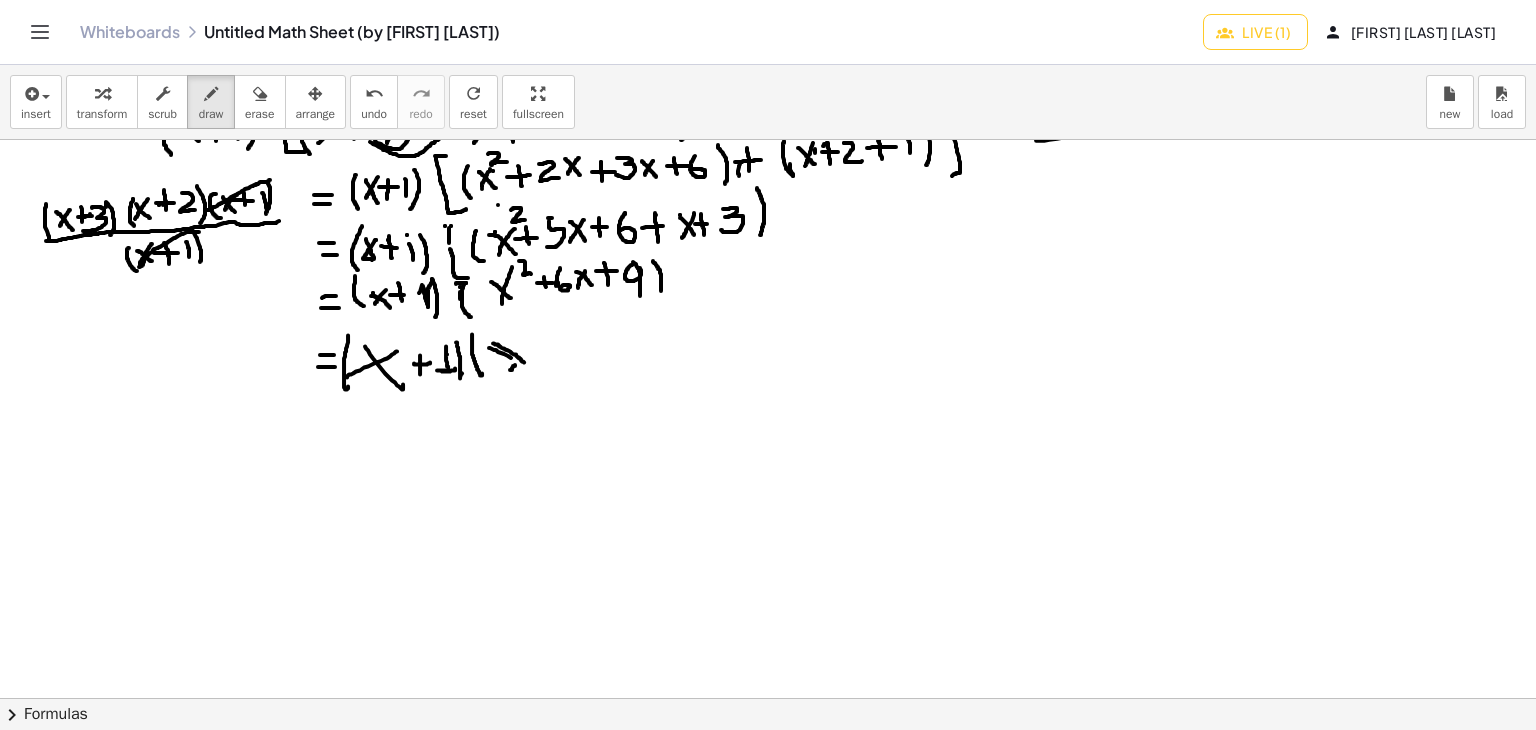 drag, startPoint x: 496, startPoint y: 343, endPoint x: 524, endPoint y: 357, distance: 31.304953 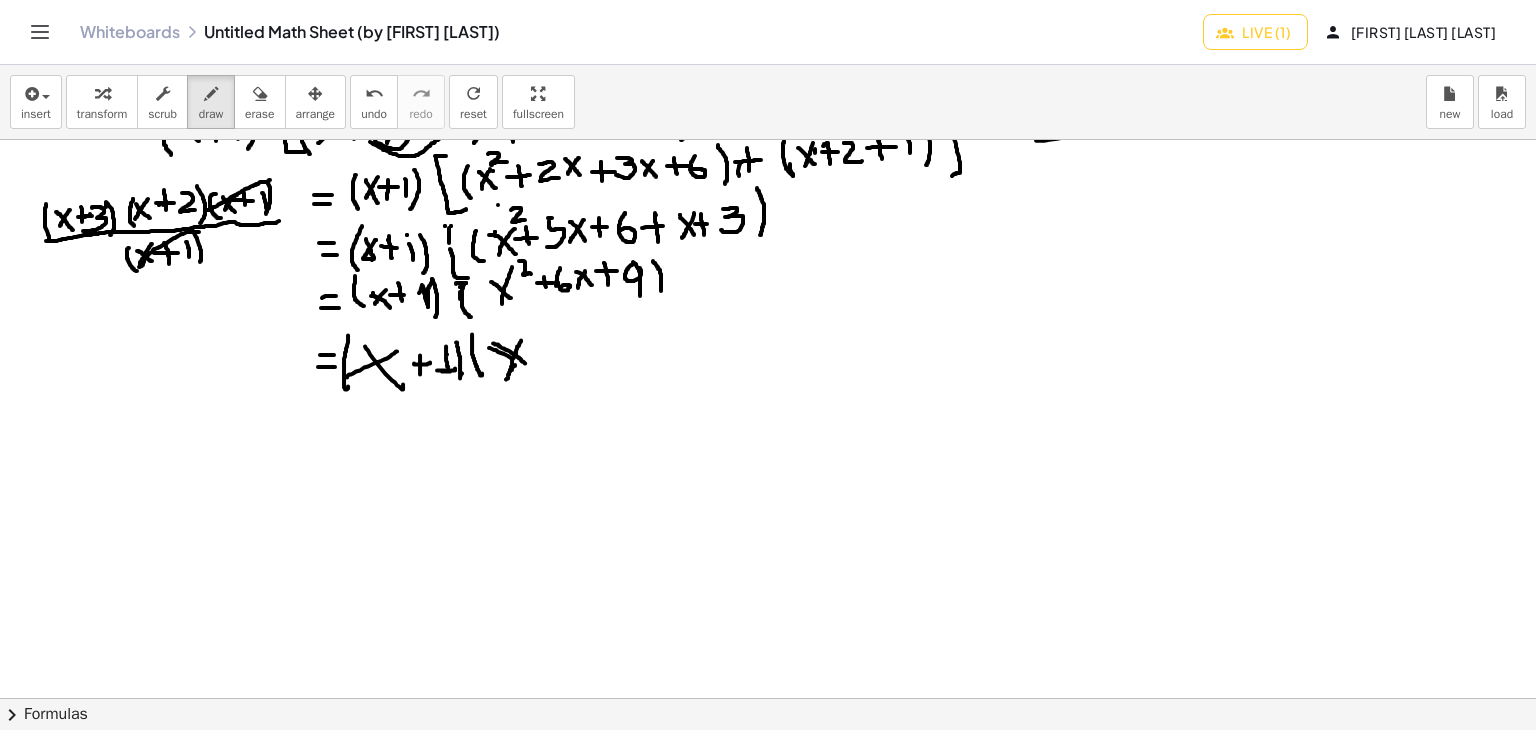 drag, startPoint x: 516, startPoint y: 351, endPoint x: 520, endPoint y: 370, distance: 19.416489 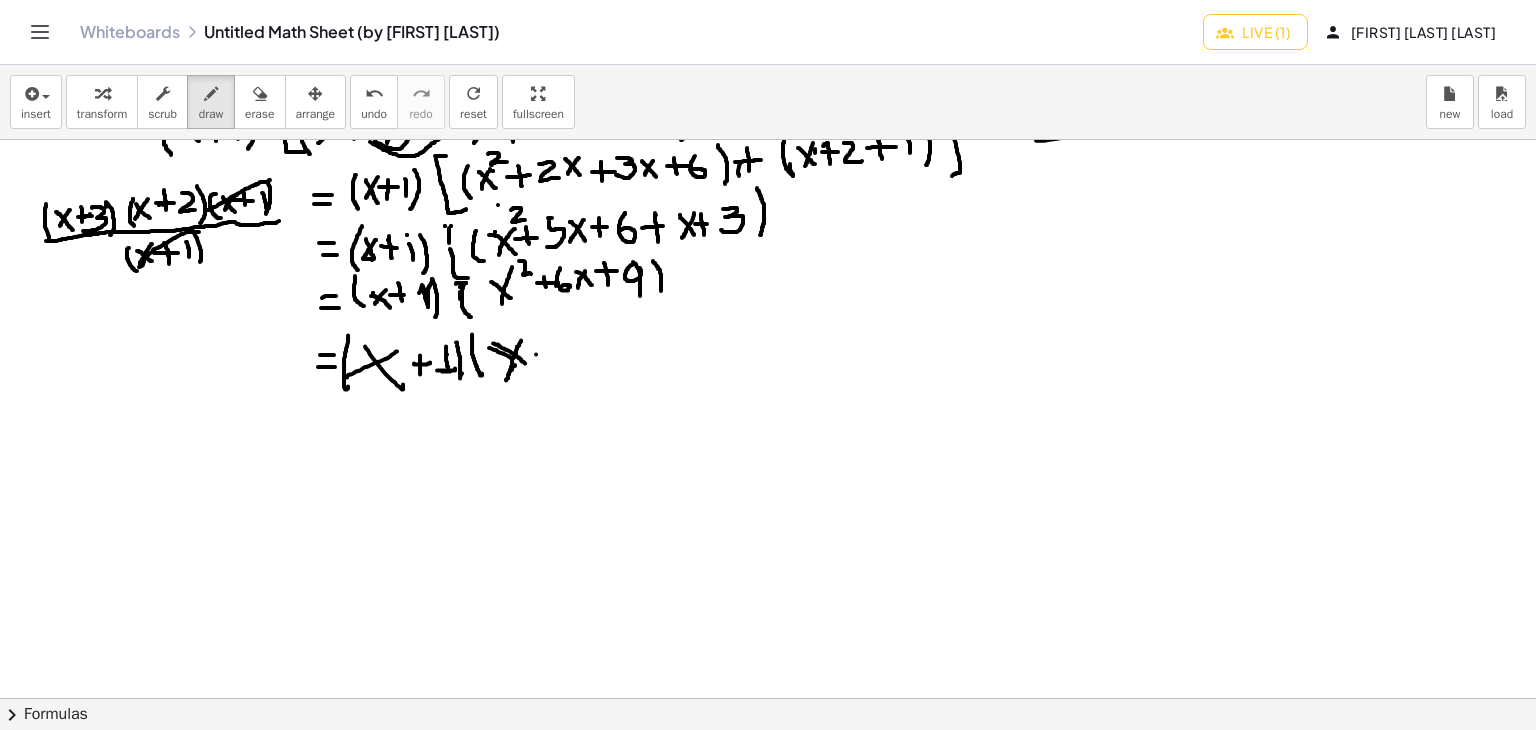drag, startPoint x: 536, startPoint y: 353, endPoint x: 555, endPoint y: 356, distance: 19.235384 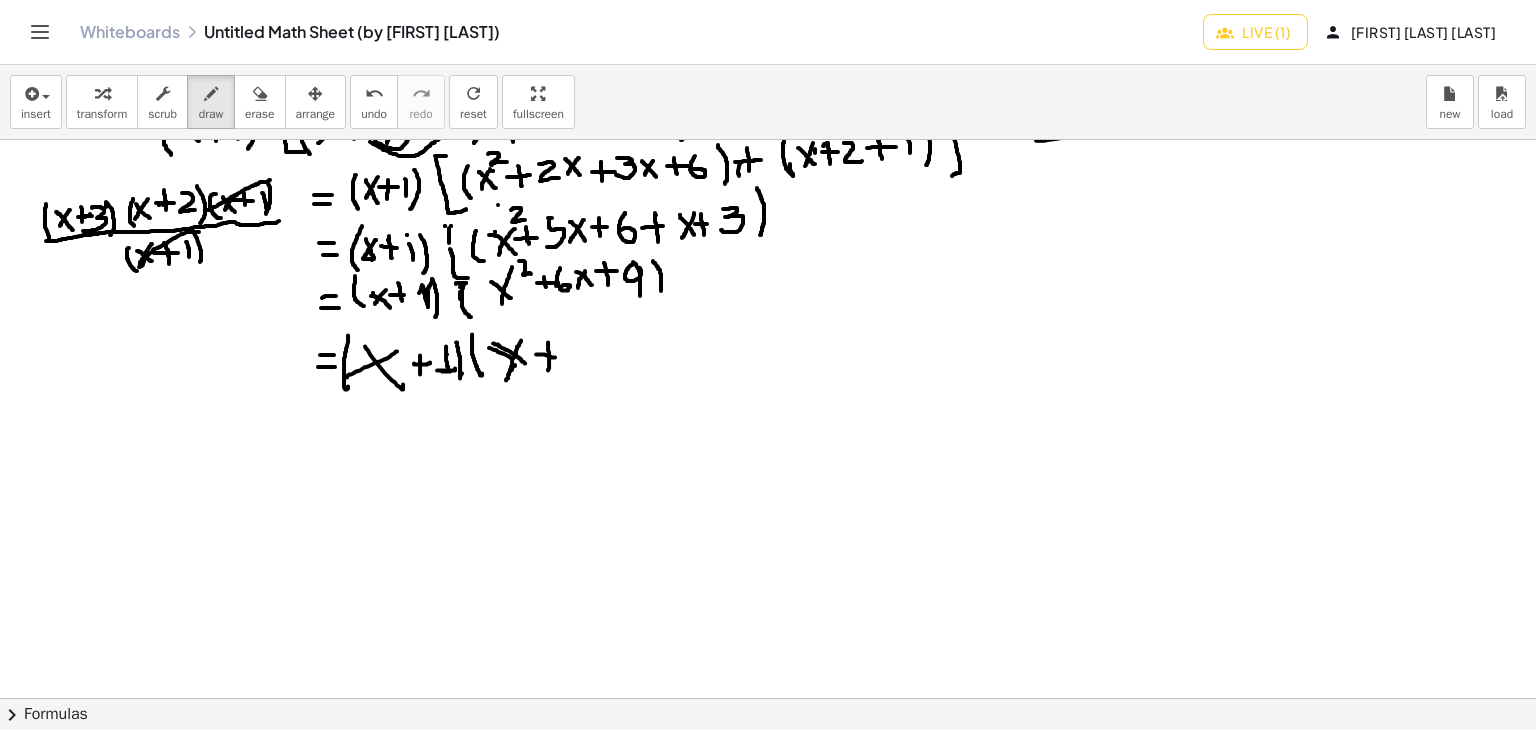 drag, startPoint x: 548, startPoint y: 341, endPoint x: 546, endPoint y: 373, distance: 32.06244 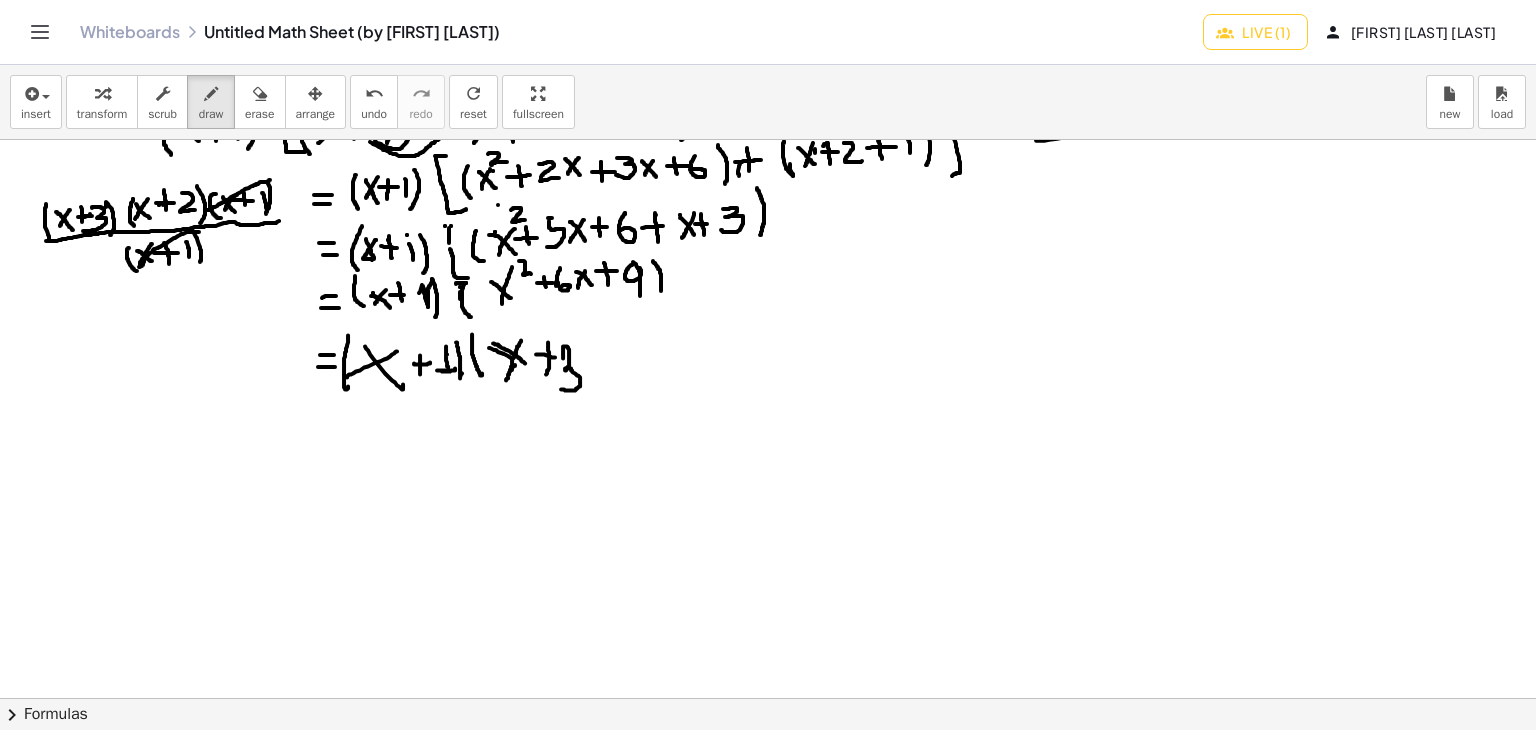 drag, startPoint x: 563, startPoint y: 356, endPoint x: 560, endPoint y: 384, distance: 28.160255 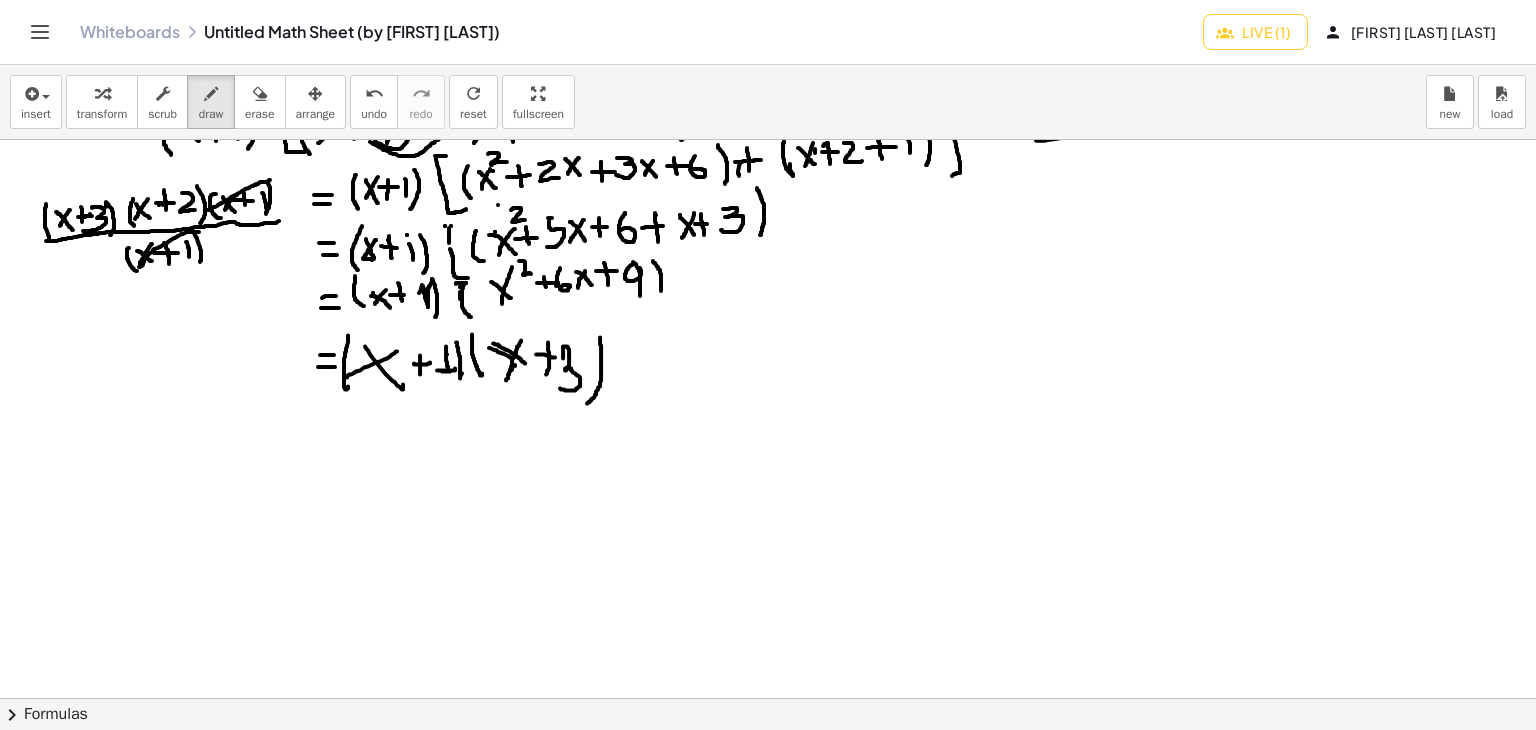 drag, startPoint x: 600, startPoint y: 340, endPoint x: 596, endPoint y: 357, distance: 17.464249 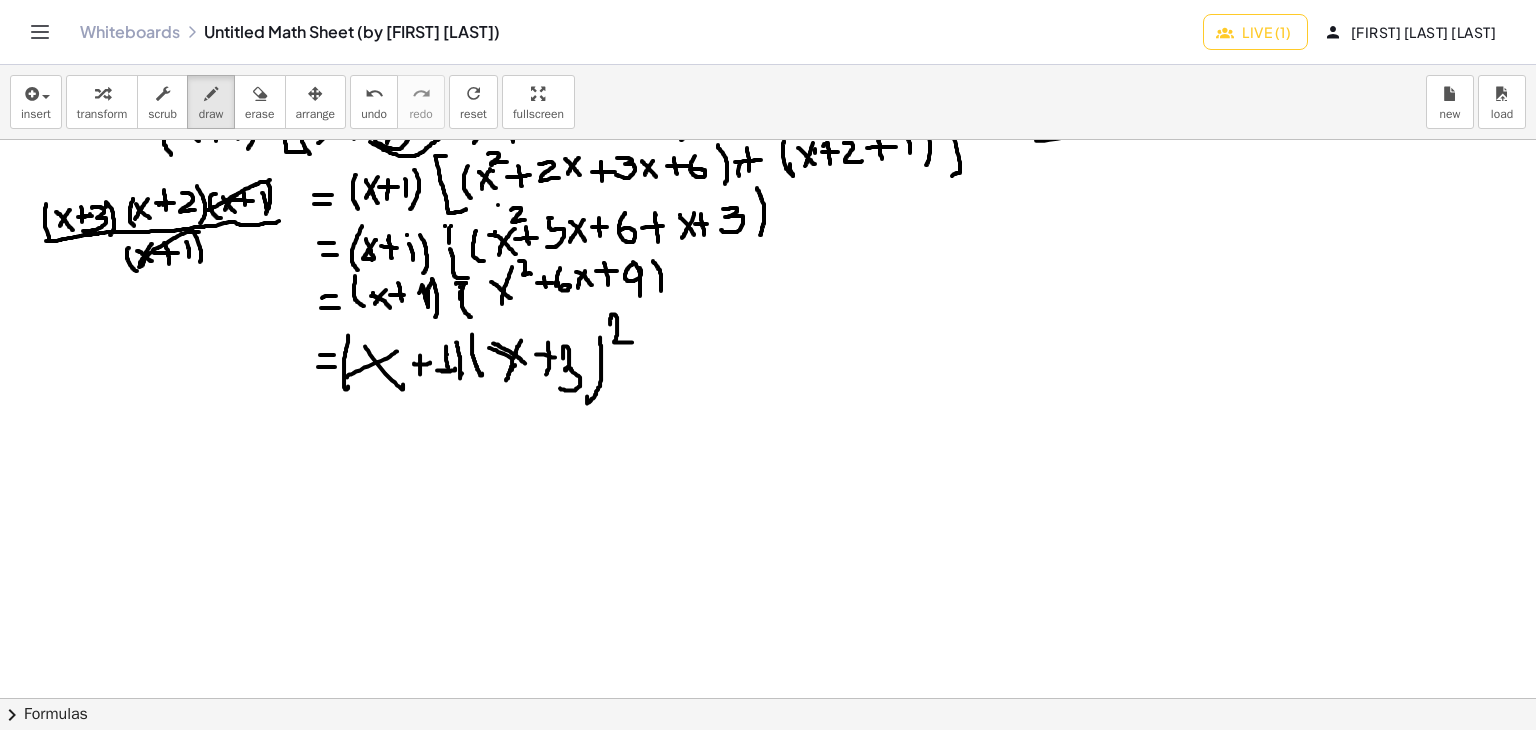 drag, startPoint x: 611, startPoint y: 313, endPoint x: 632, endPoint y: 341, distance: 35 